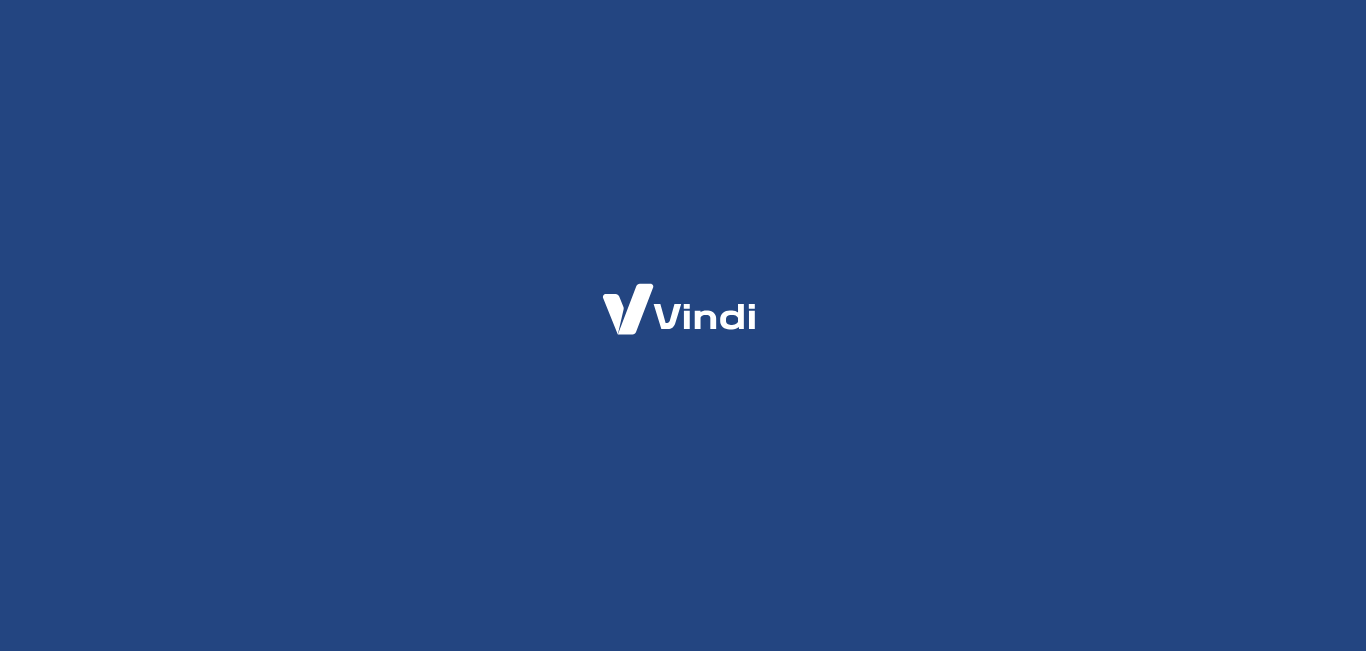 scroll, scrollTop: 0, scrollLeft: 0, axis: both 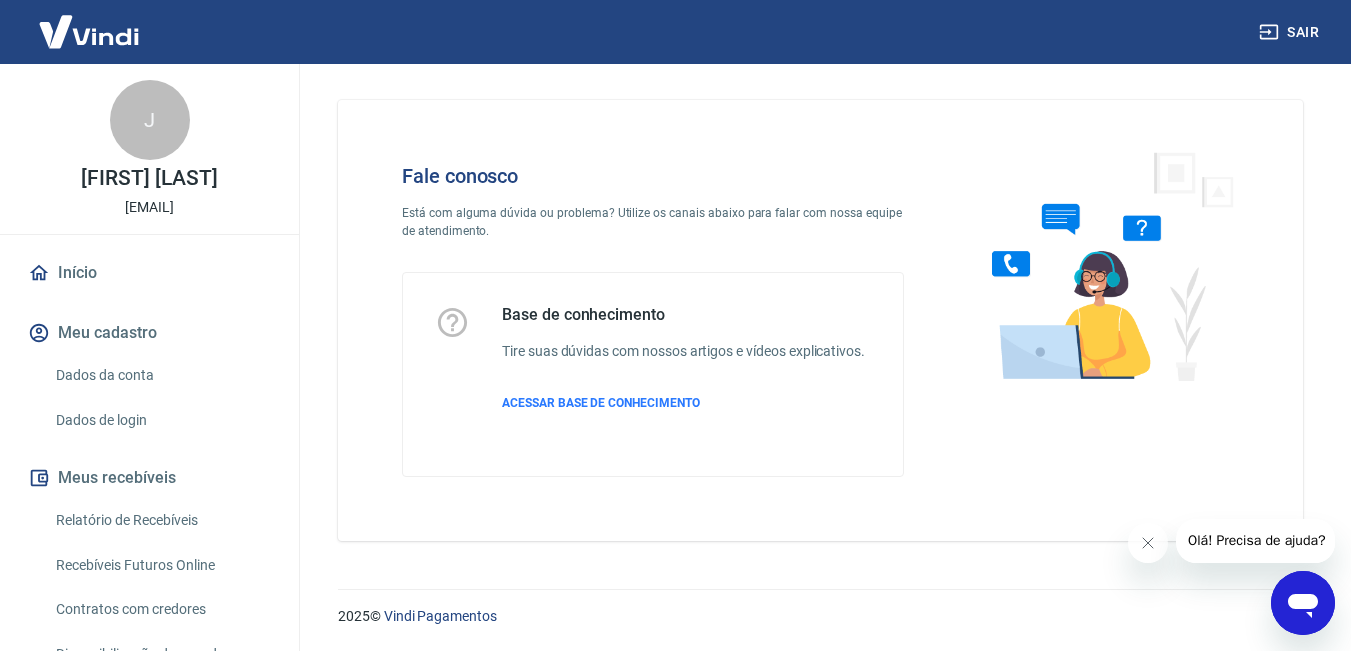 click 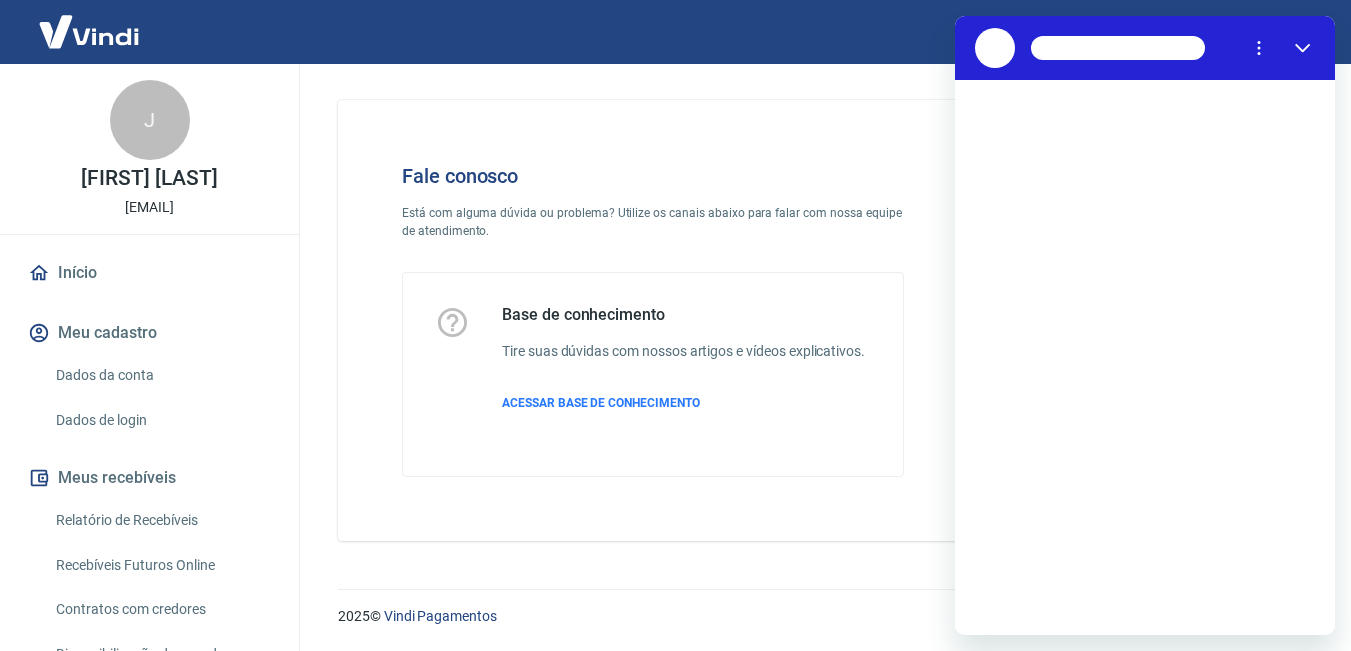 scroll, scrollTop: 0, scrollLeft: 0, axis: both 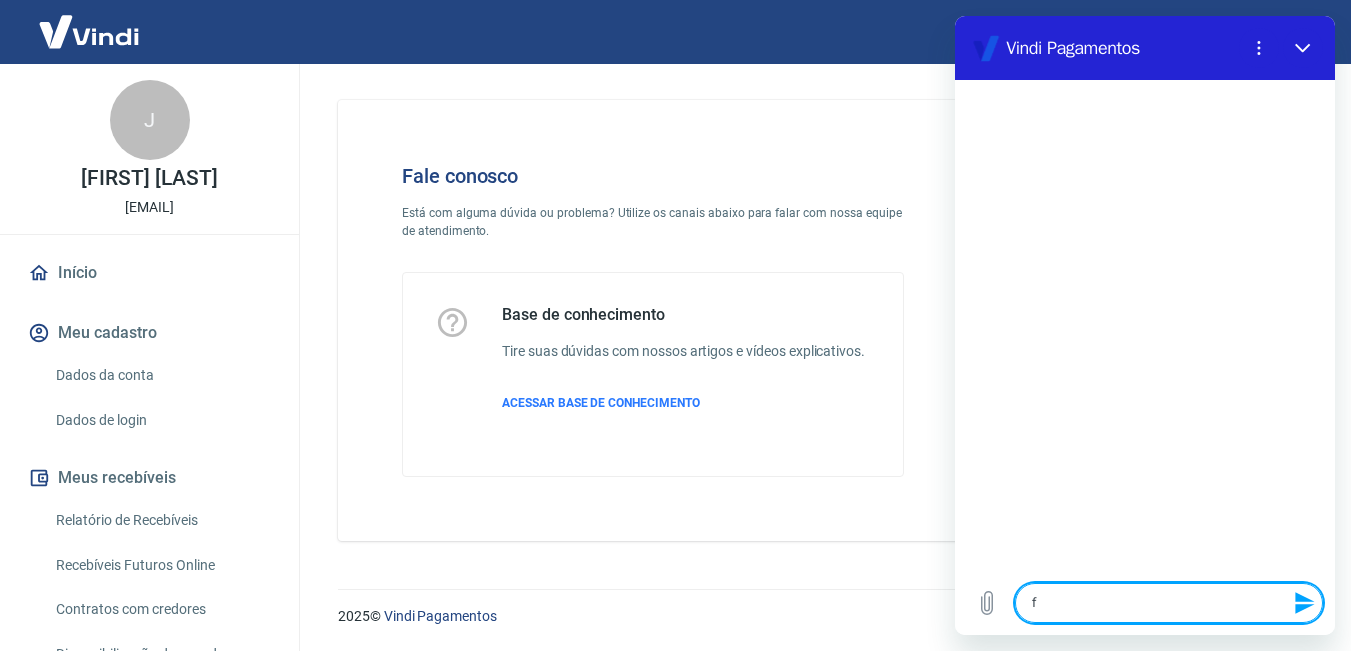 type on "f" 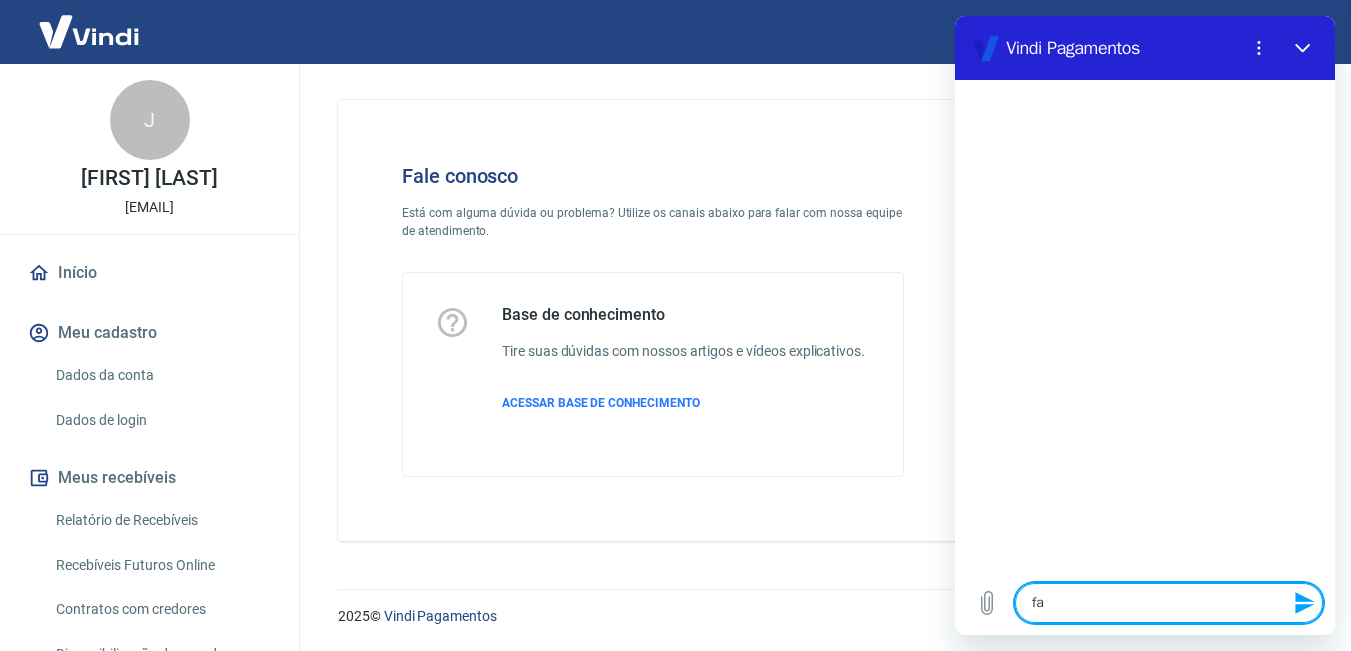 type on "x" 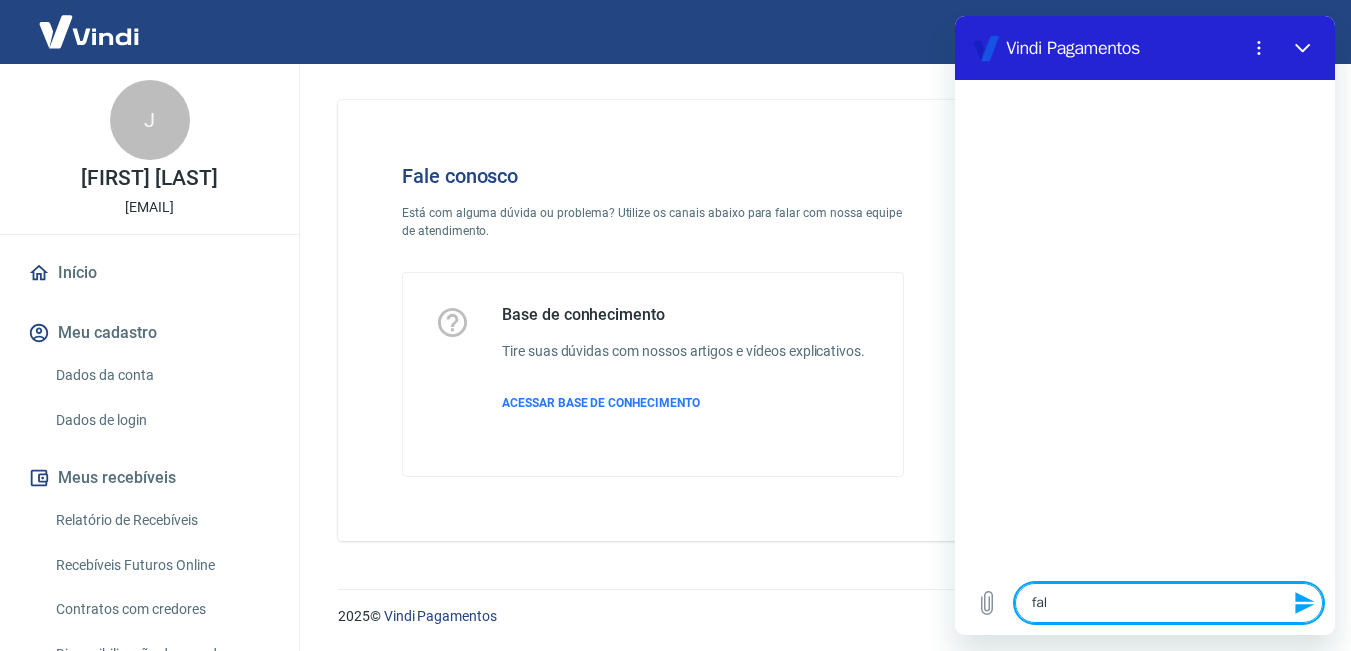 type on "fala" 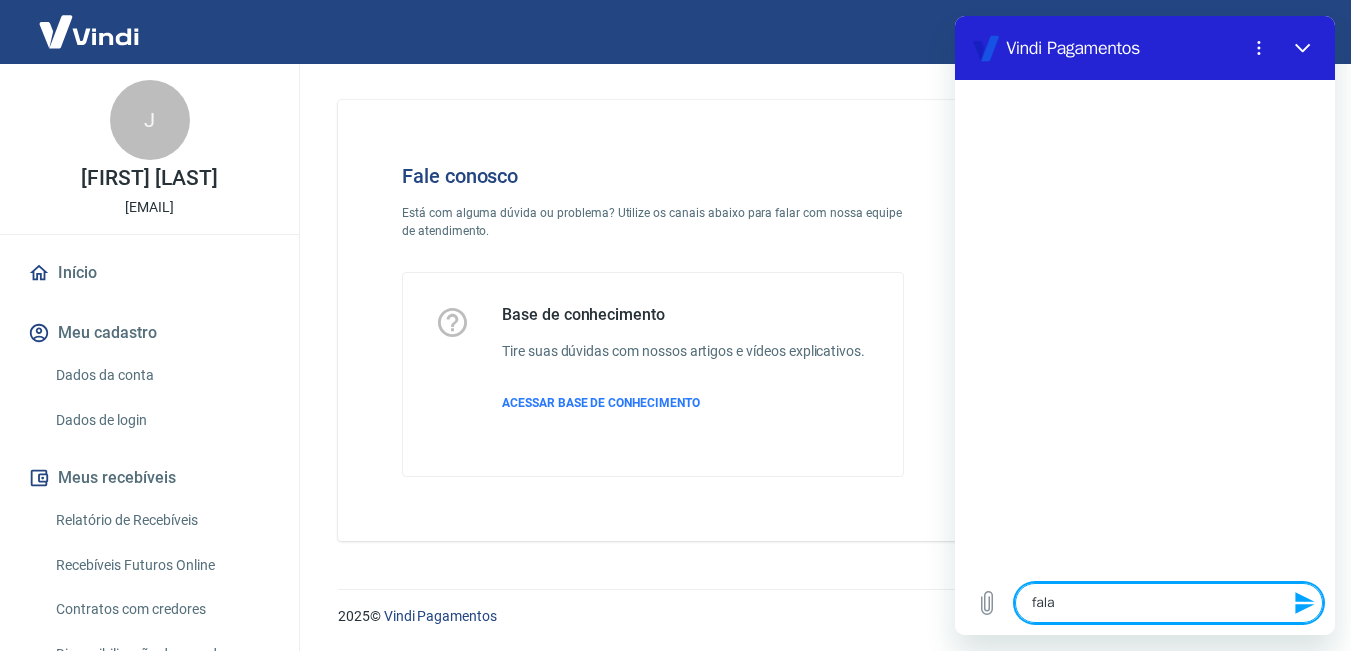 type on "x" 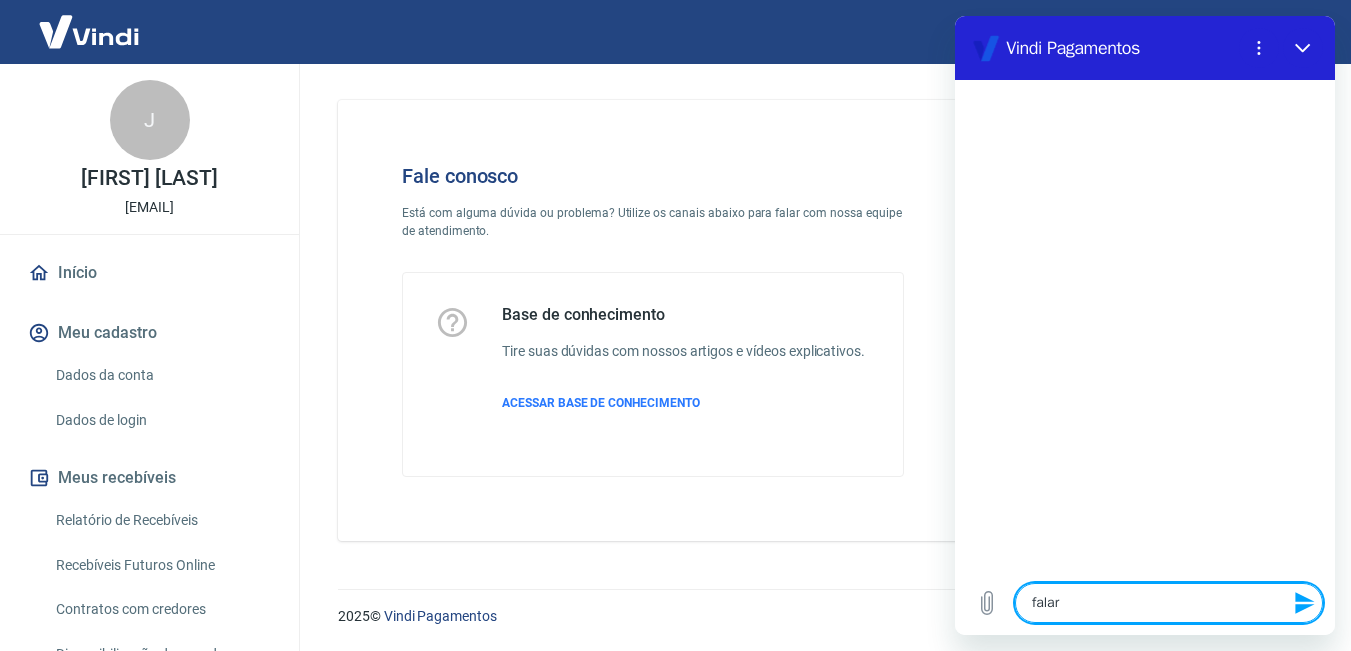 type on "falar" 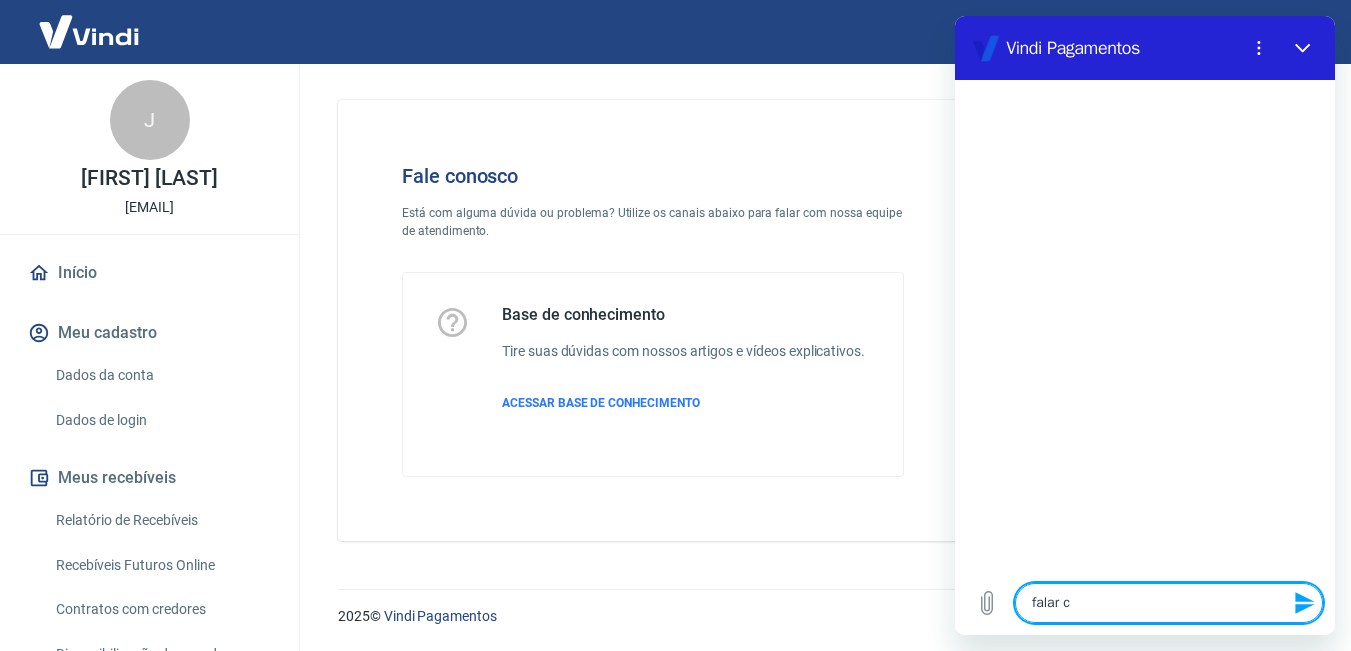 type on "falar co" 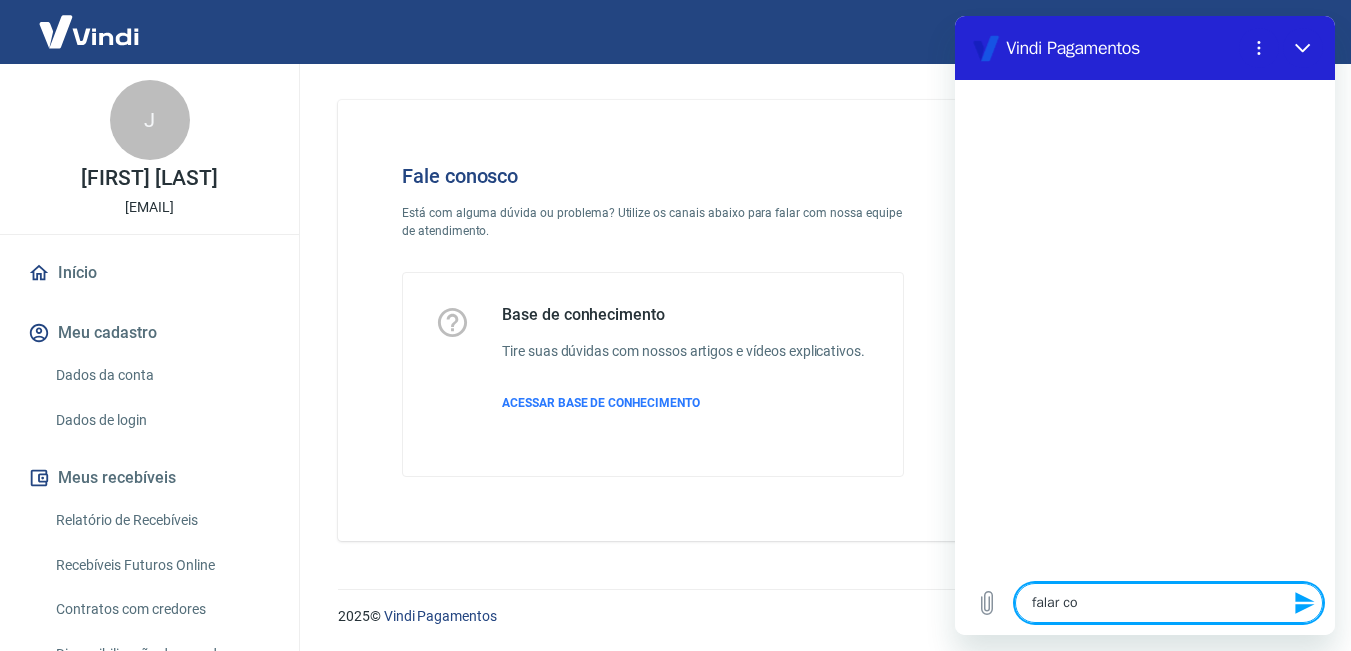 type on "x" 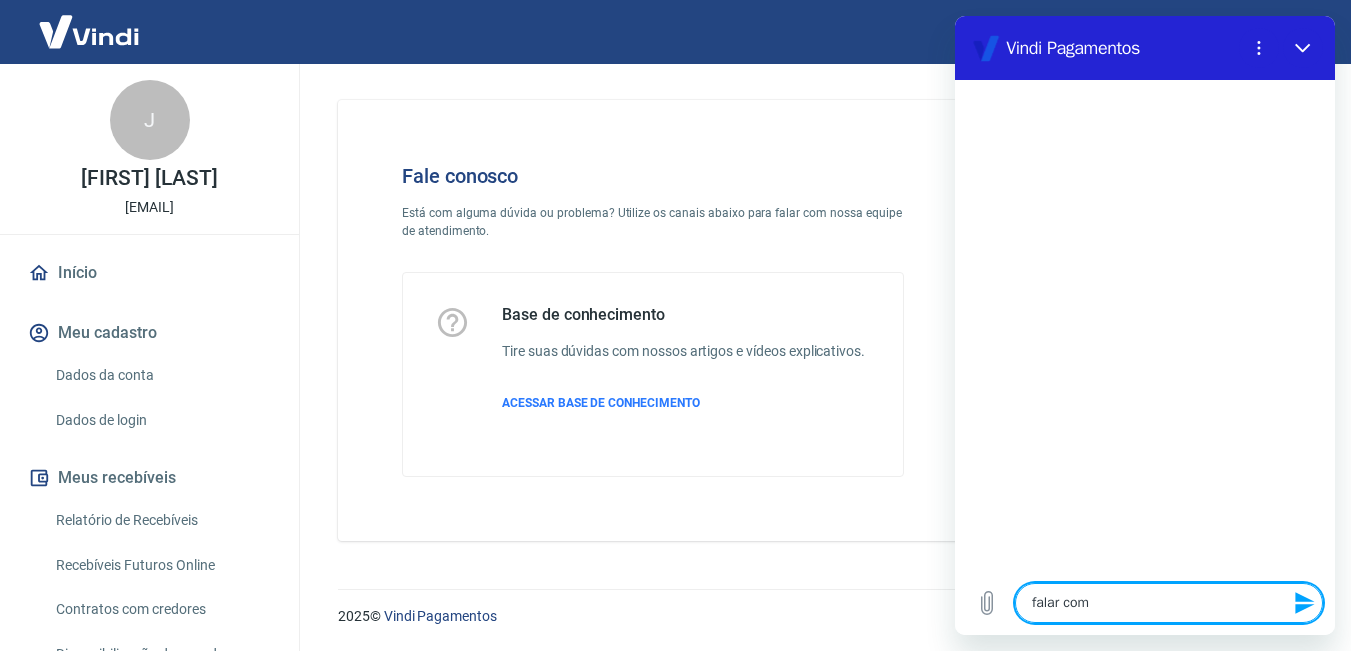 type on "falar com" 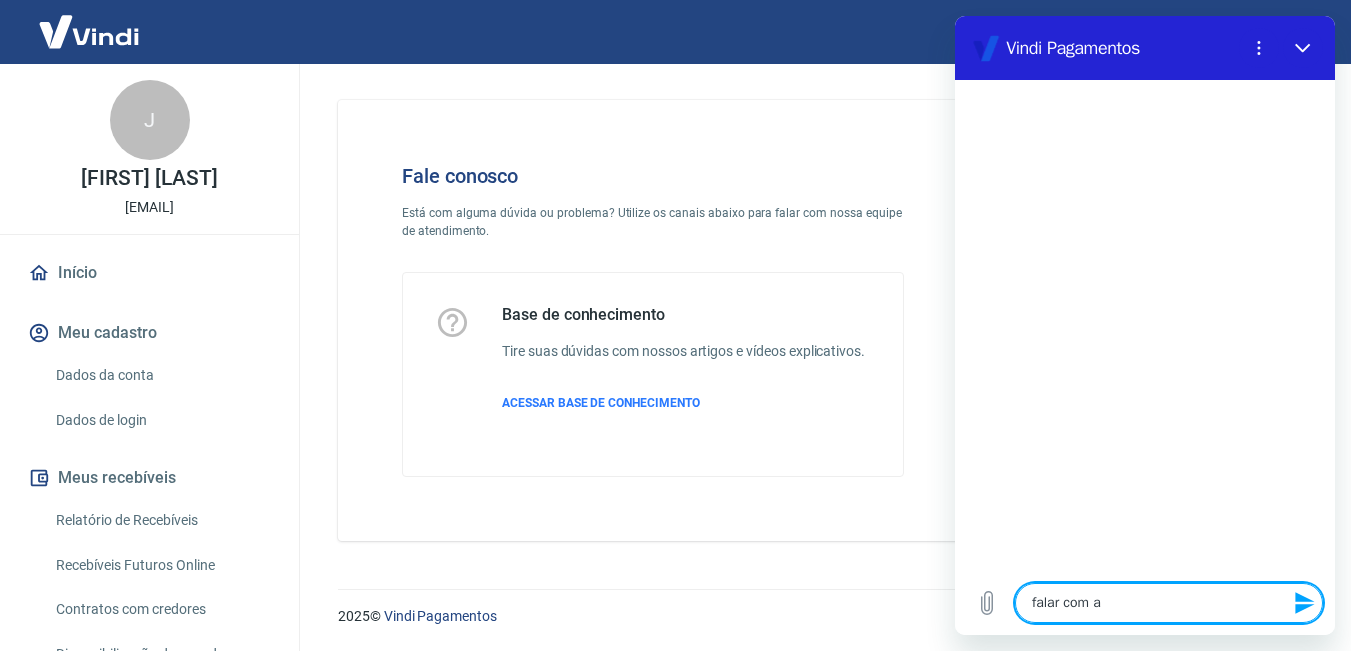 type on "falar com at" 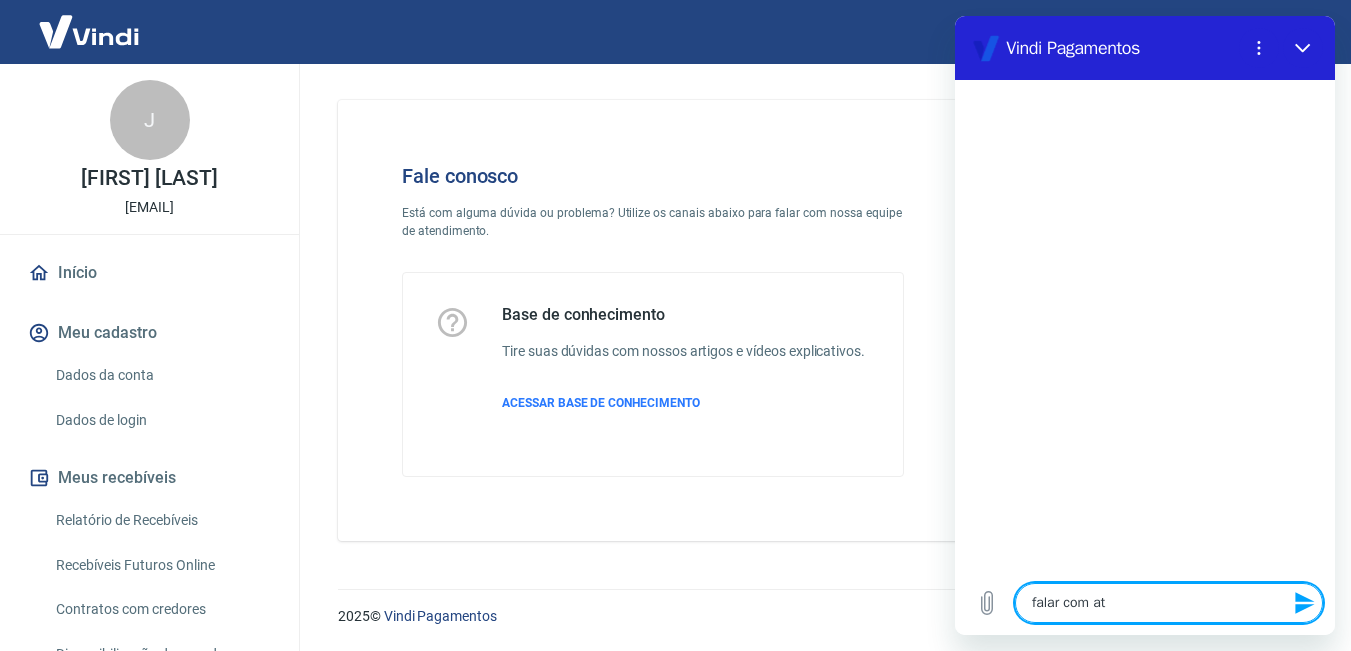 type on "falar com ate" 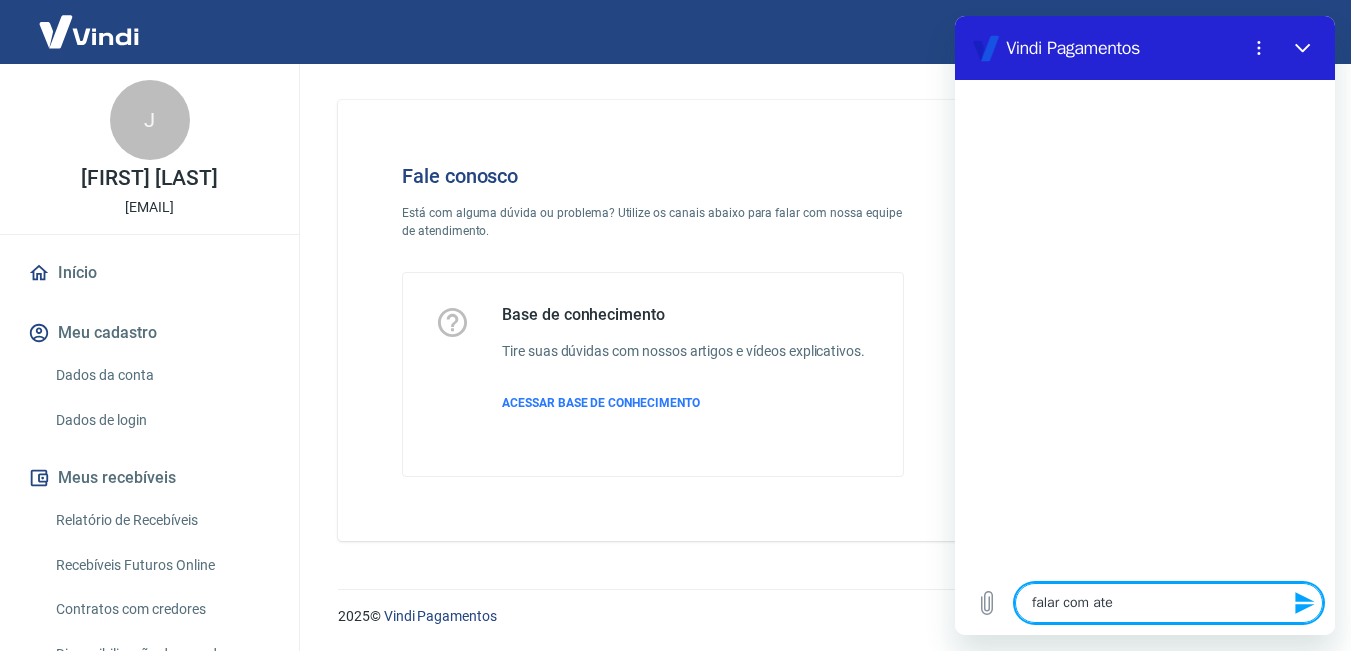 type on "falar com aten" 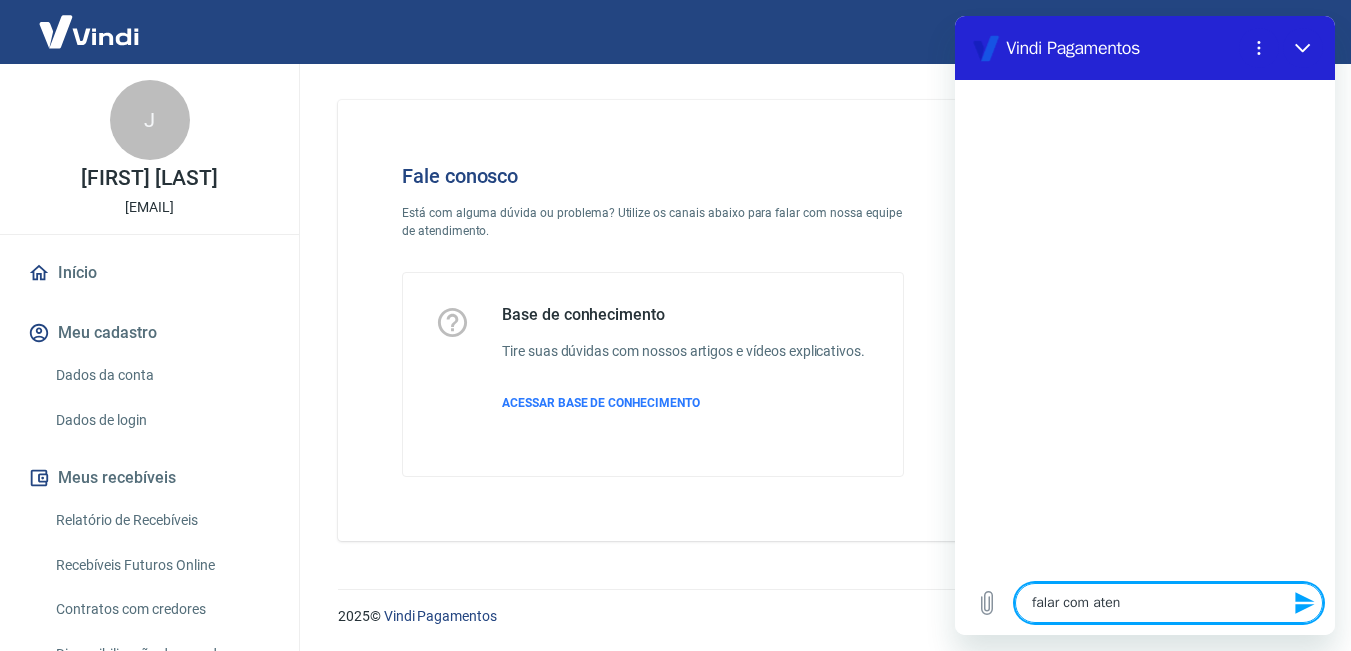 type on "x" 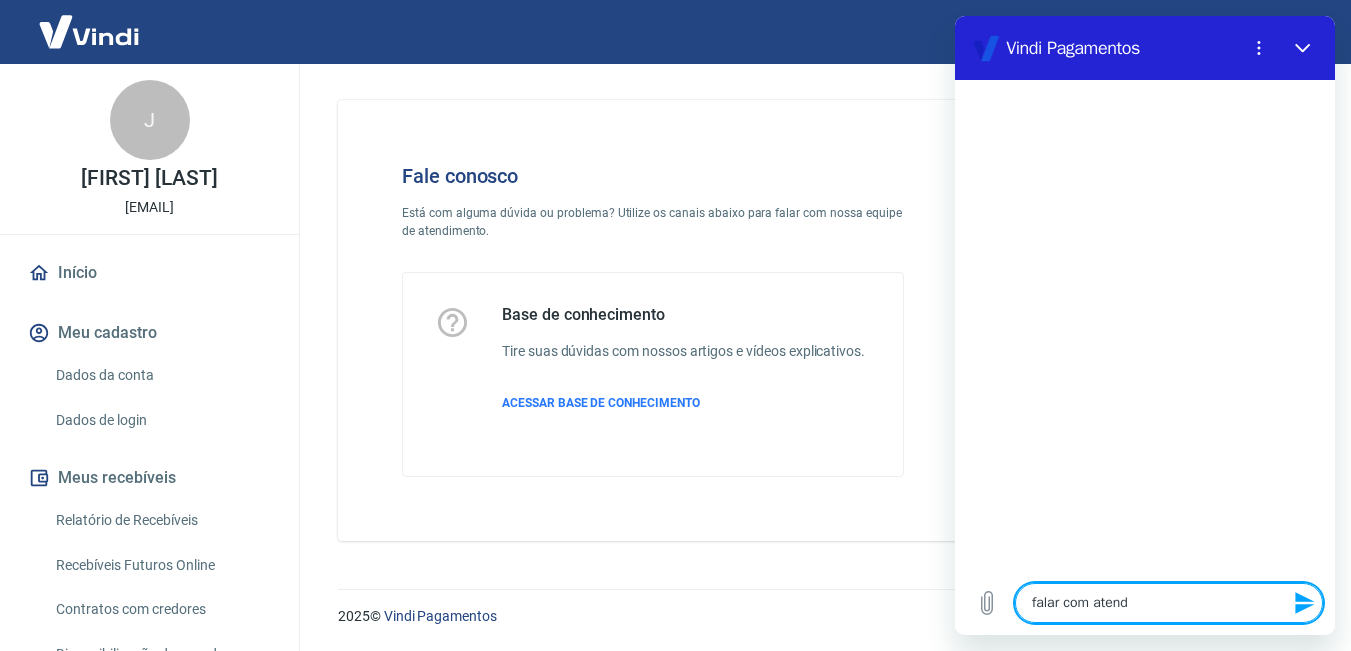 type on "x" 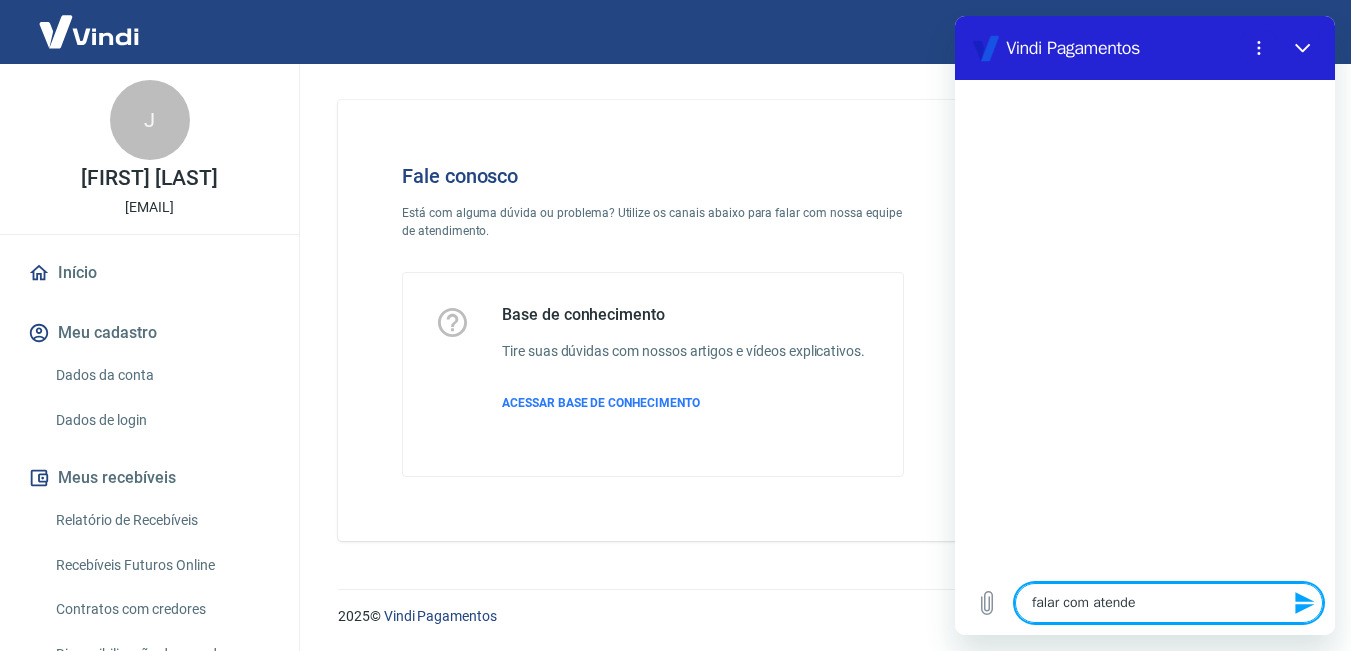 type on "falar com atenden" 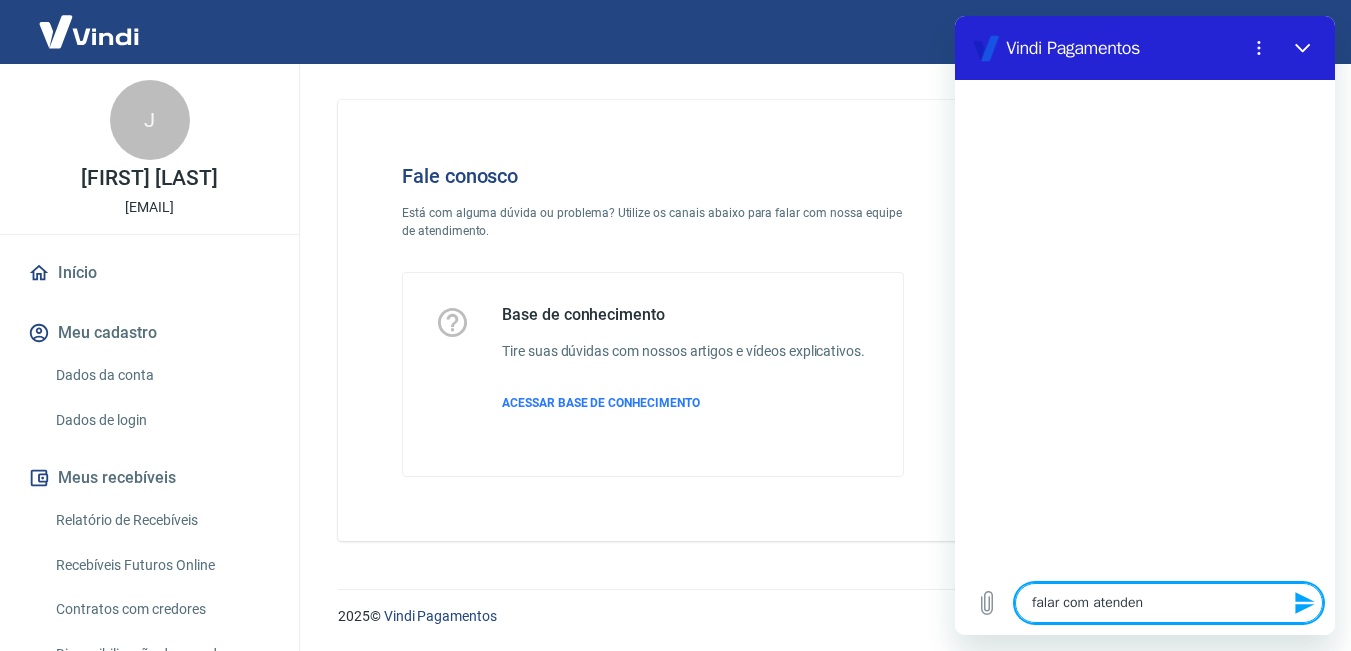 type on "falar com atendent" 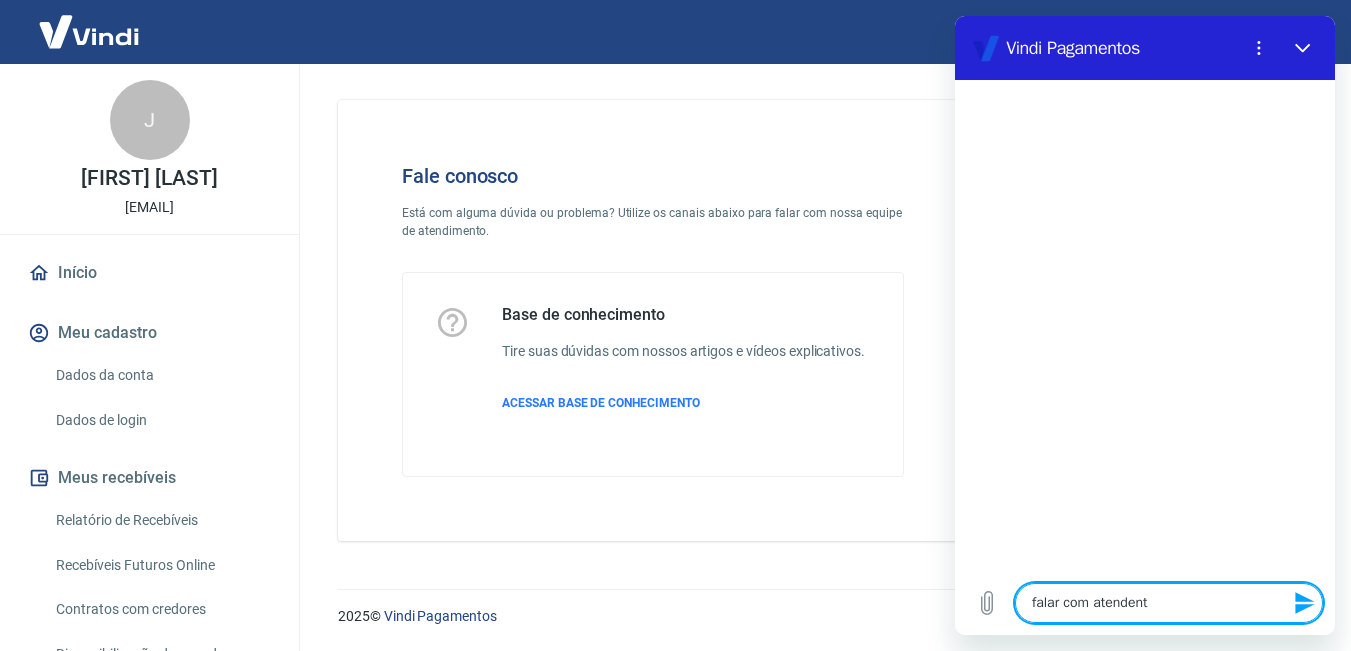type on "x" 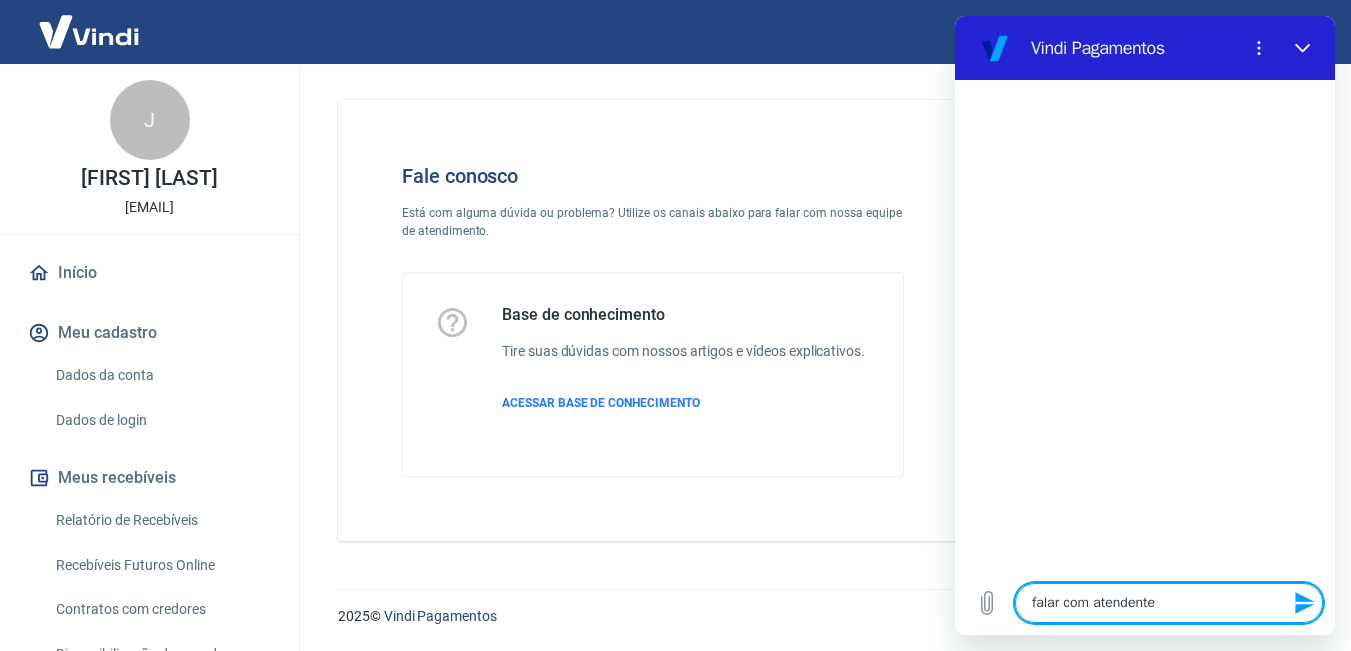 type 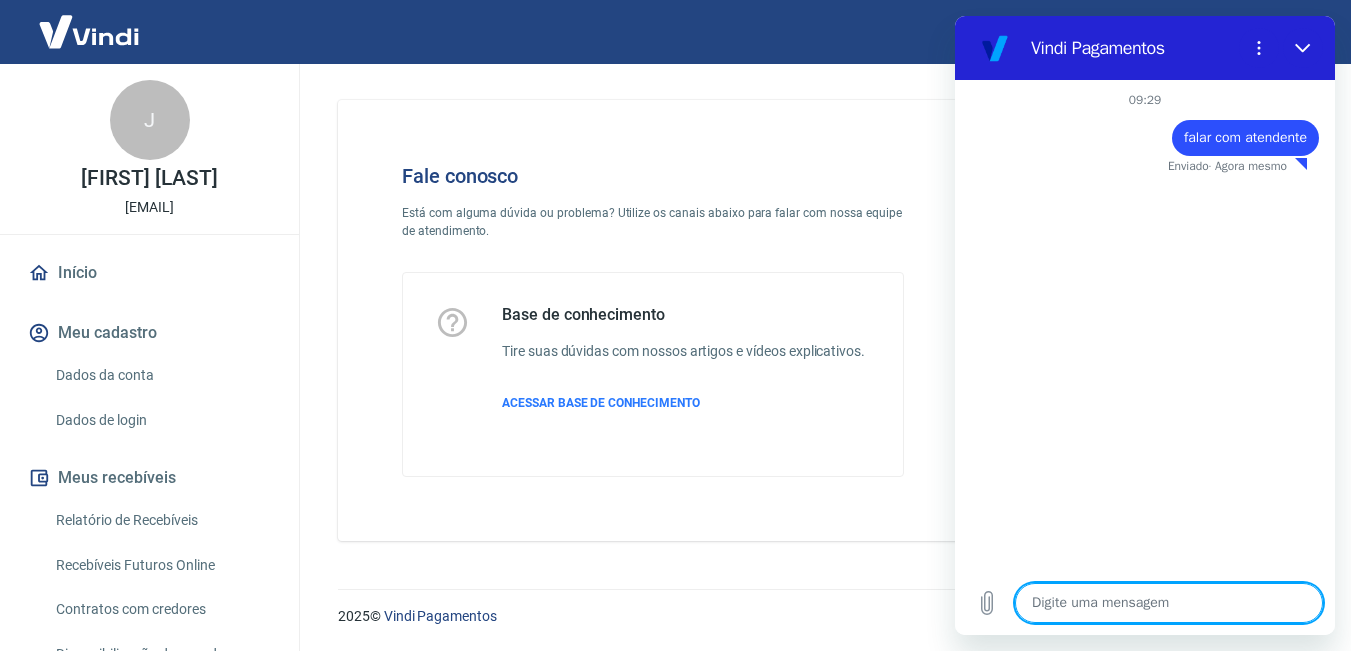 type on "x" 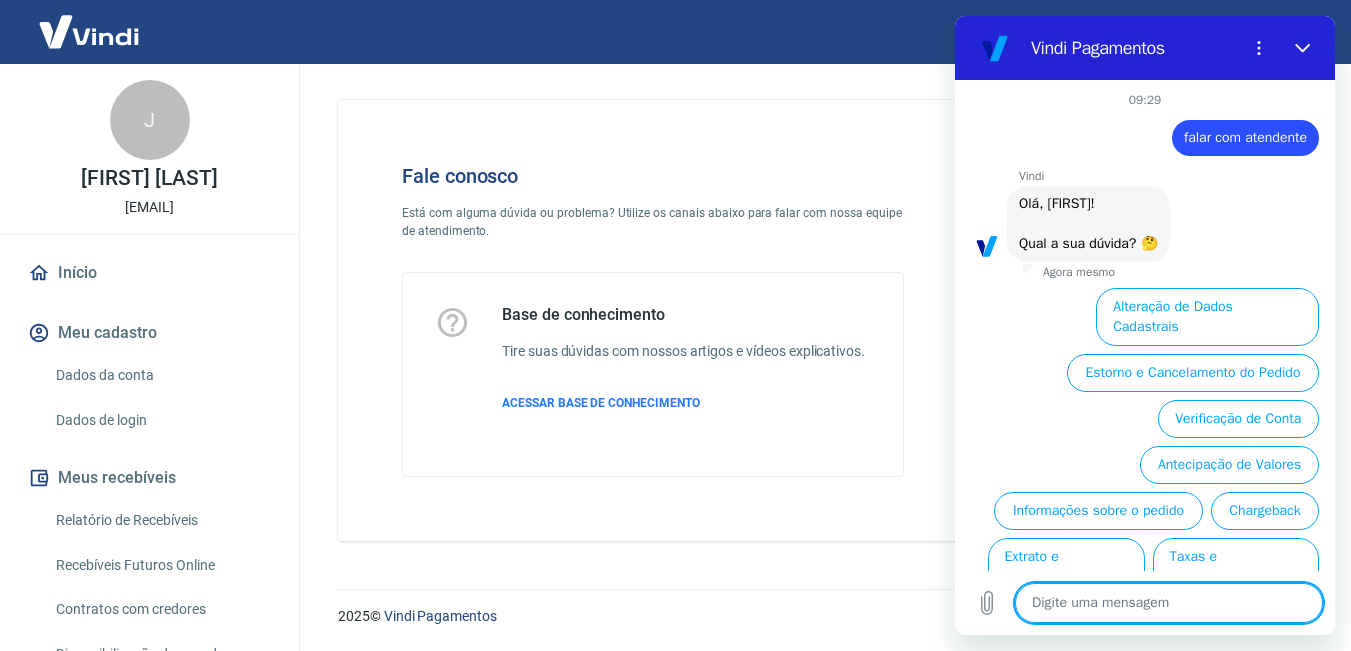 scroll, scrollTop: 82, scrollLeft: 0, axis: vertical 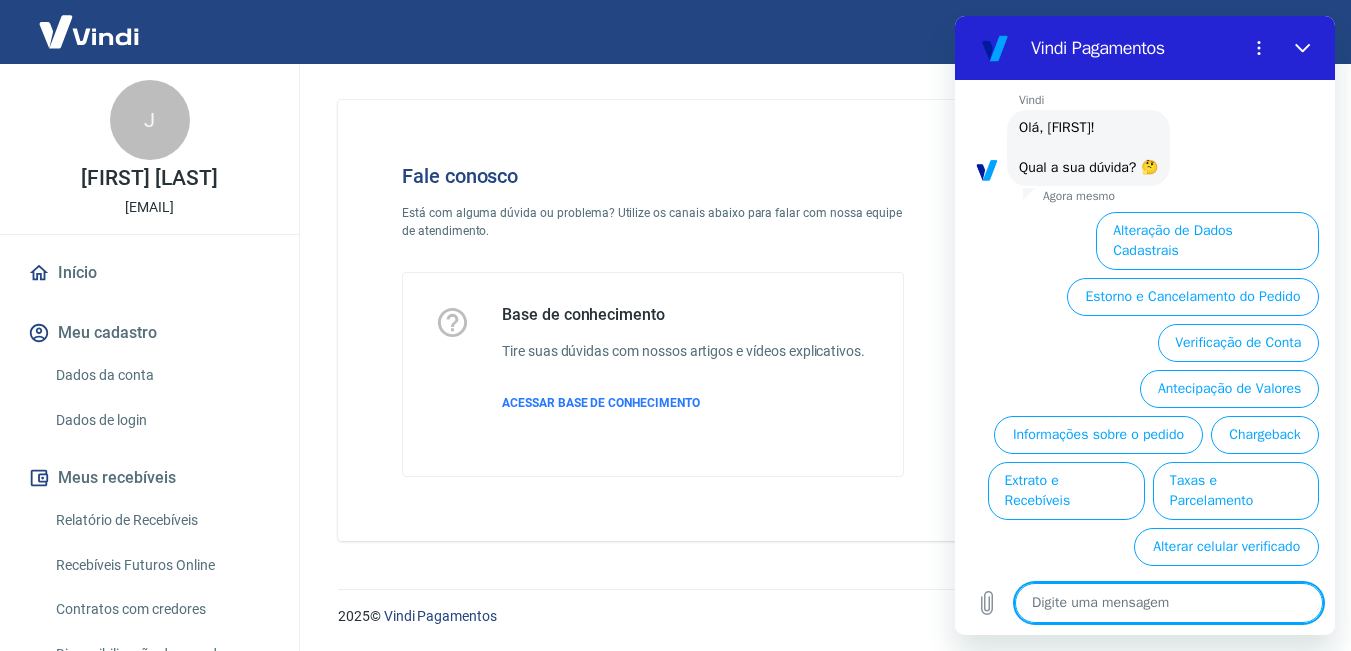 click at bounding box center (1169, 603) 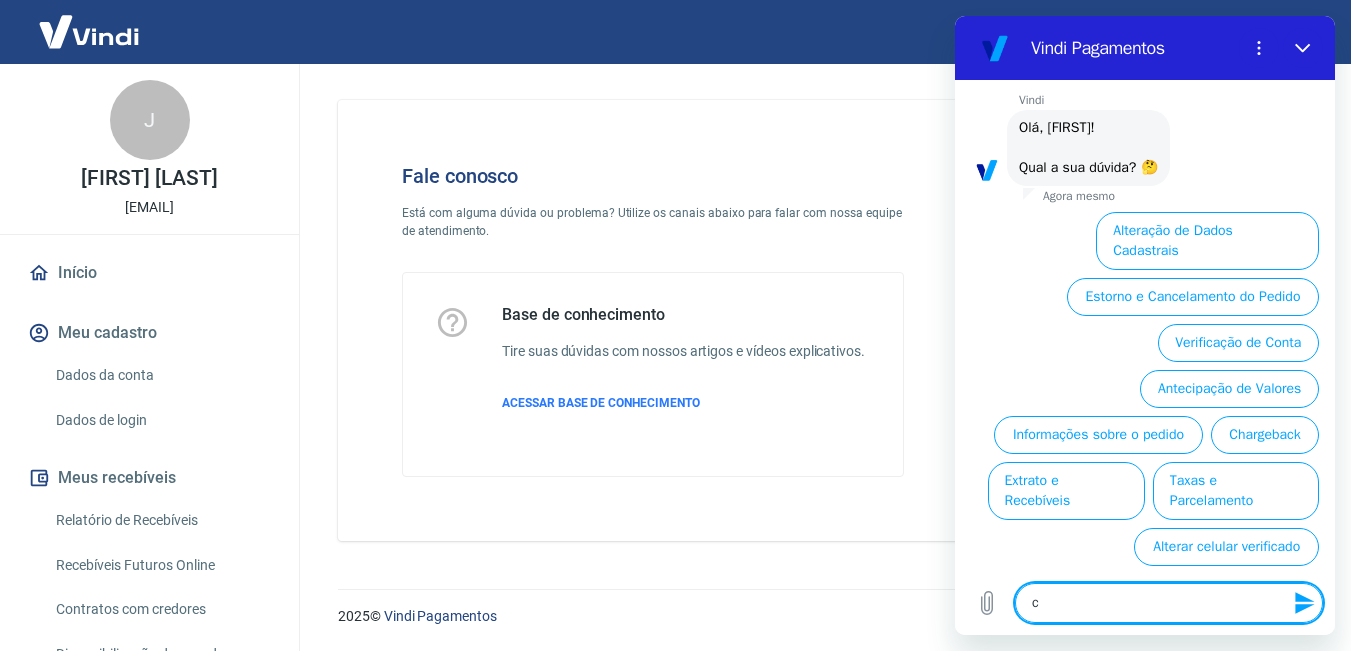 type on "ca" 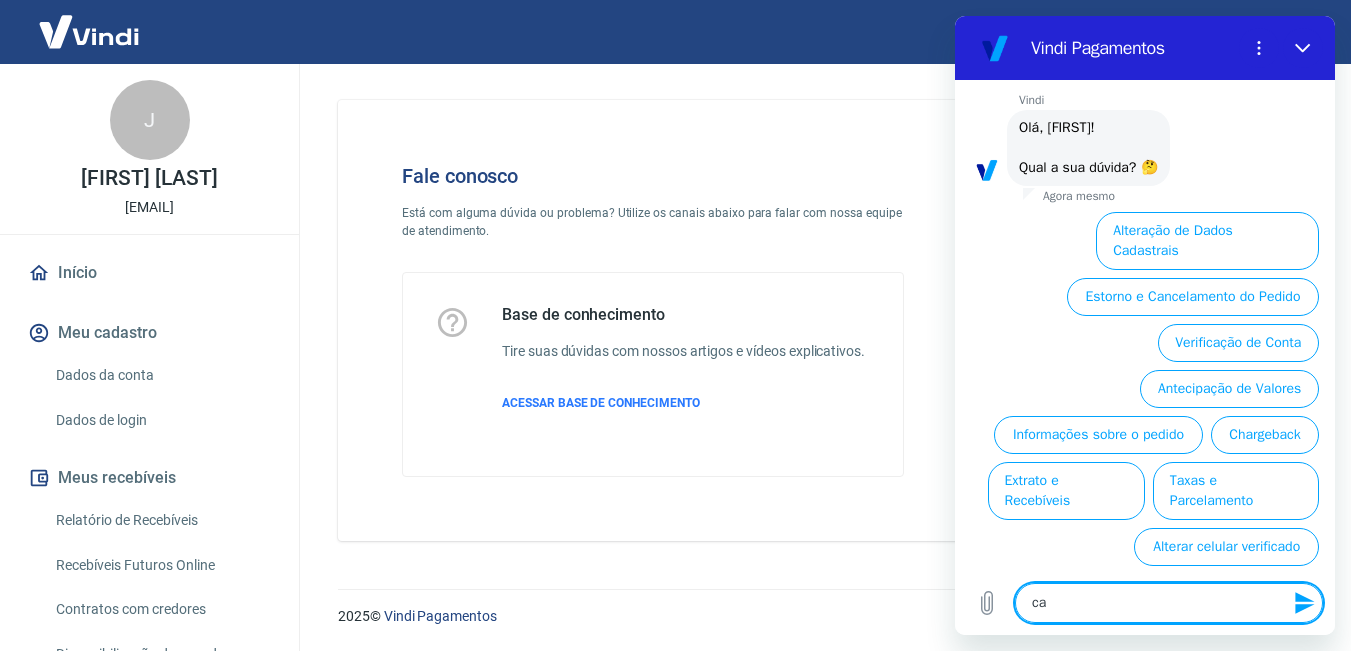 type on "can" 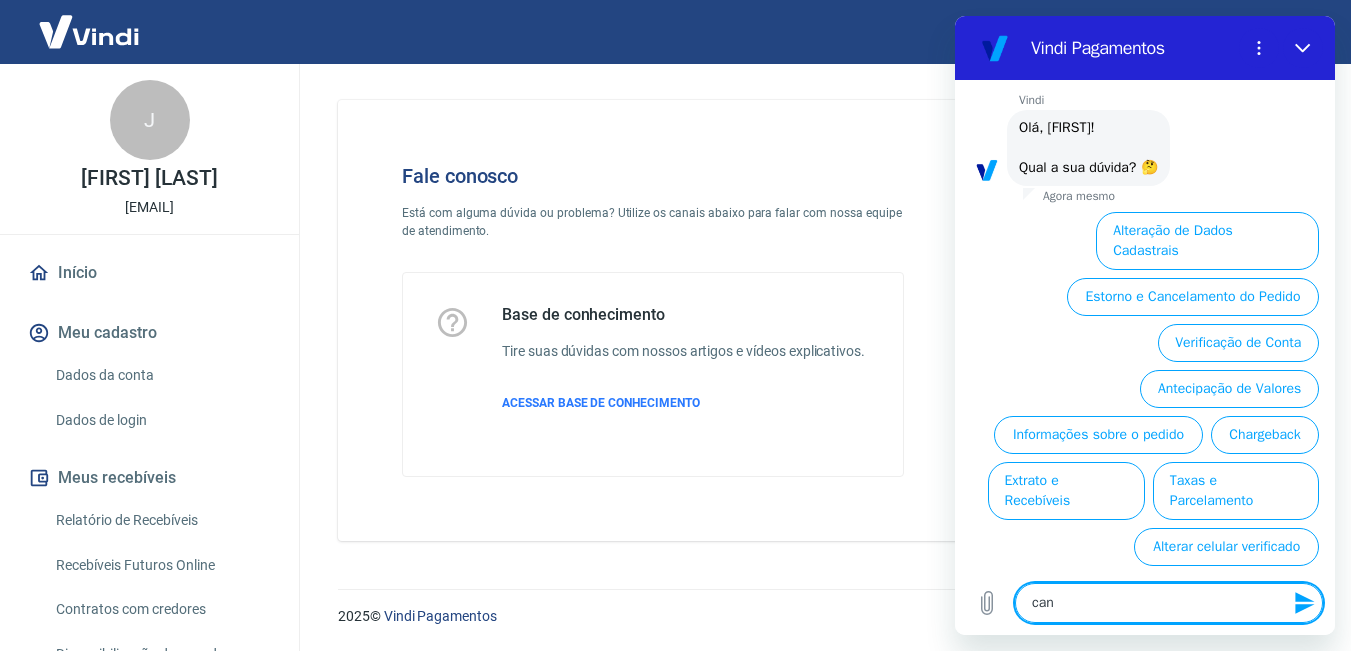 type on "canc" 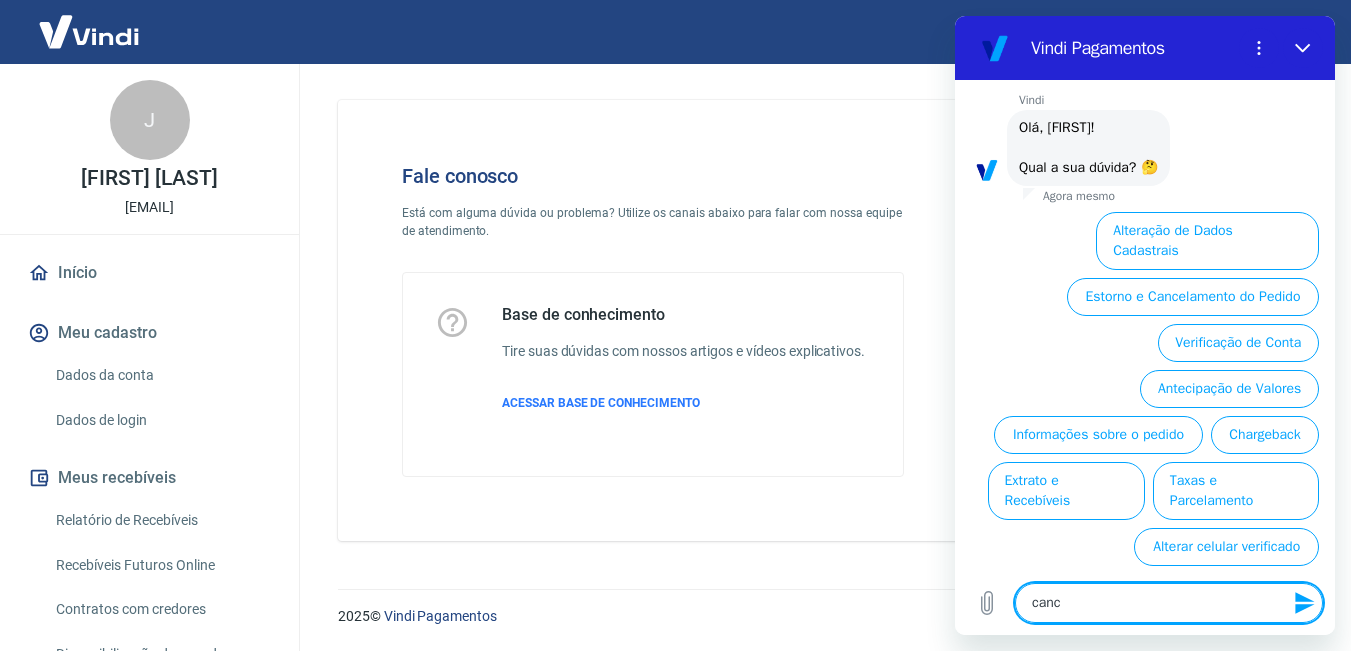 type on "cance" 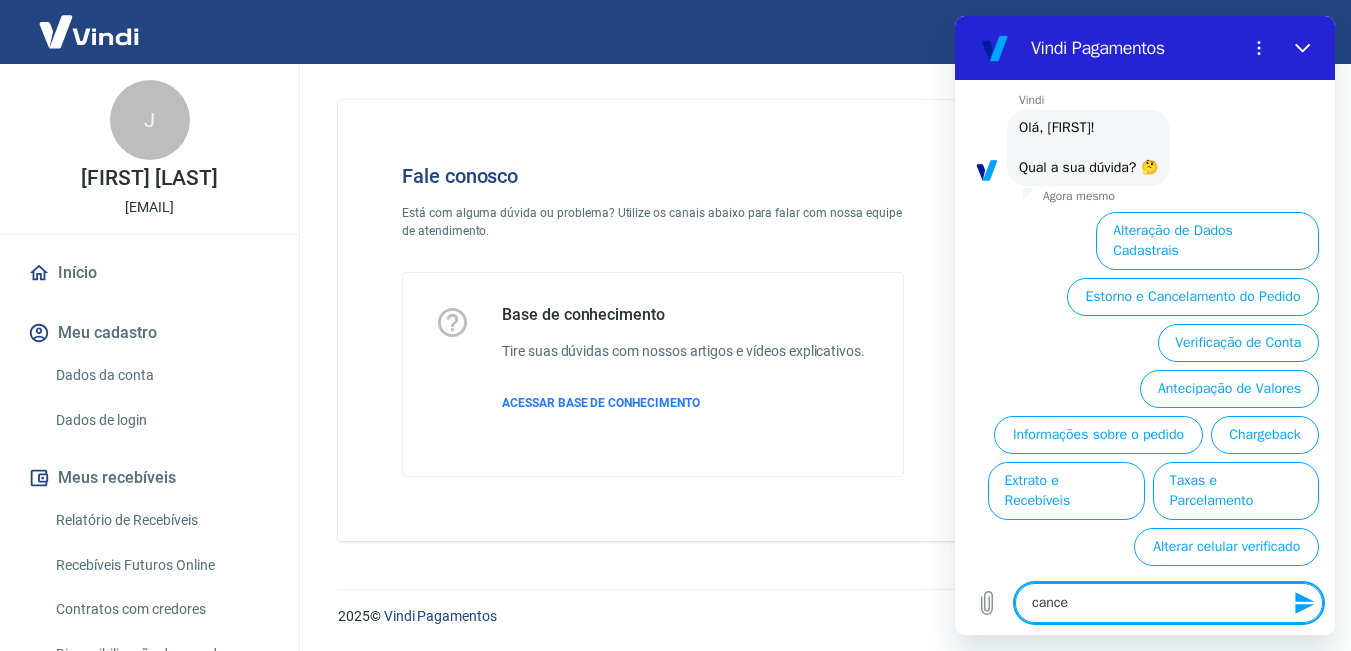 type on "cancel" 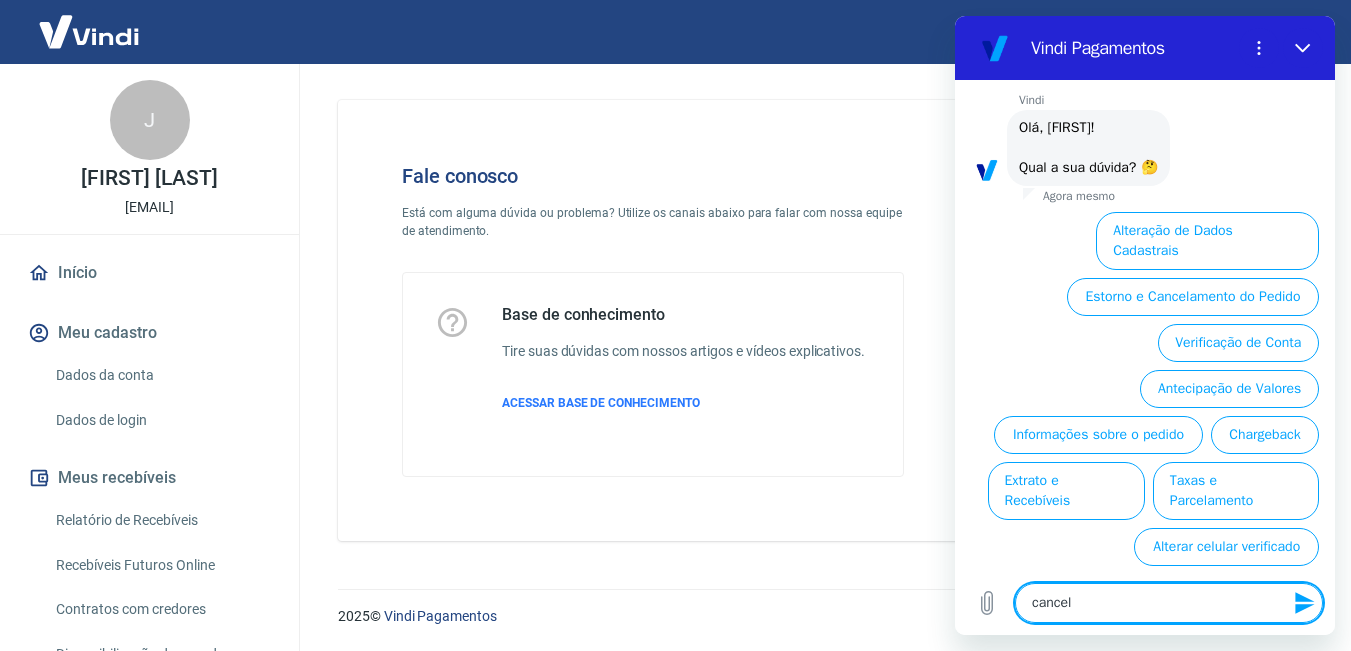 type on "cancela" 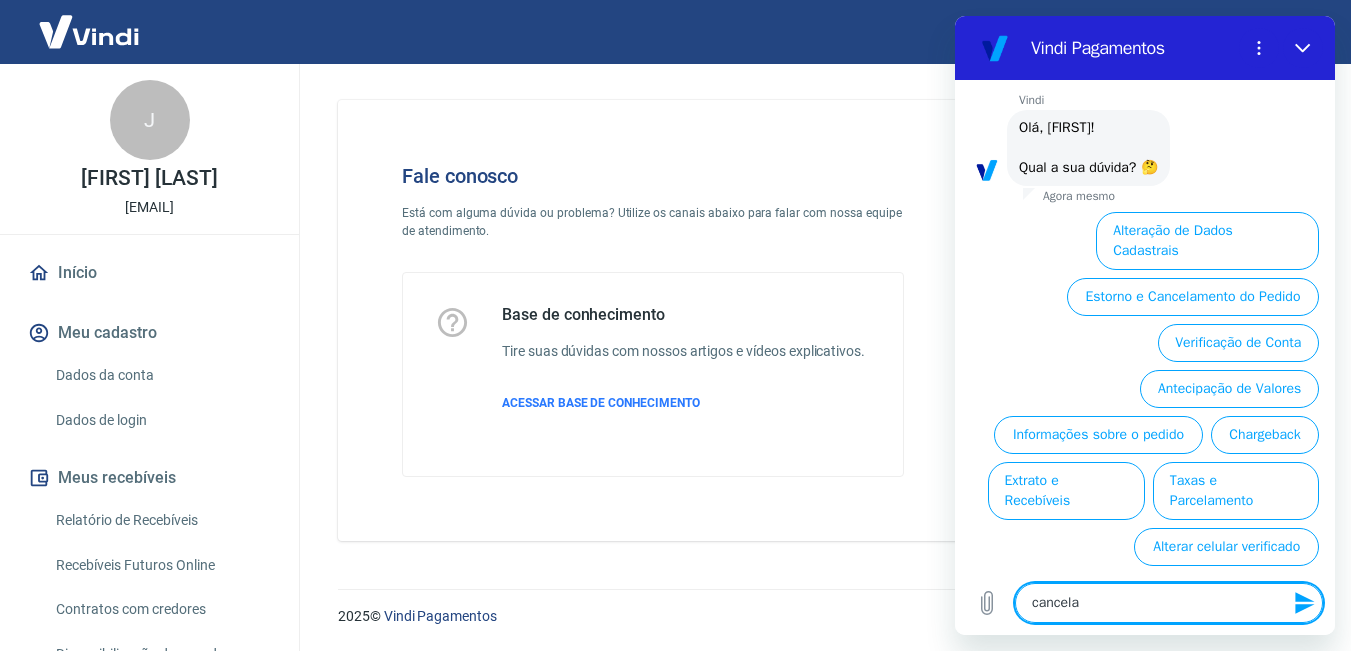 type on "cancelar" 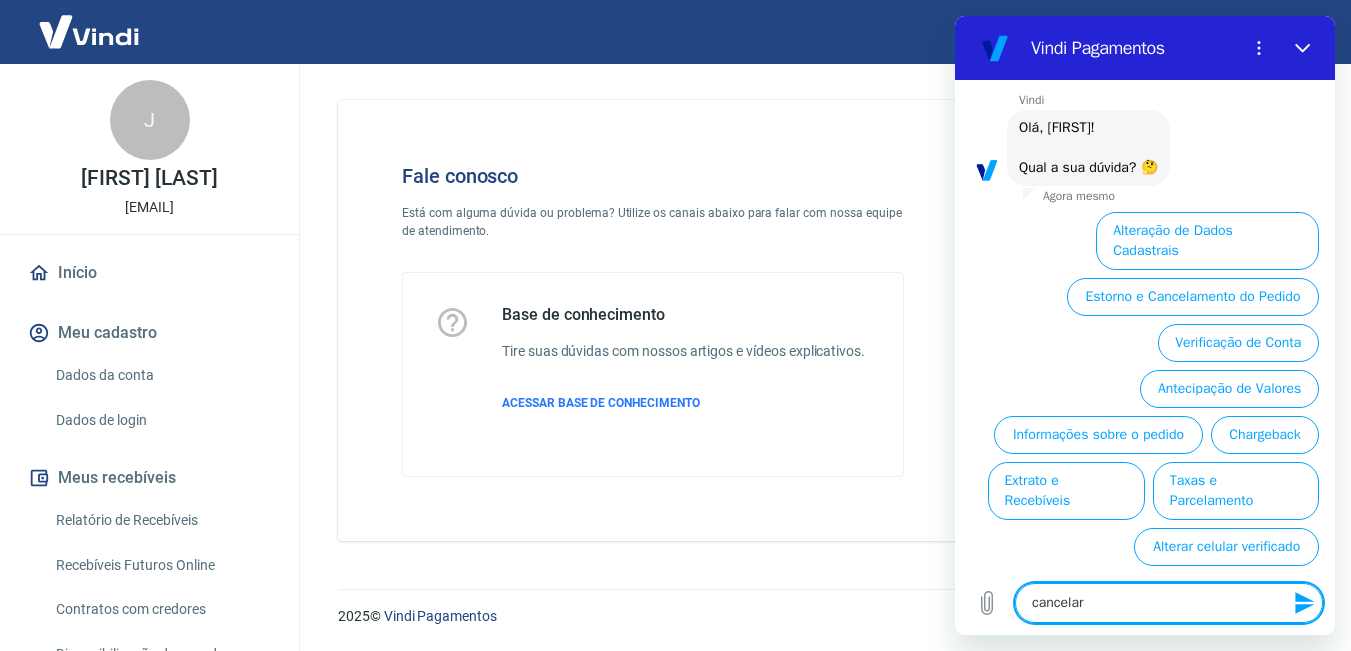 type on "cancelar" 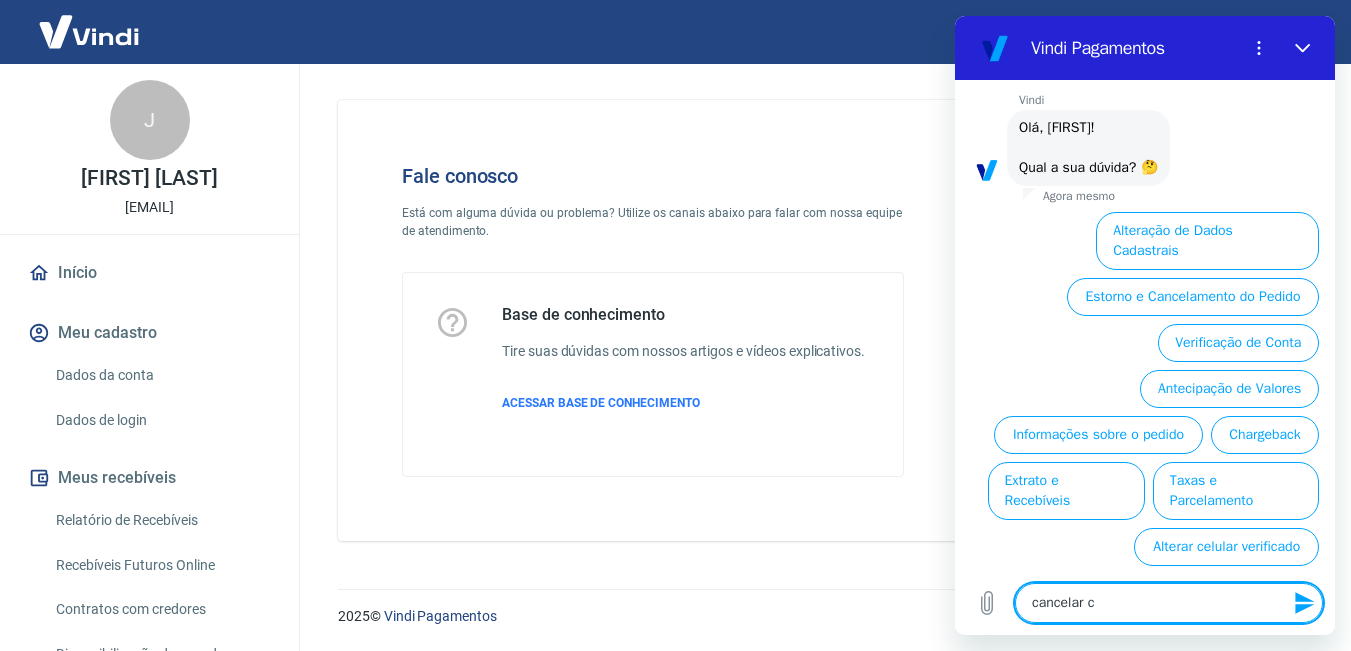 type on "cancelar co" 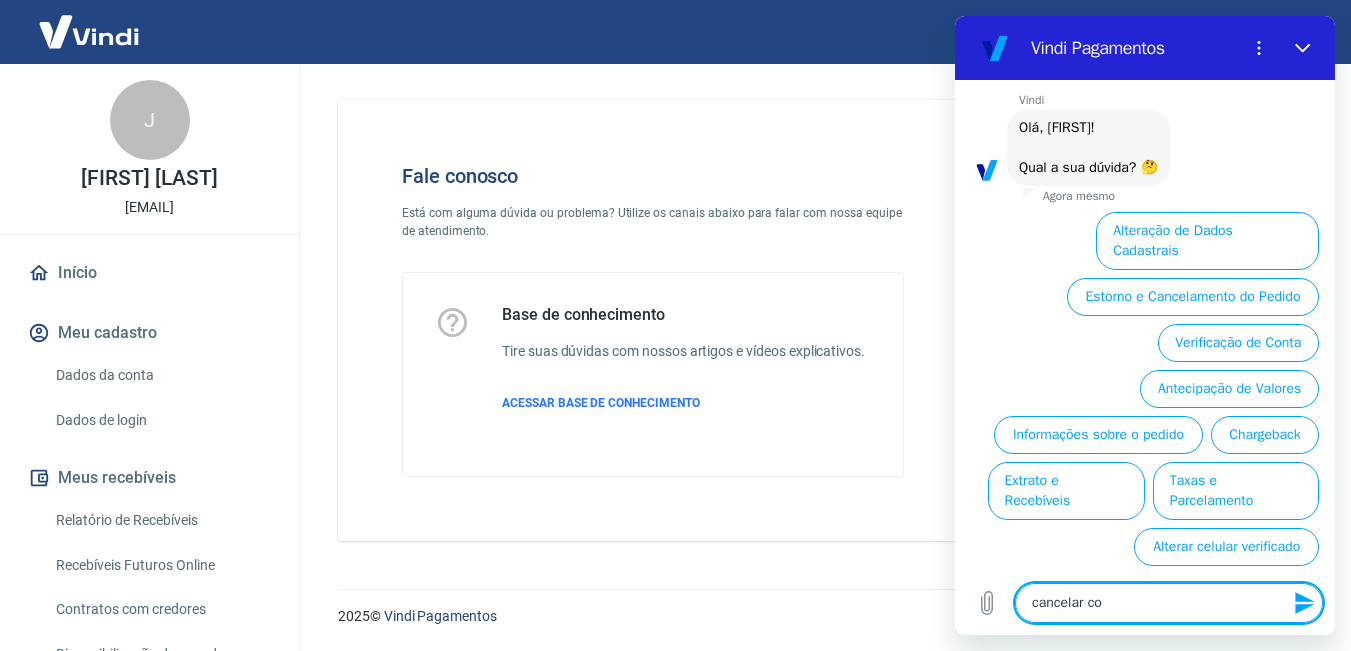 type on "cancelar con" 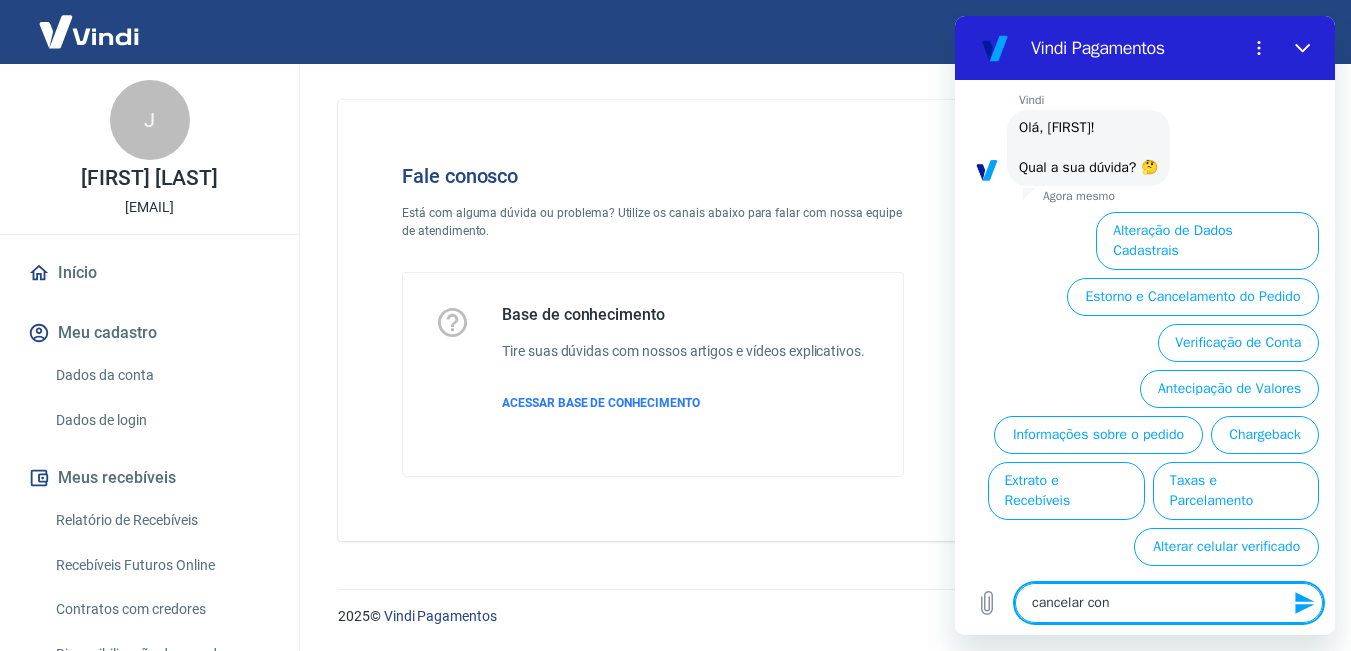 type on "cancelar cont" 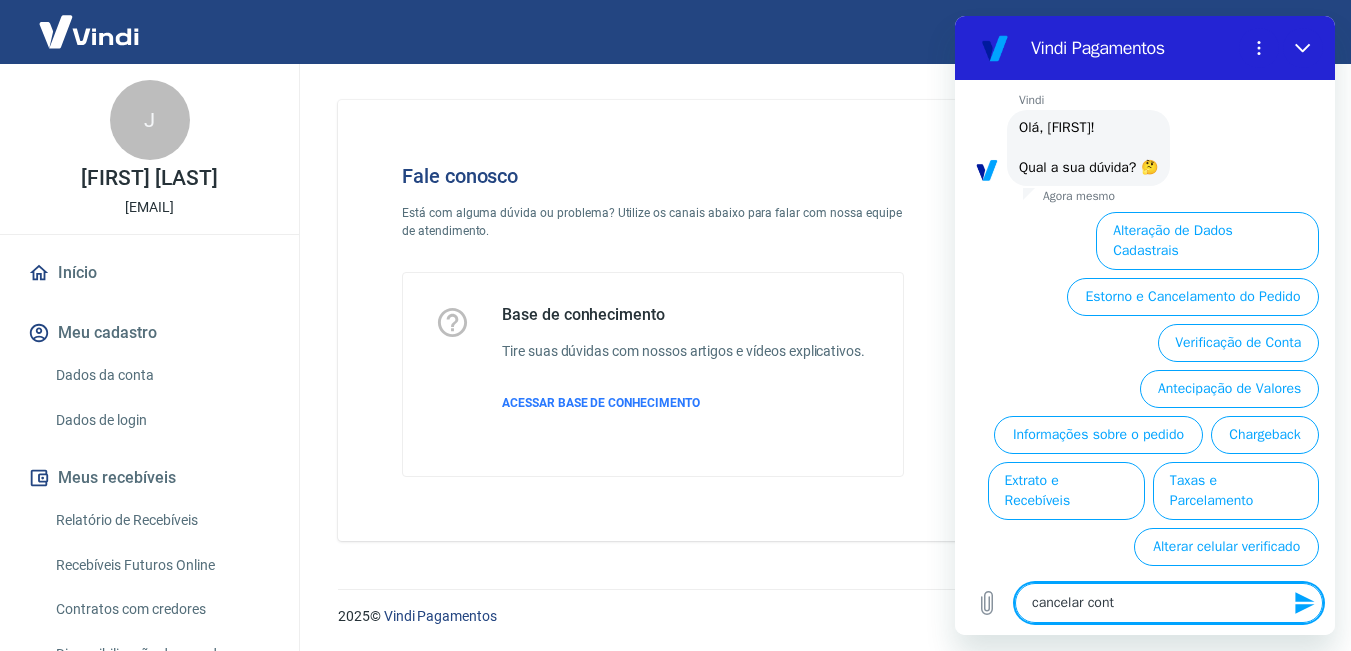 type on "cancelar conta" 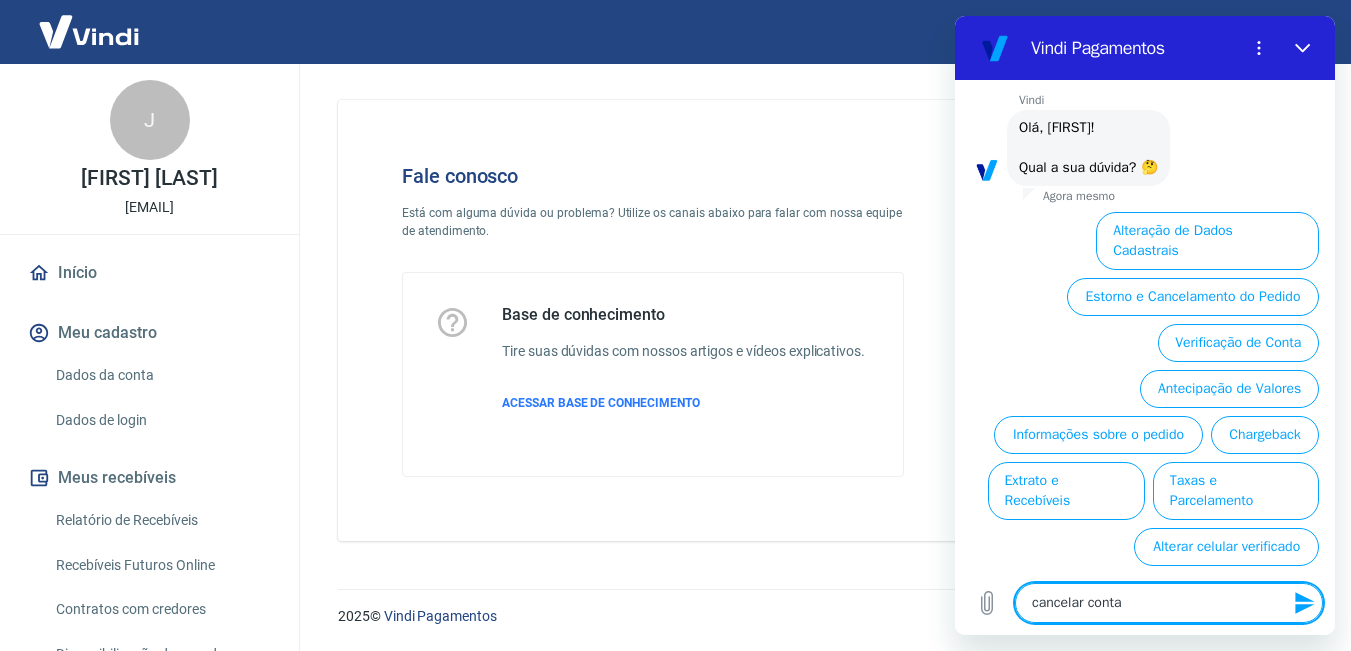 type 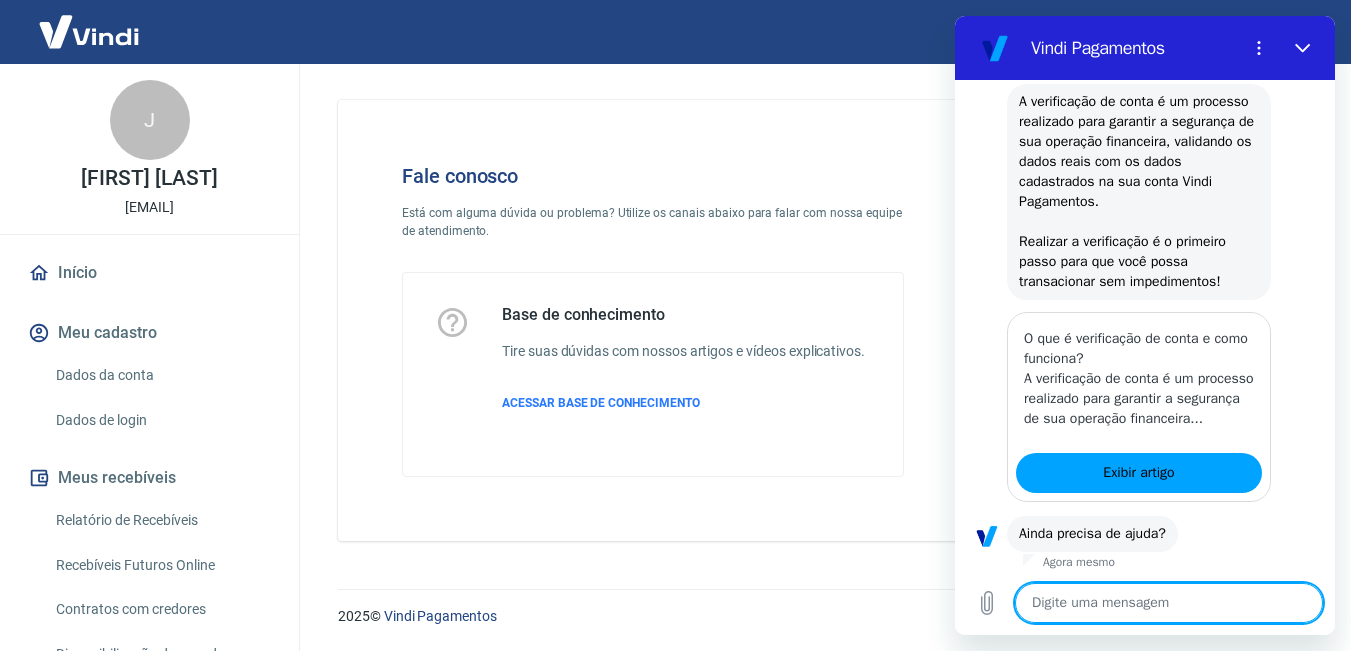 scroll, scrollTop: 326, scrollLeft: 0, axis: vertical 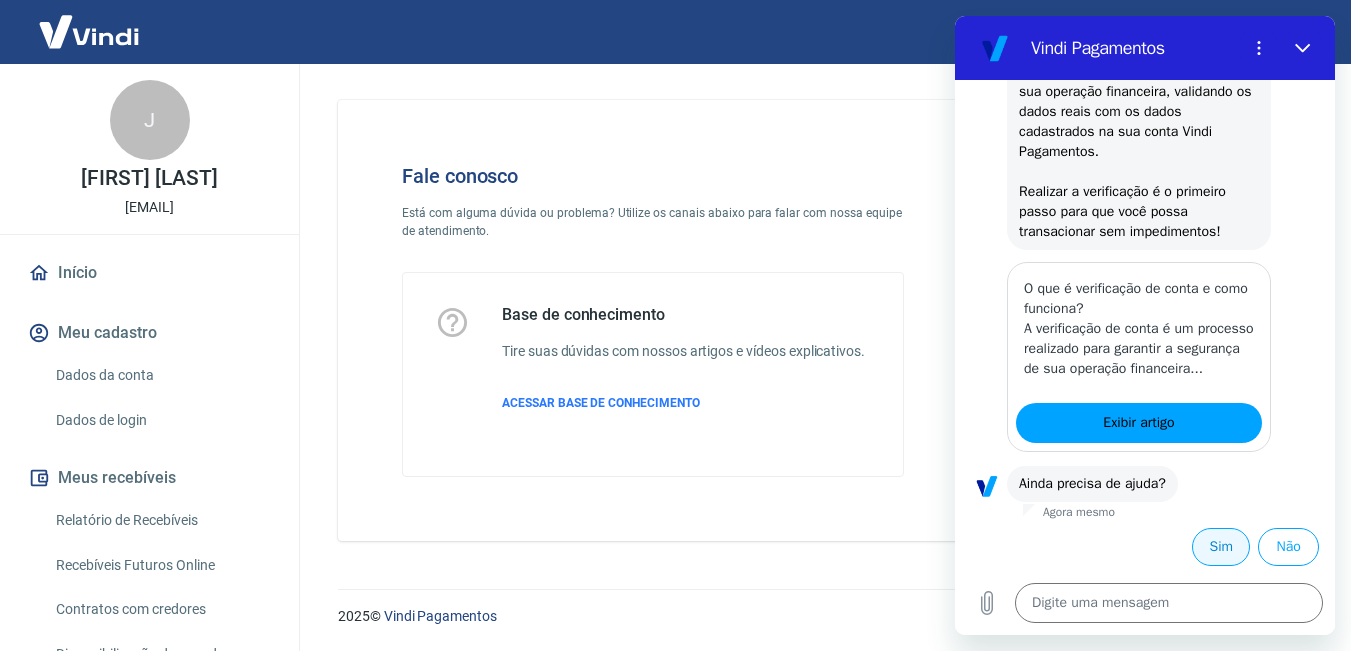 click on "Sim" at bounding box center (1221, 547) 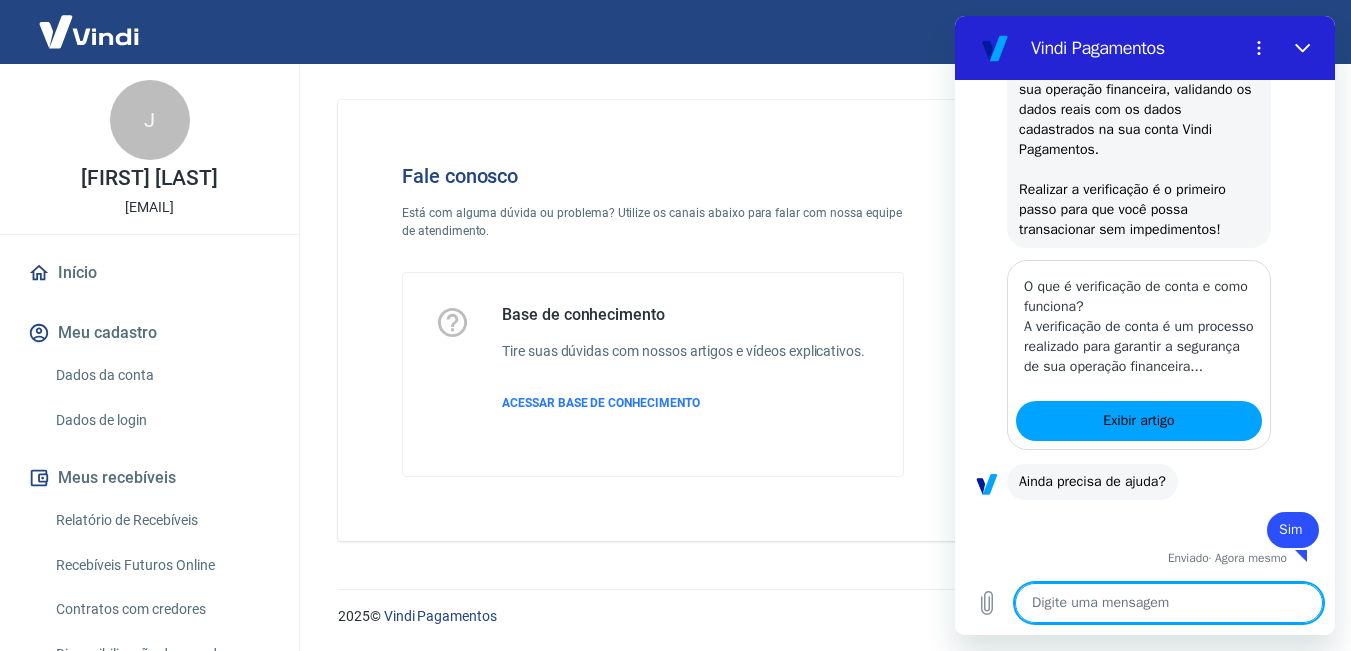 scroll, scrollTop: 328, scrollLeft: 0, axis: vertical 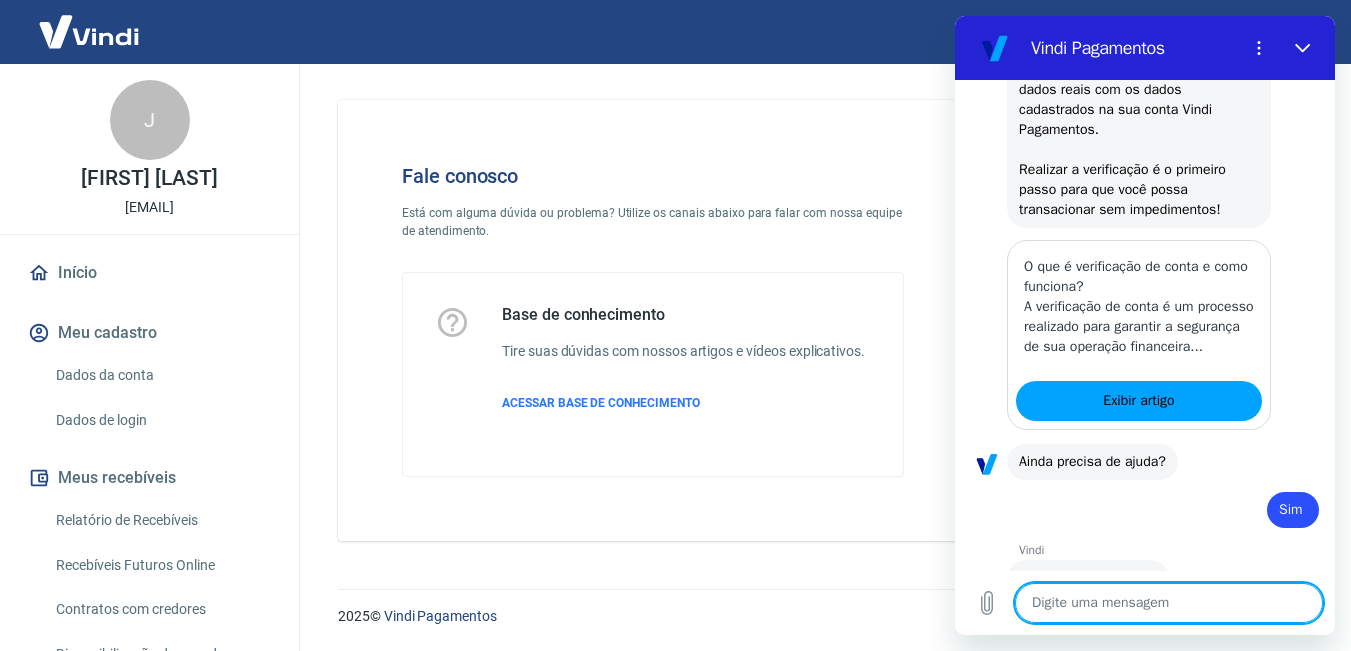 type on "x" 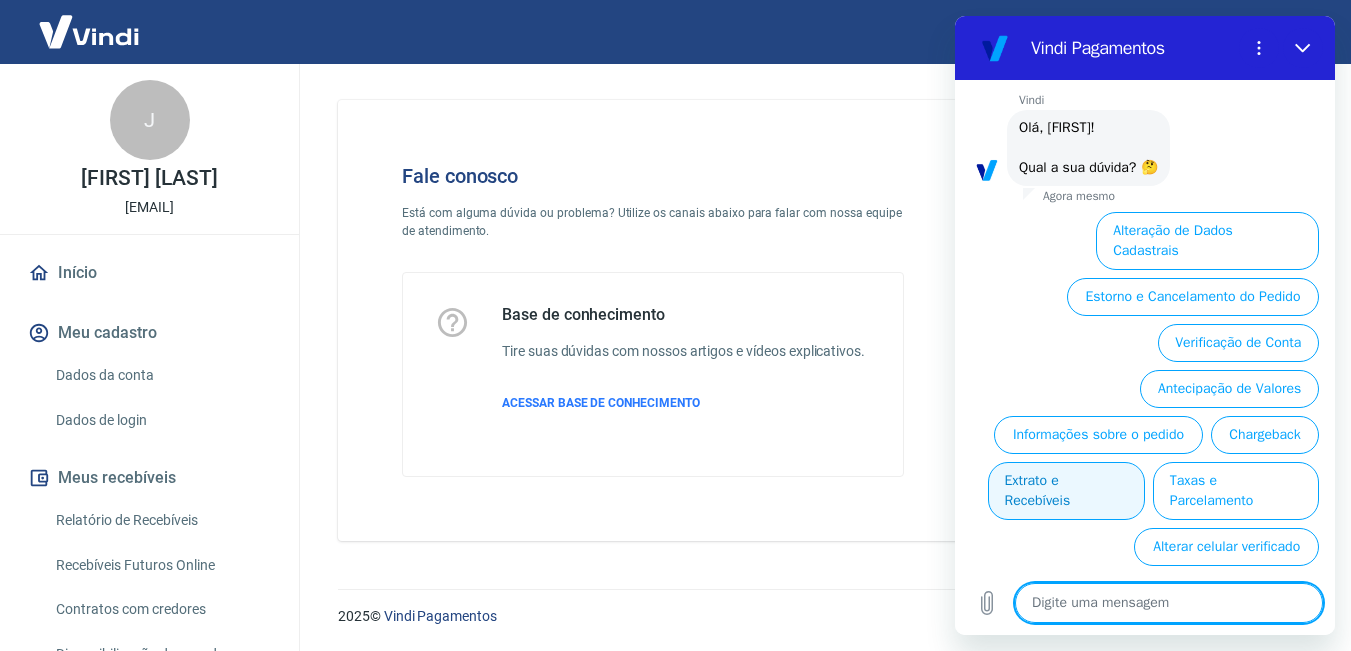 scroll, scrollTop: 802, scrollLeft: 0, axis: vertical 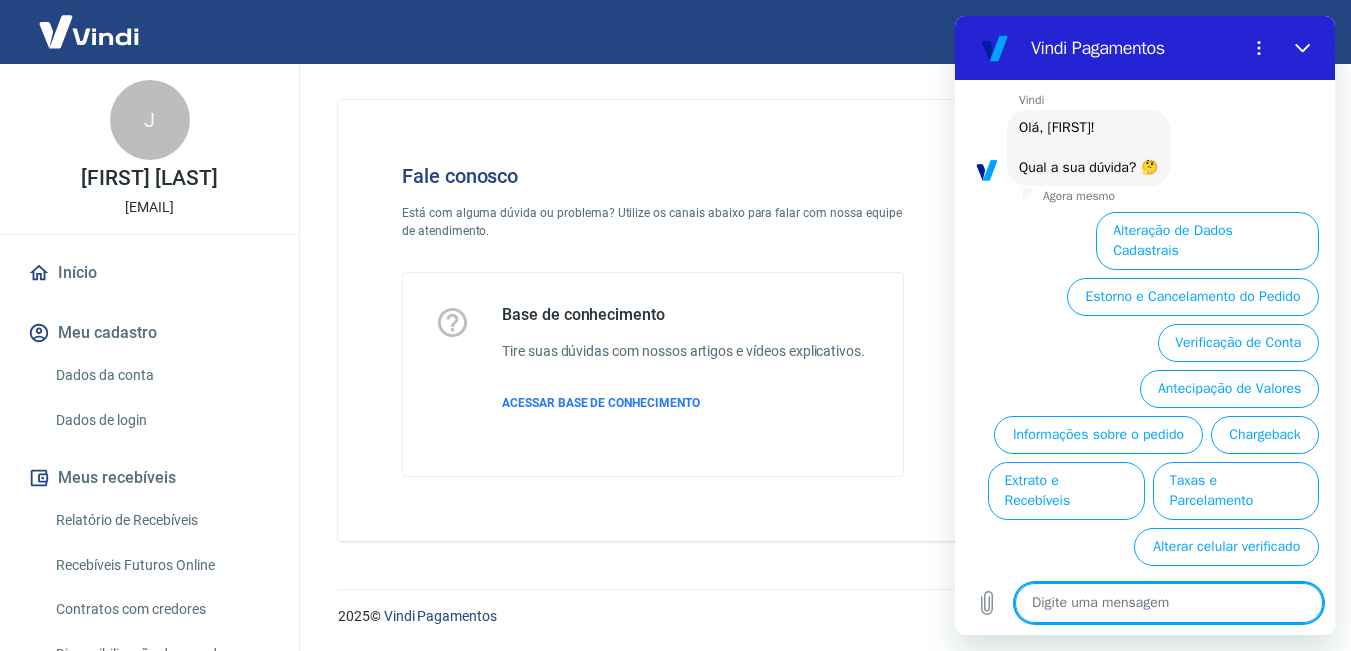 click at bounding box center [1169, 603] 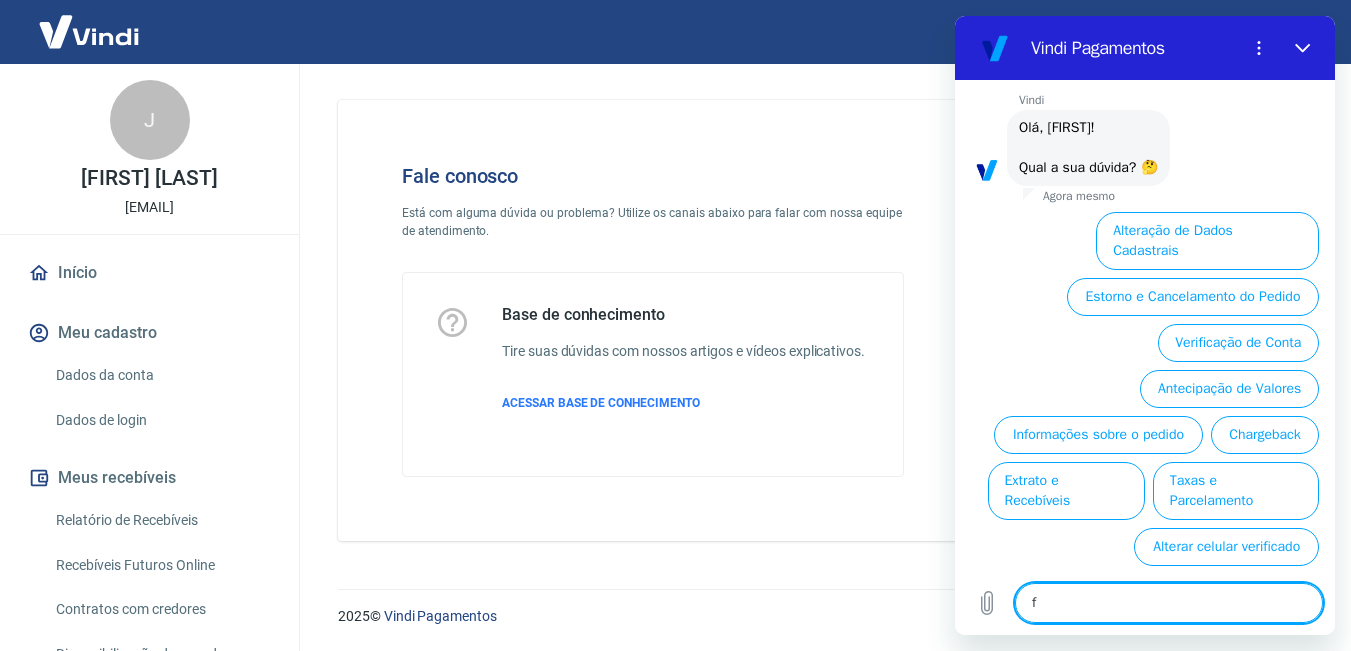 type on "fa" 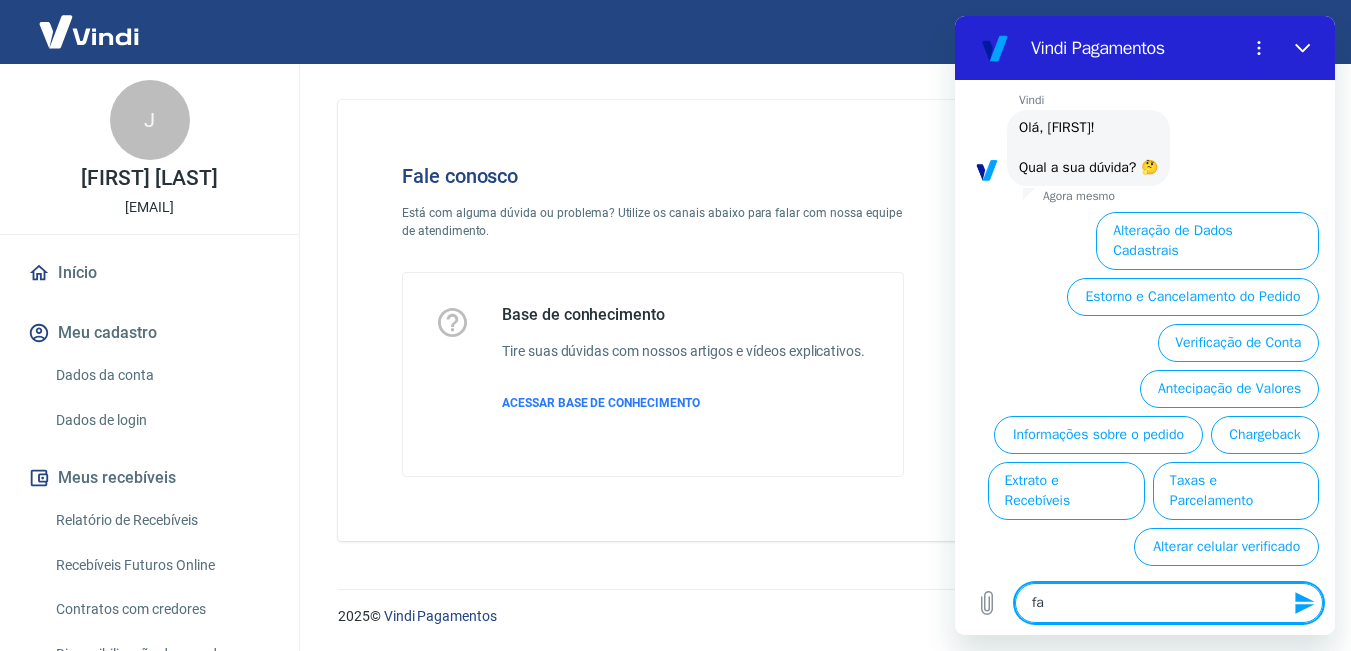 type on "fal" 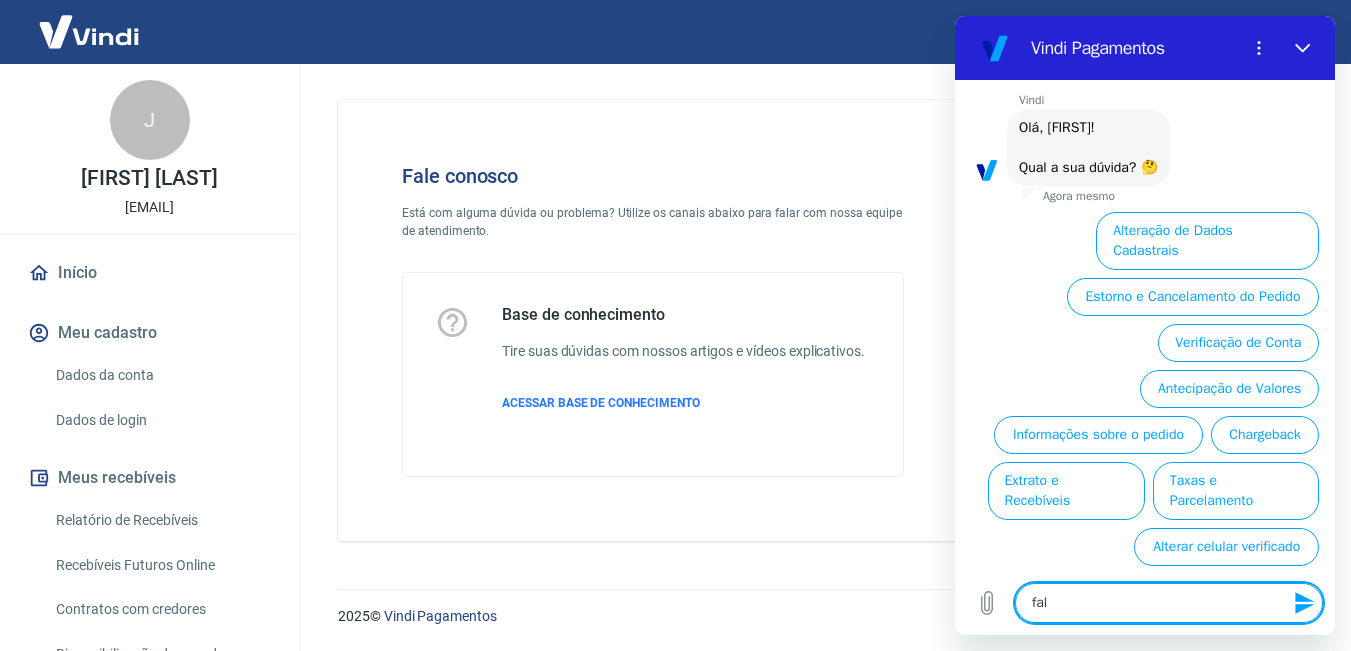 type on "x" 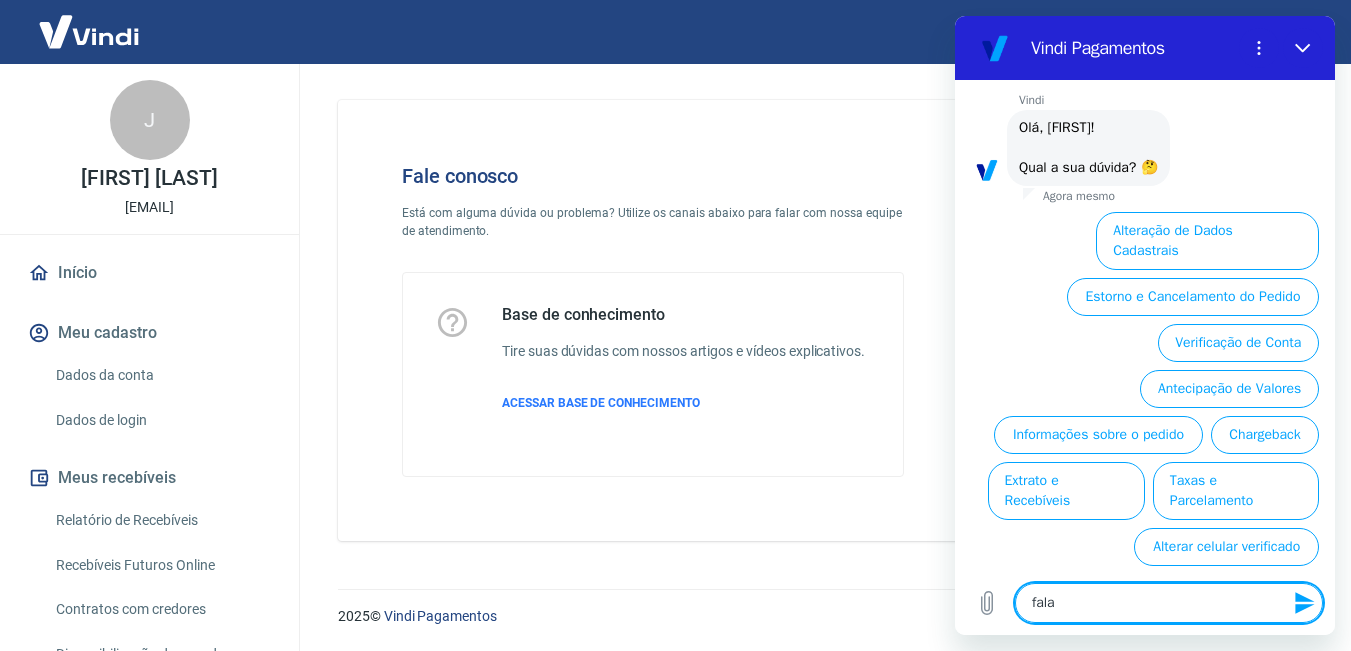 type on "x" 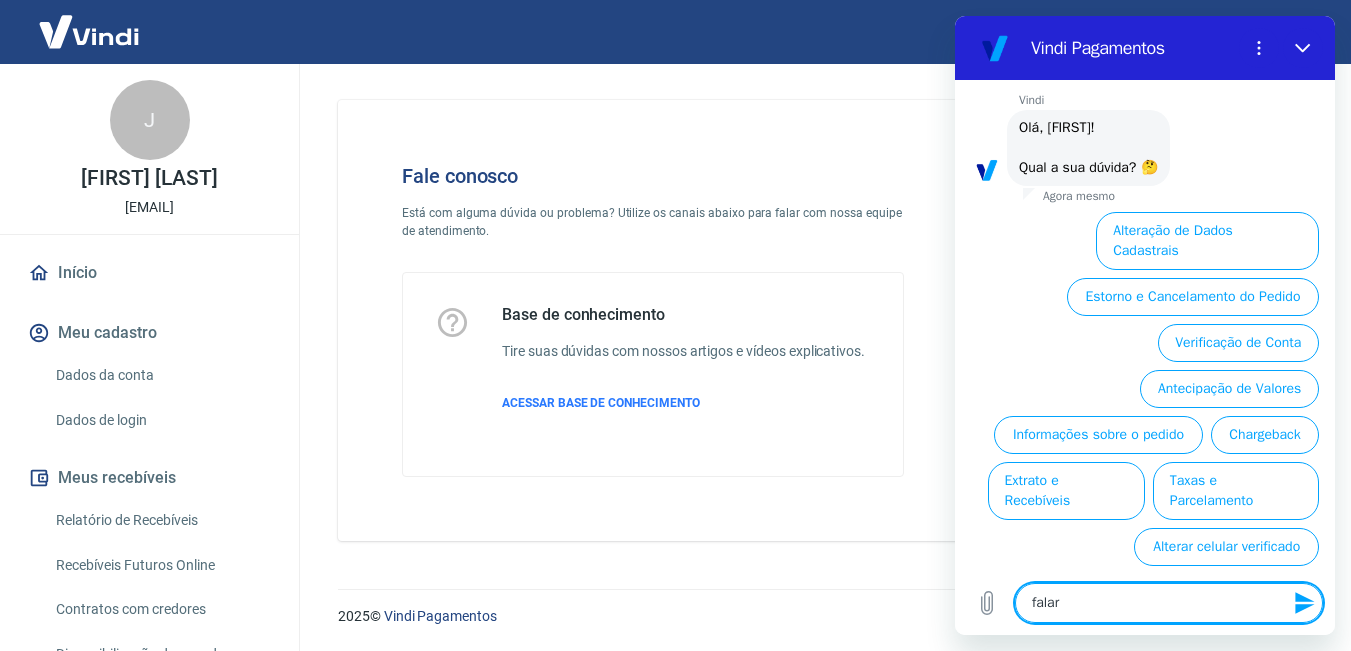 type on "falar" 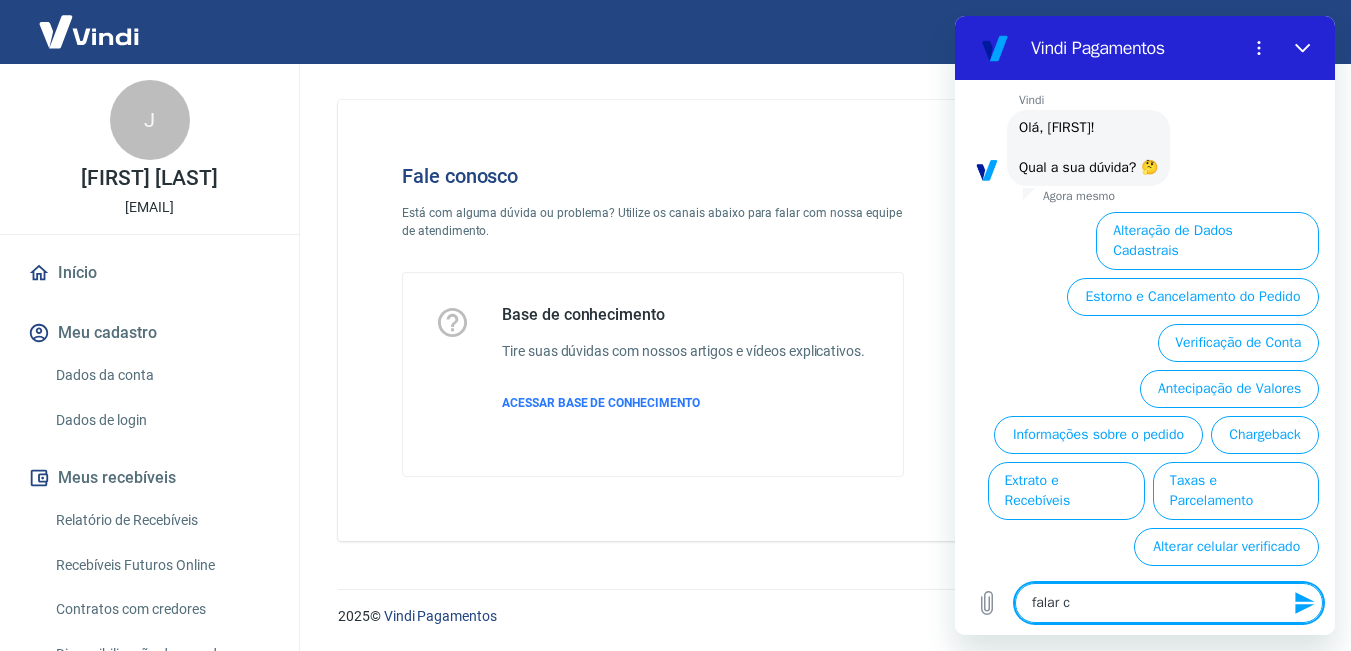 type on "falar co" 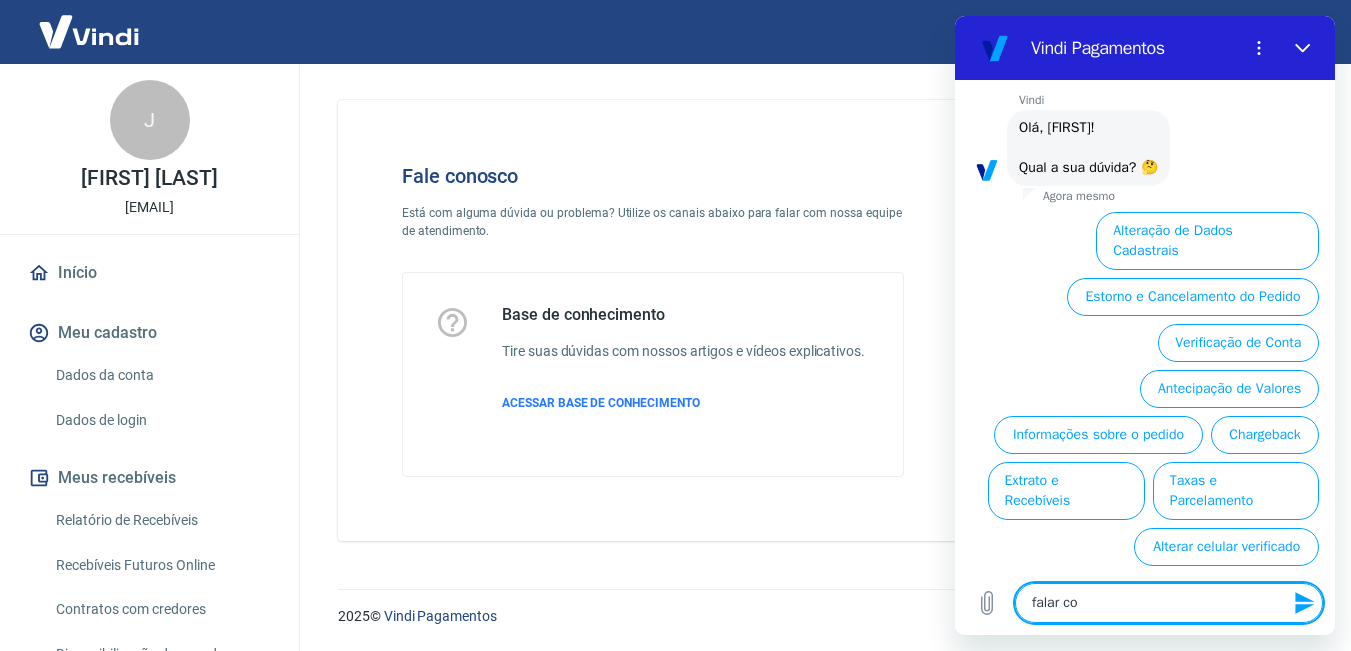 type on "falar com" 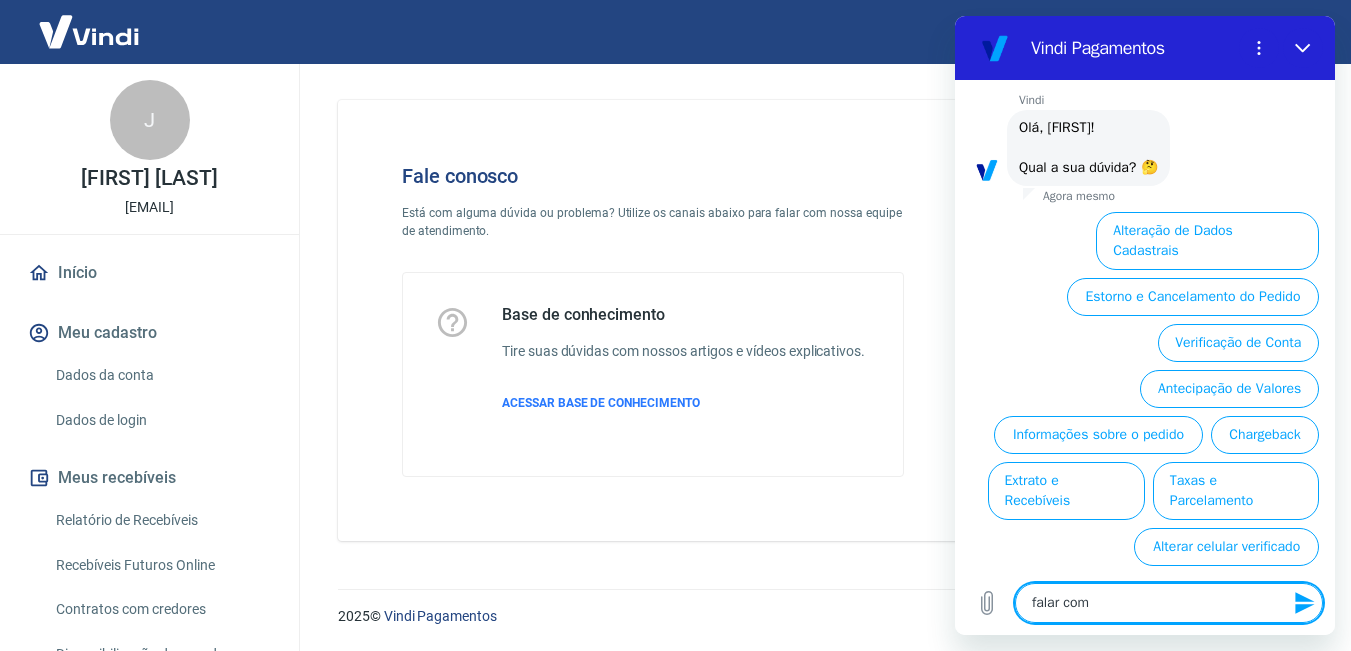 type on "falar com" 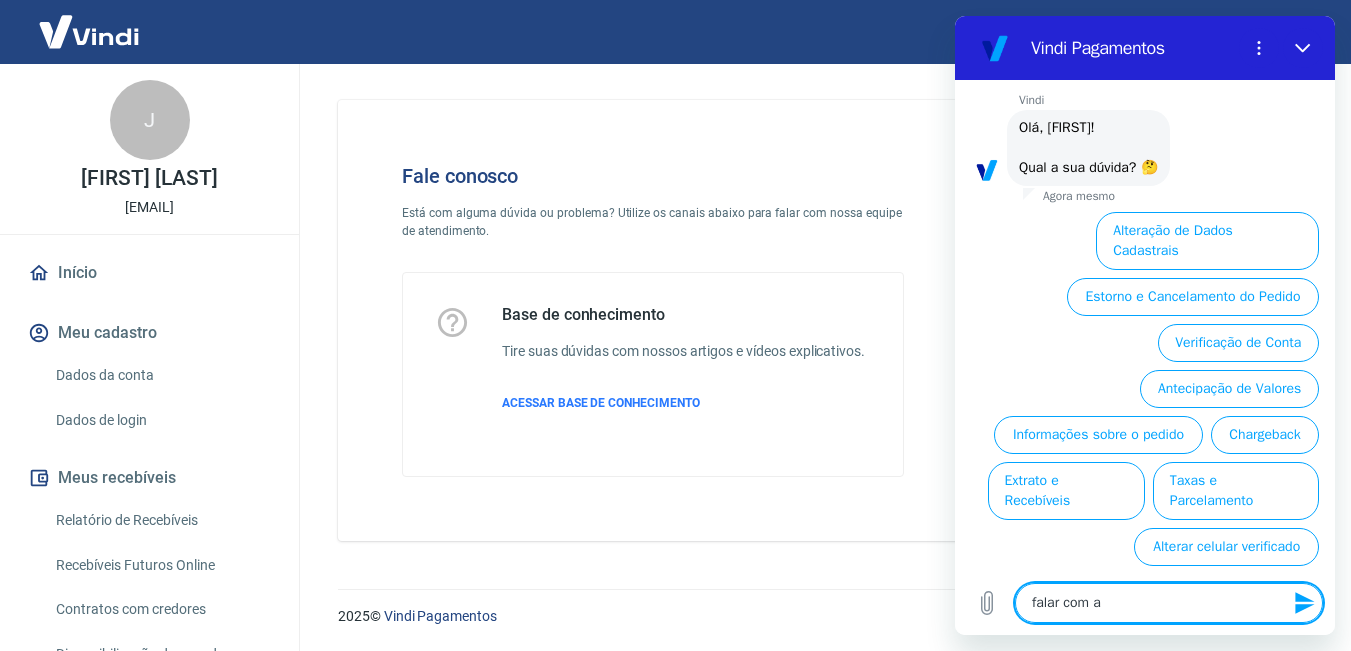 type on "falar com at" 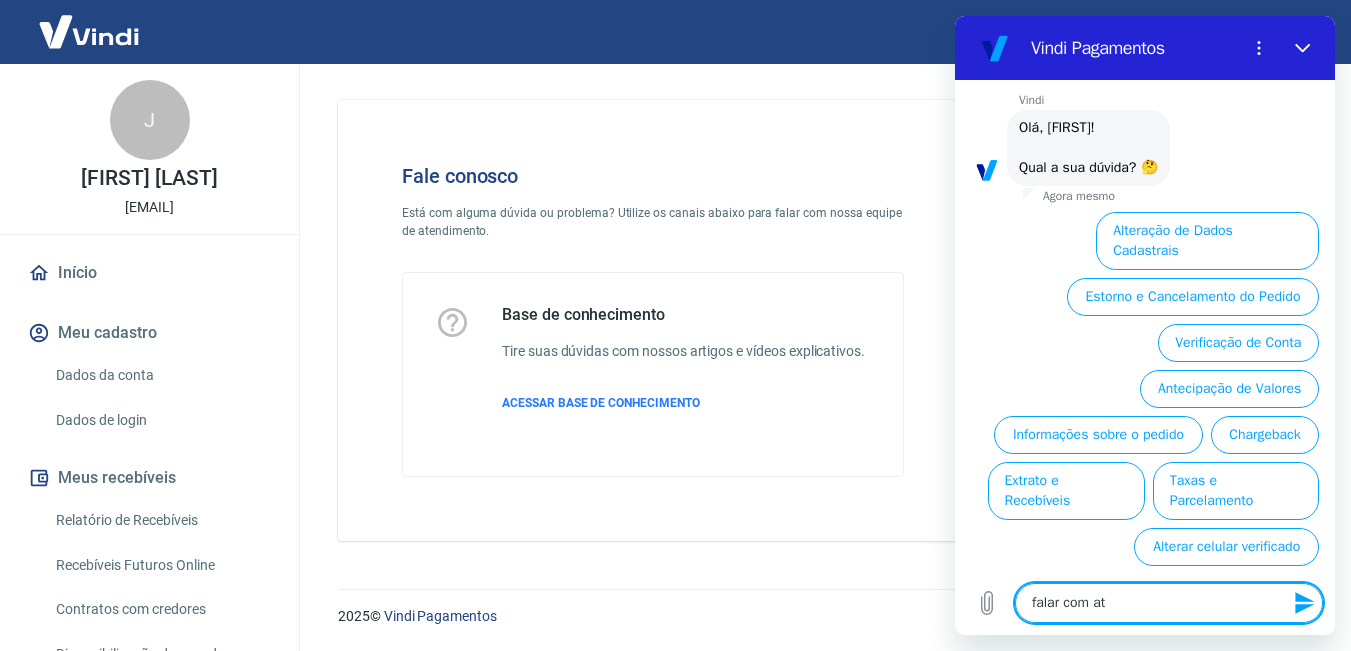 type on "falar com ate" 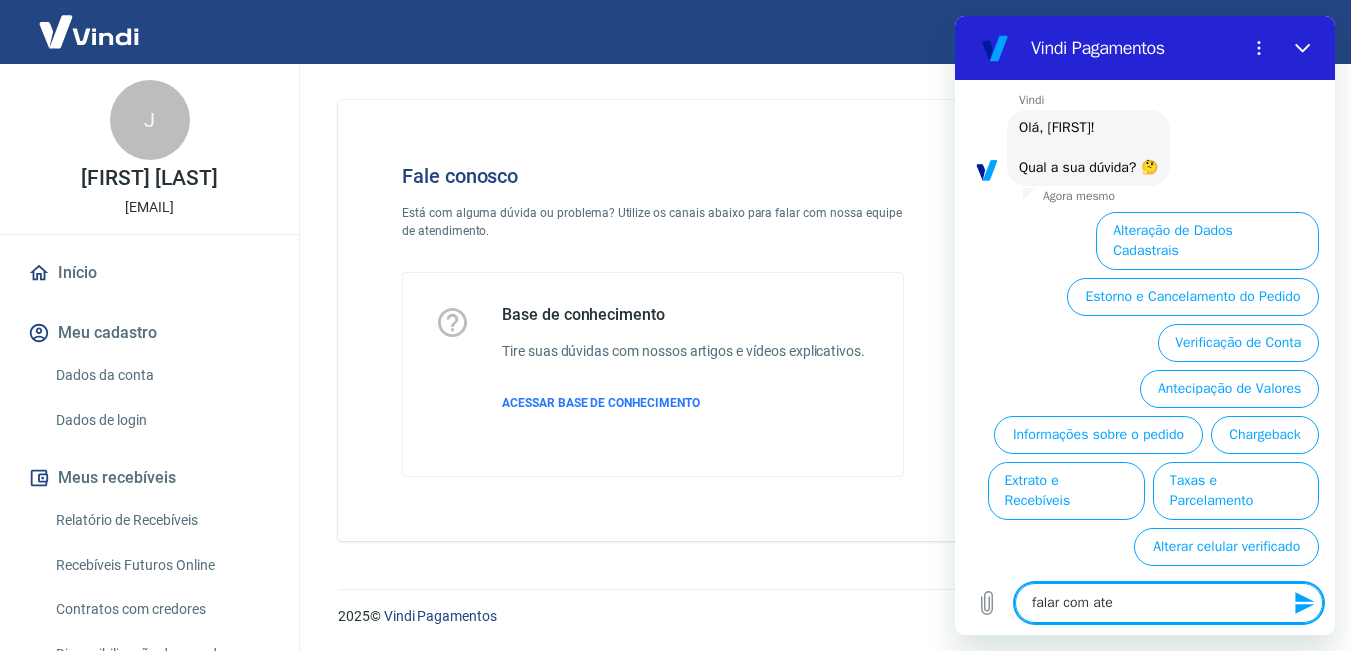 type on "falar com aten" 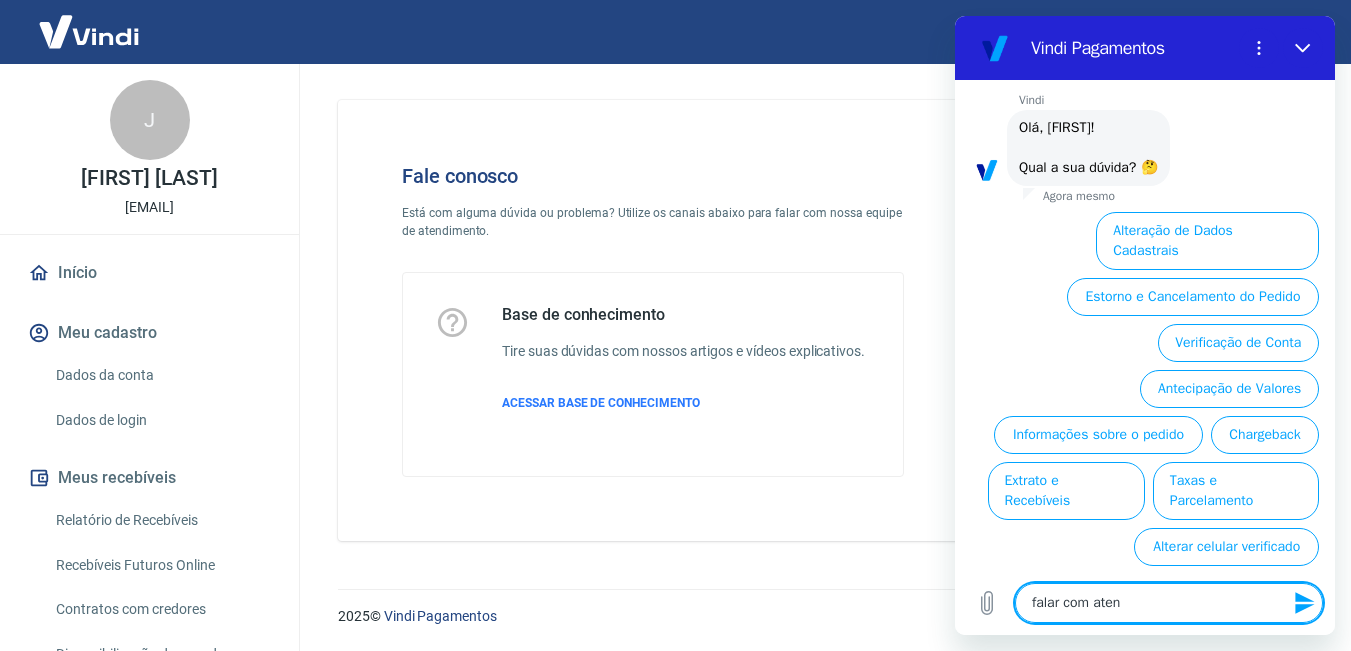 type on "falar com atene" 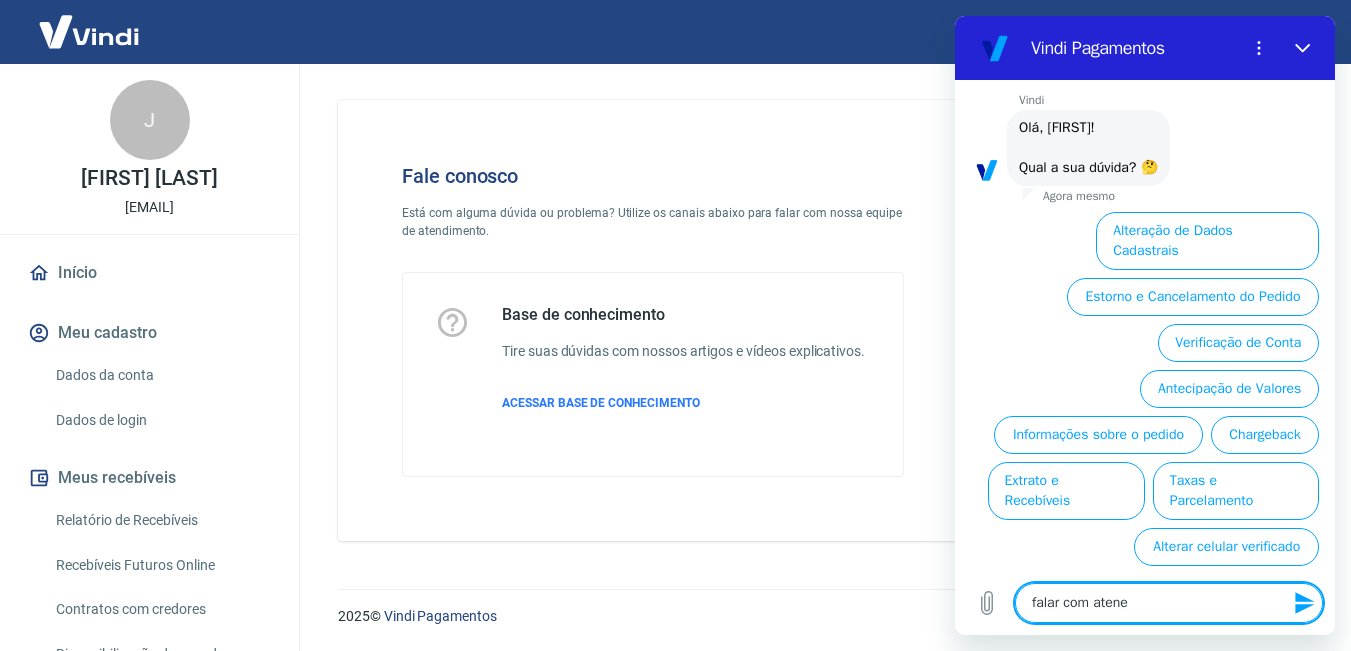 type on "x" 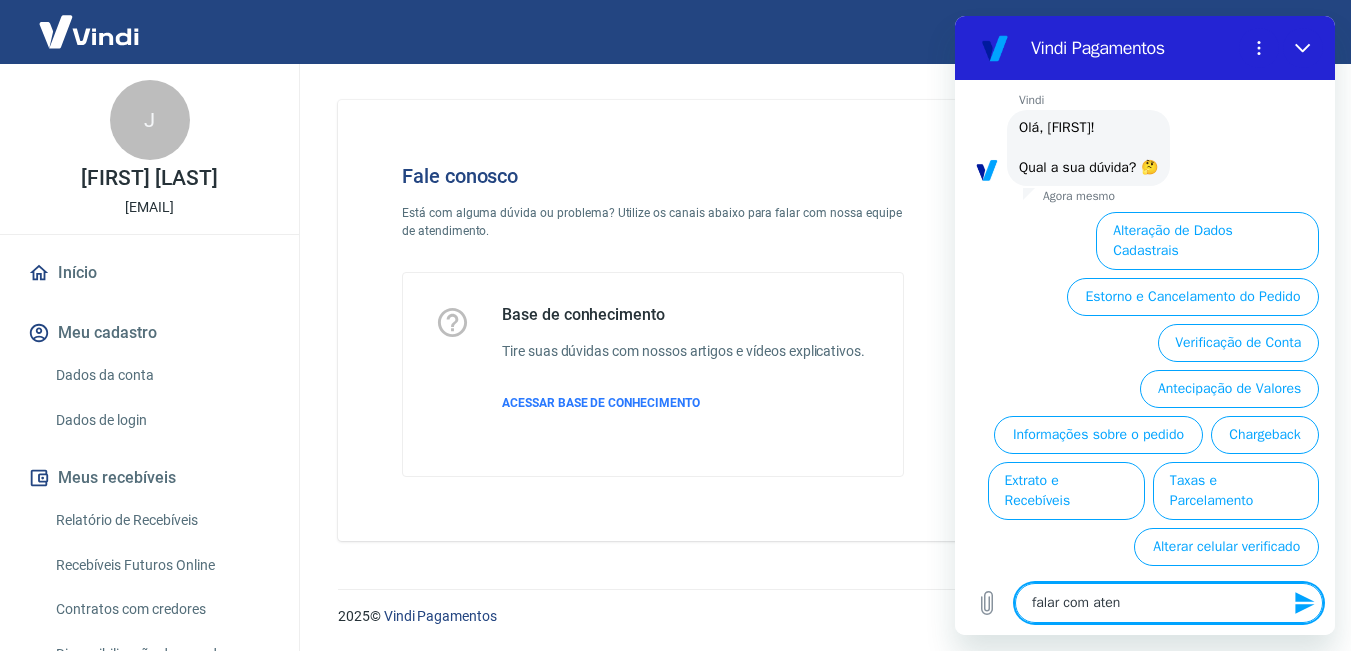 type on "x" 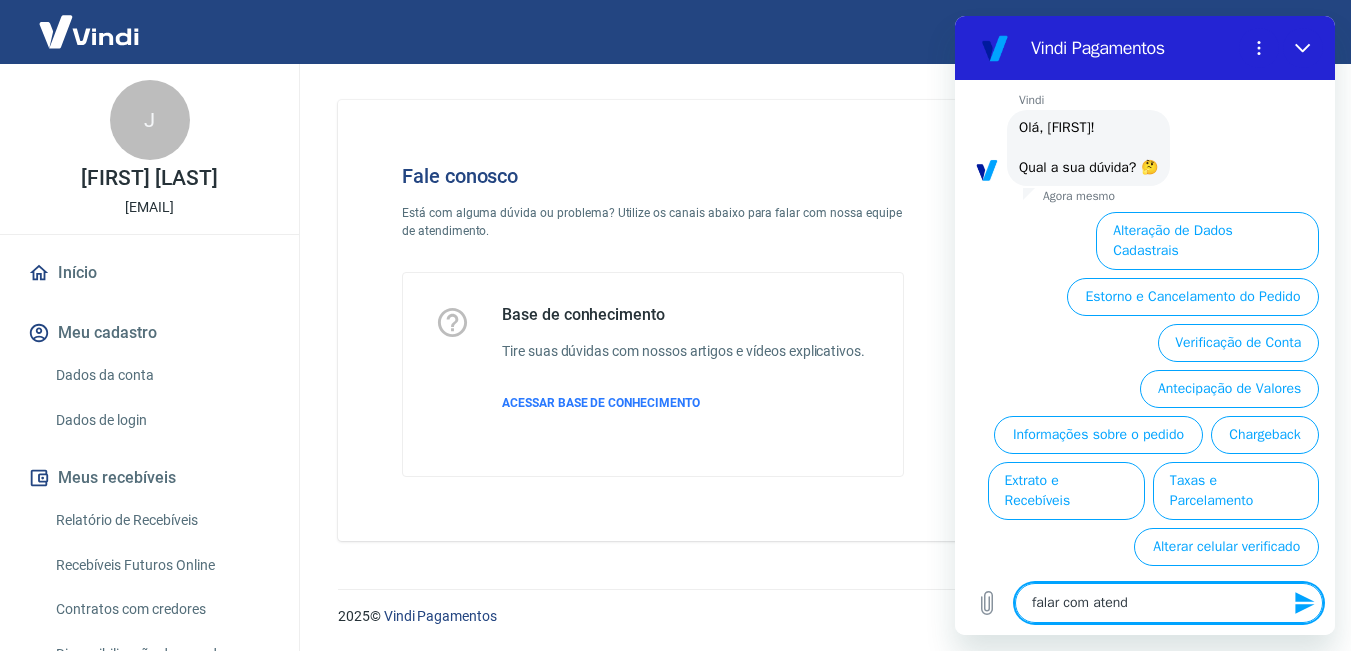 type on "falar com atende" 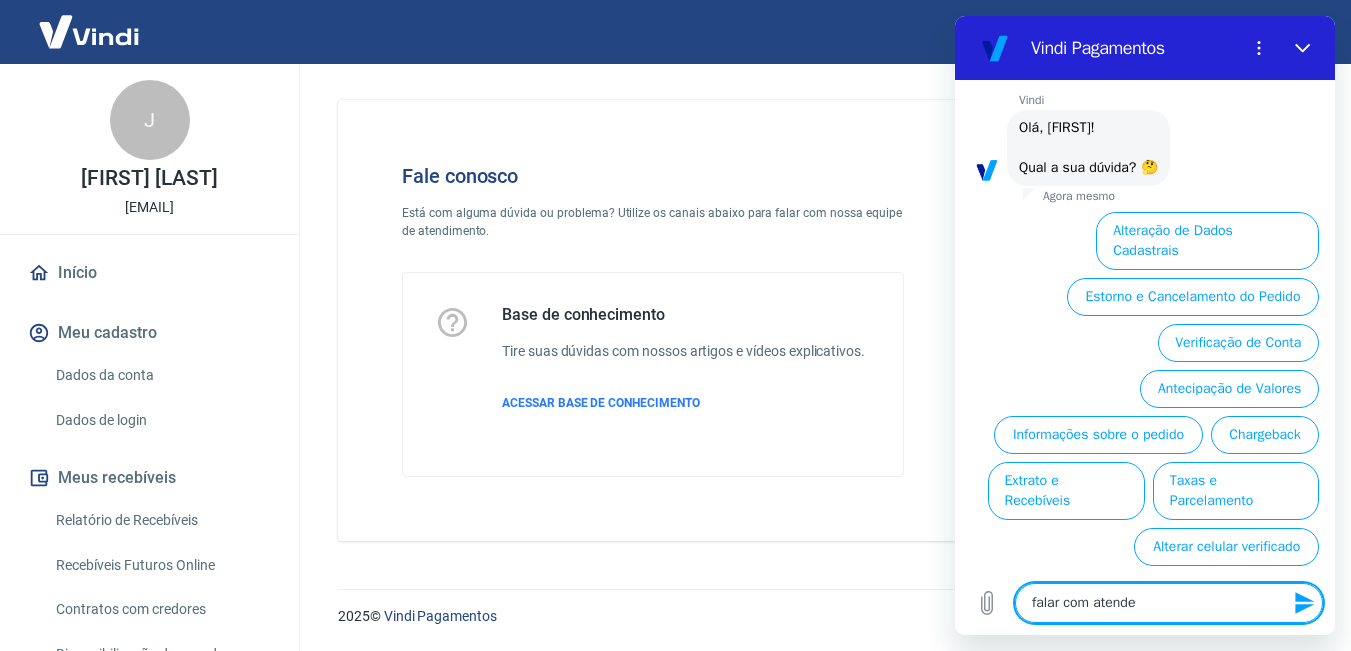 type on "falar com atenden" 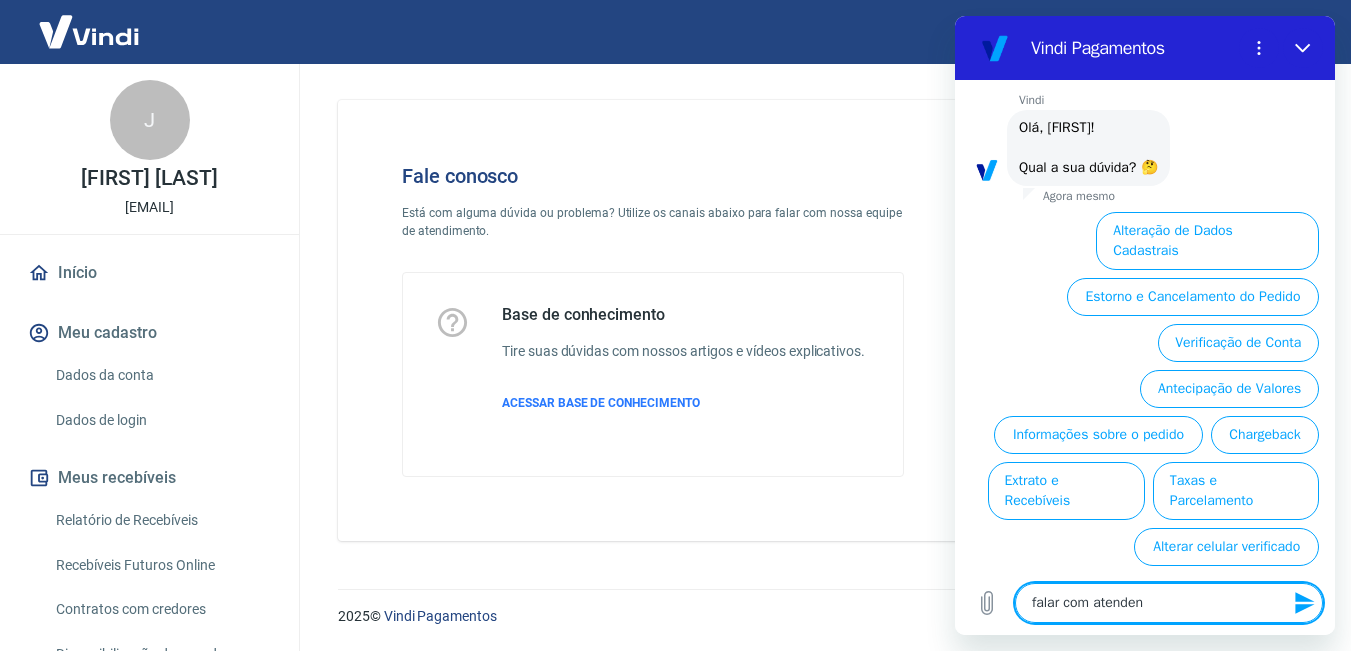 type on "falar com atendent" 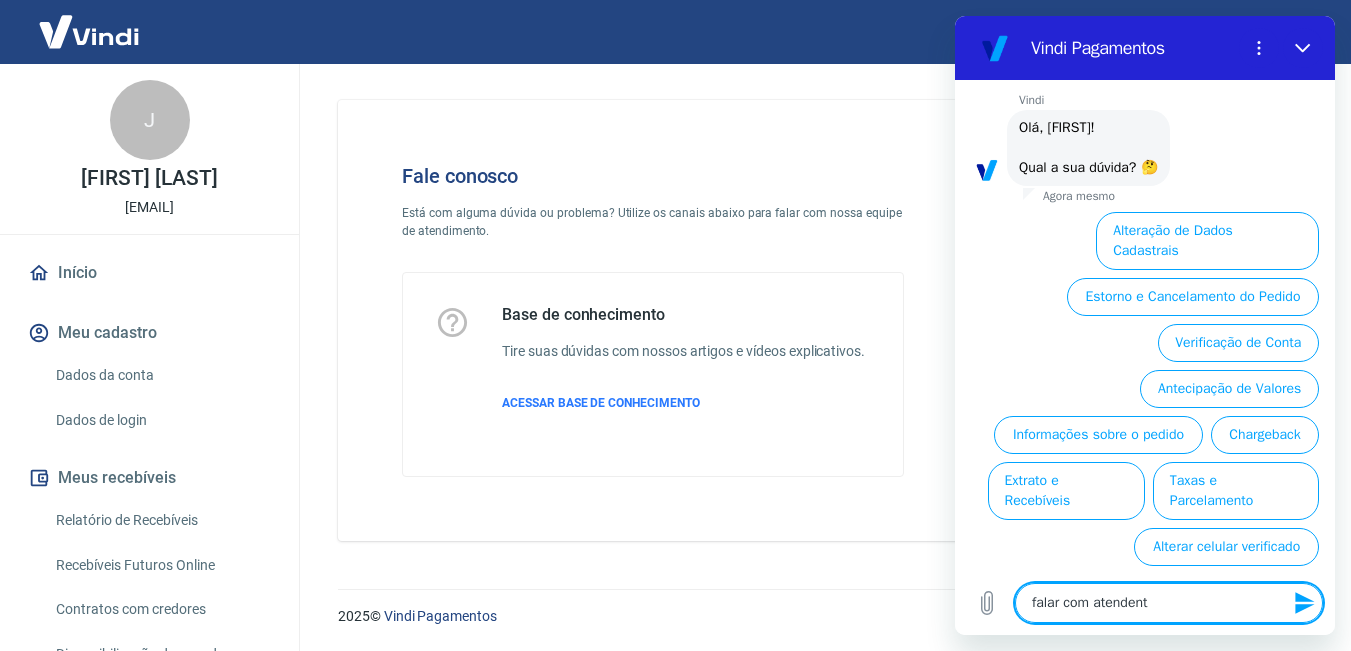 type on "falar com atendente" 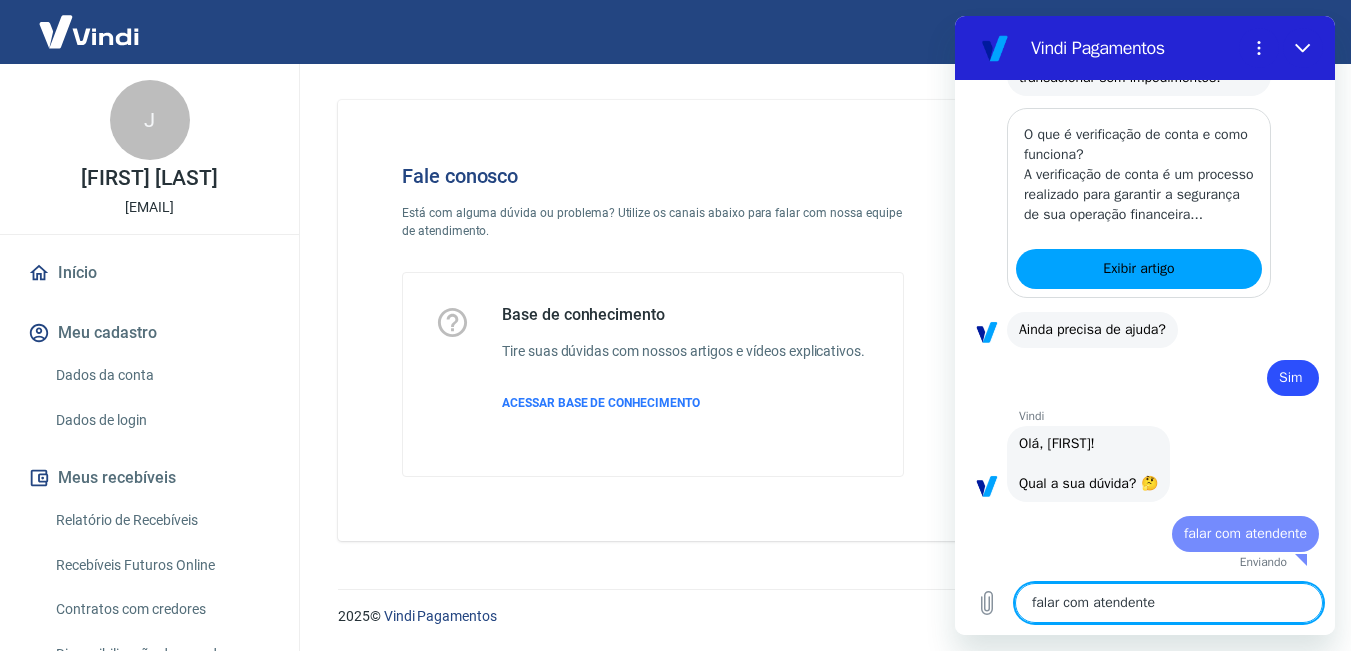 type 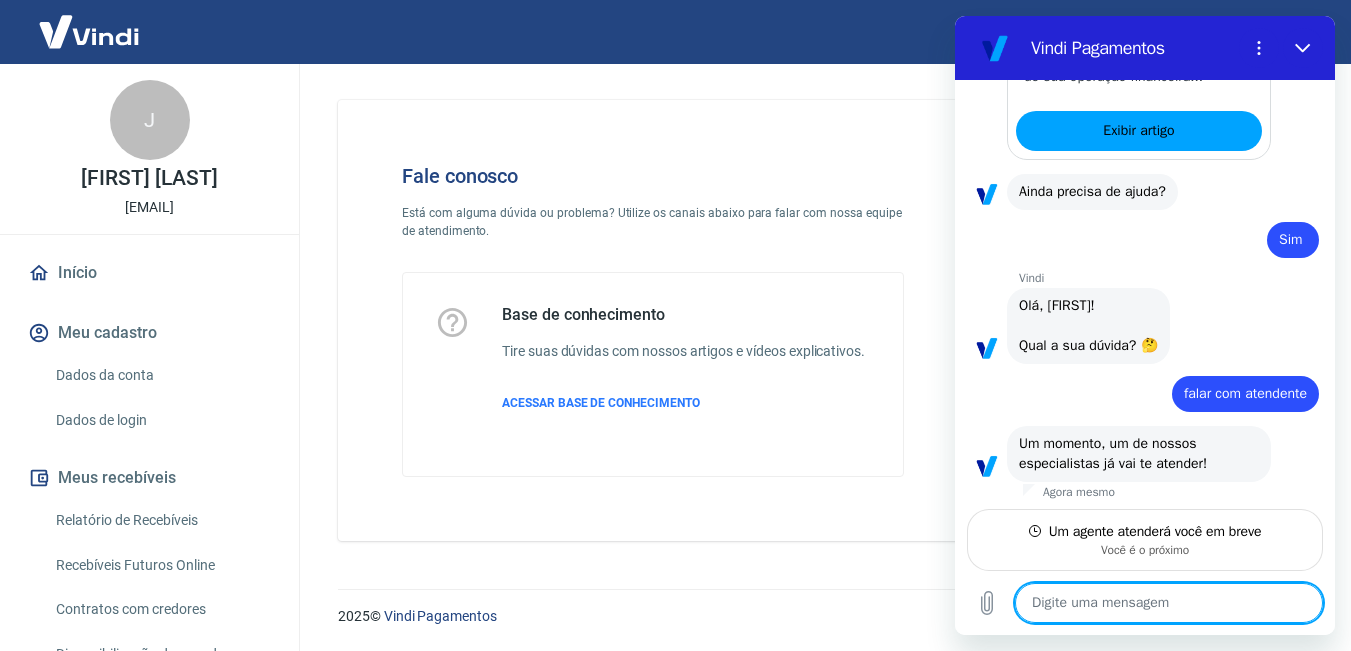 scroll, scrollTop: 622, scrollLeft: 0, axis: vertical 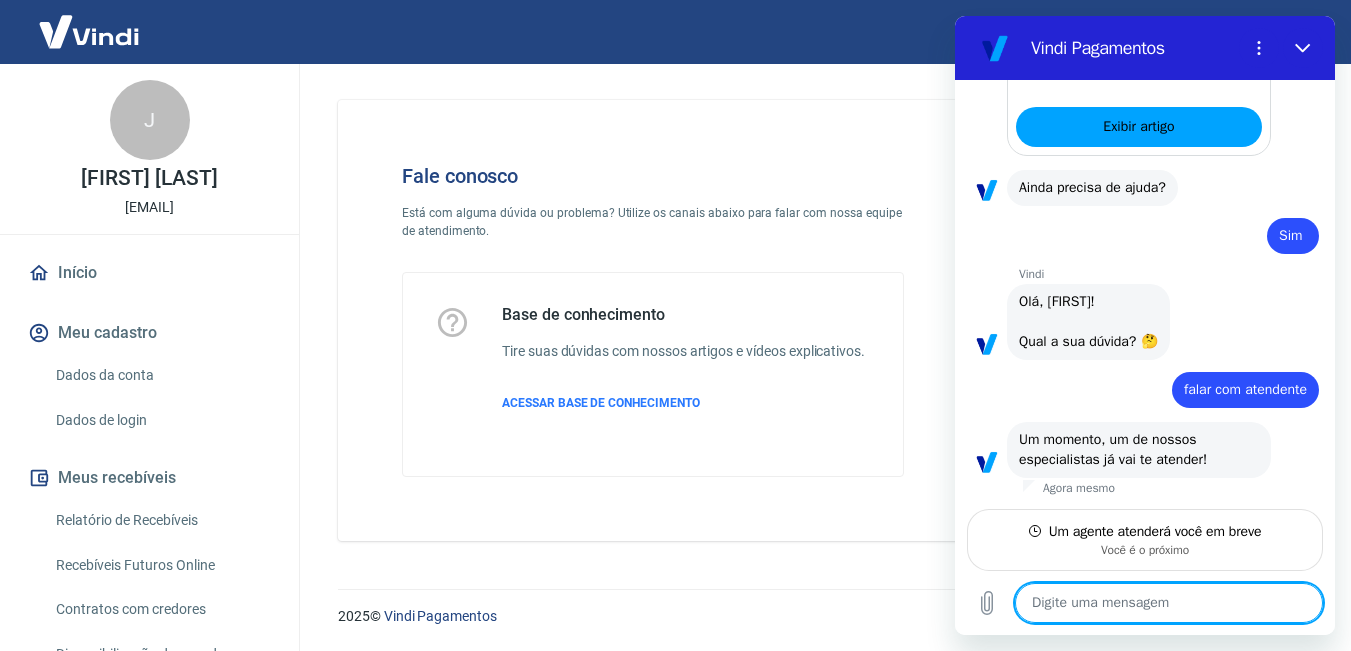 type on "x" 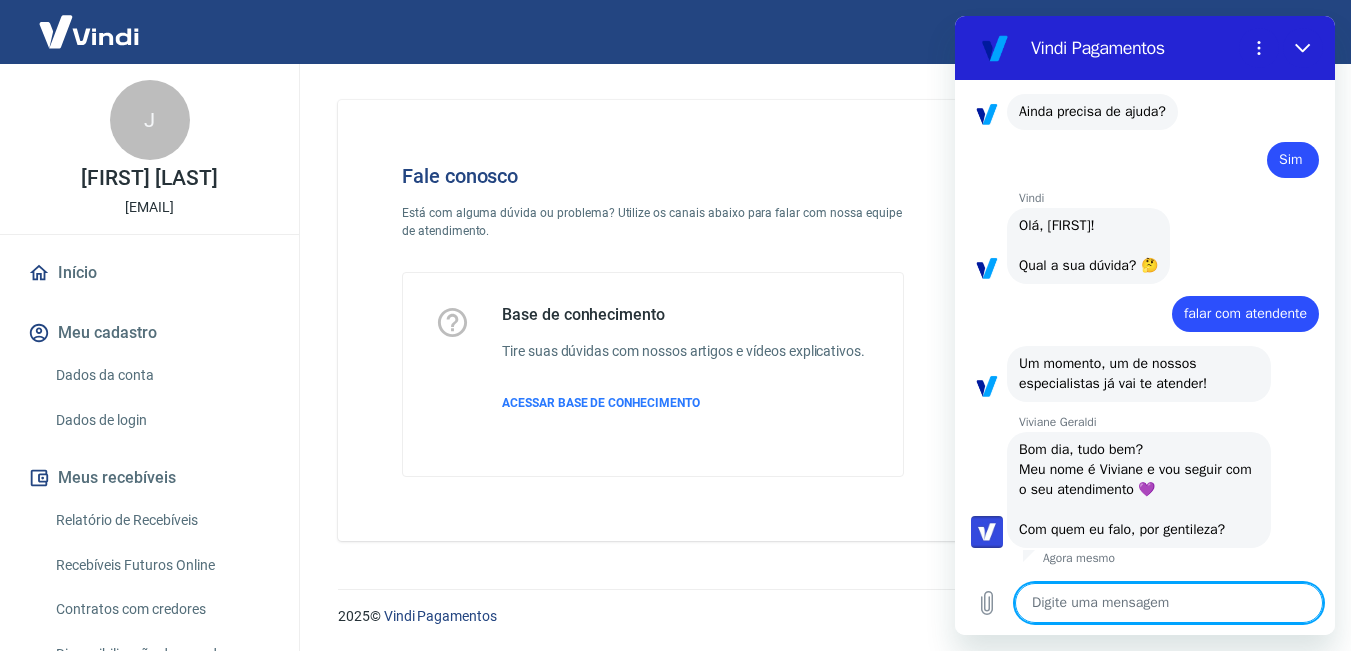 scroll, scrollTop: 698, scrollLeft: 0, axis: vertical 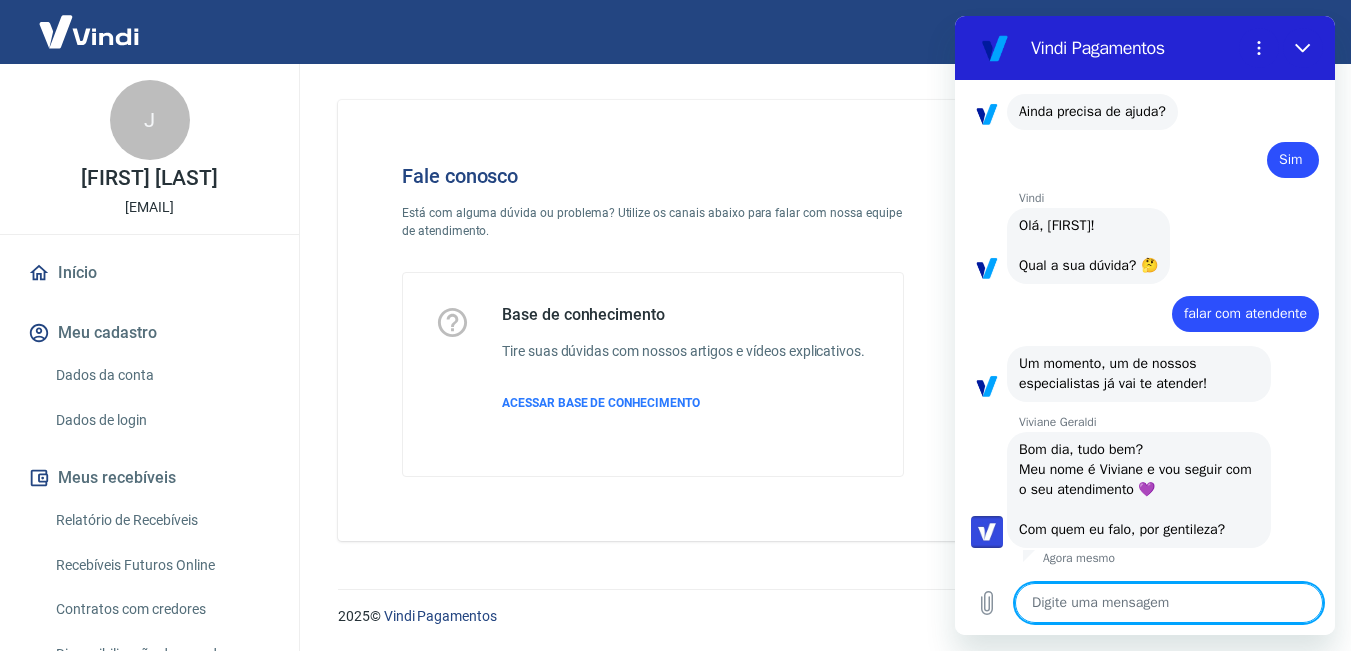 type on "O" 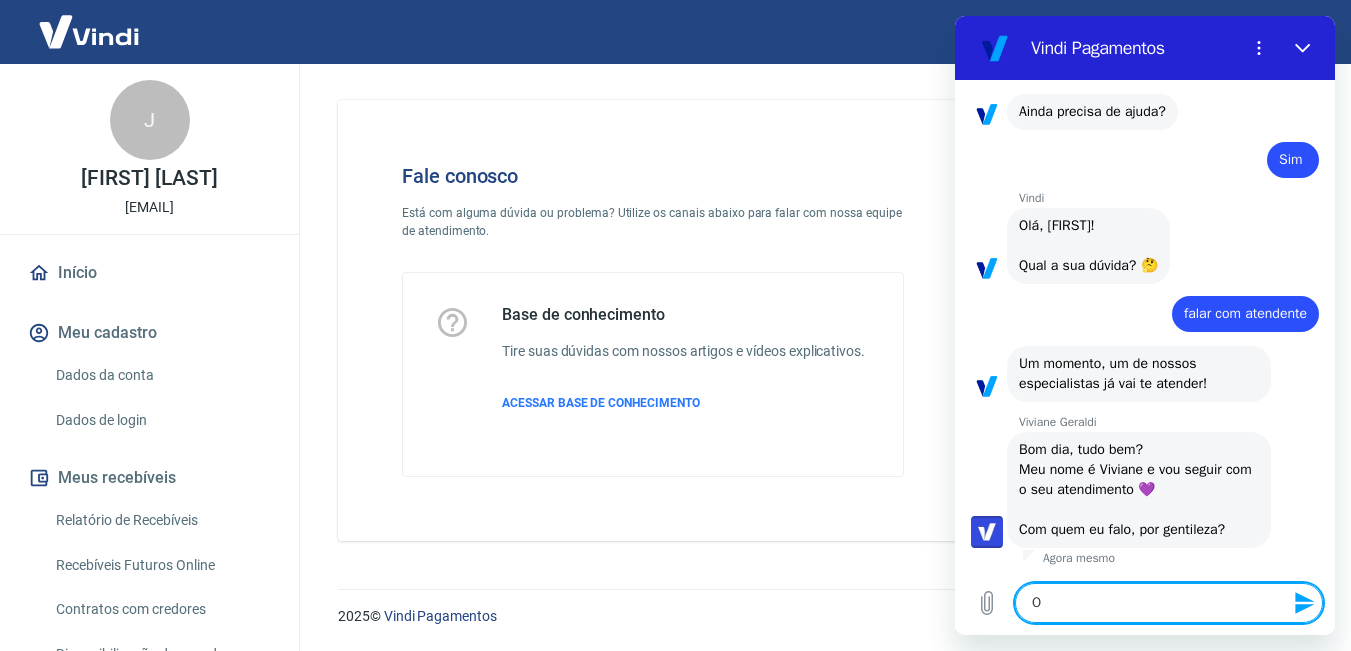 type on "Oi" 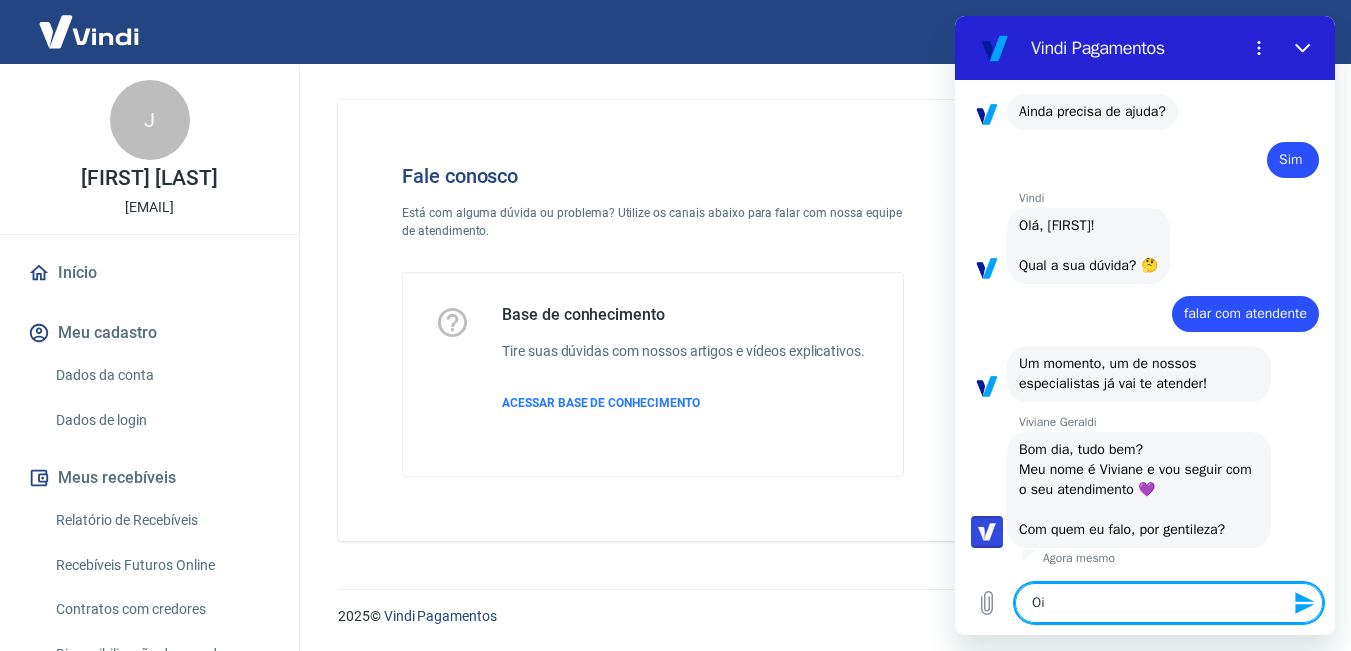 type on "Oi" 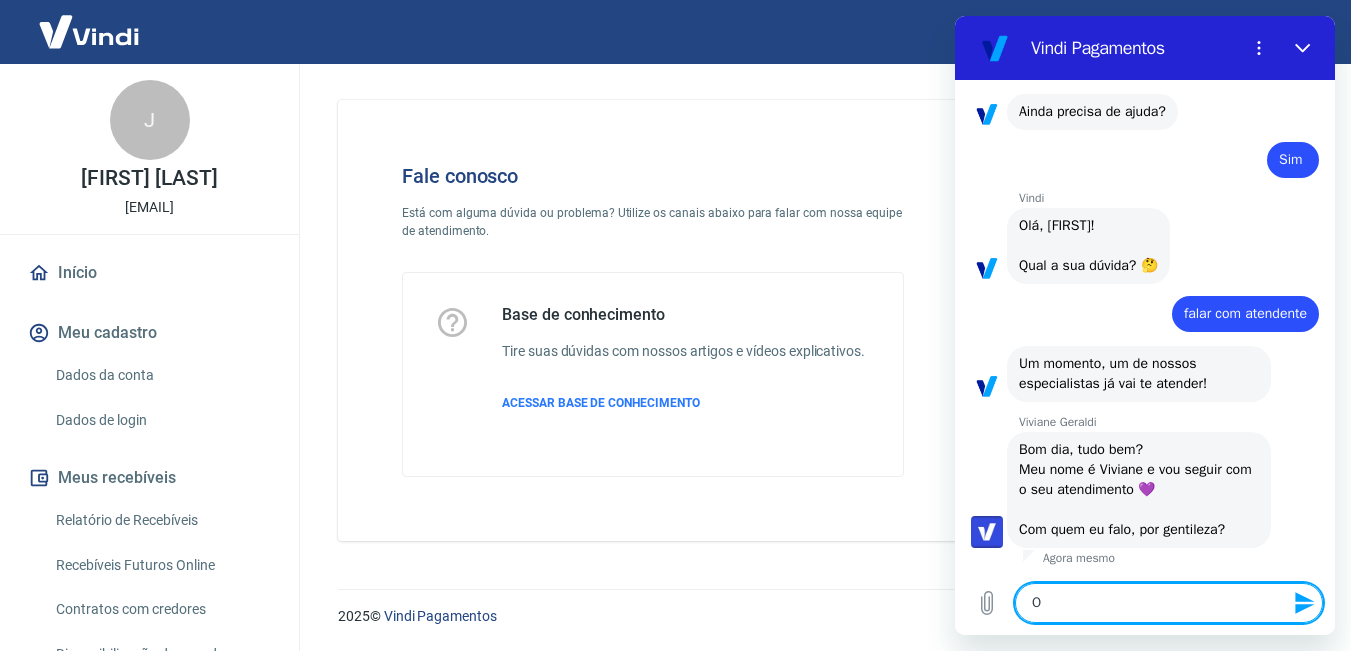 type on "x" 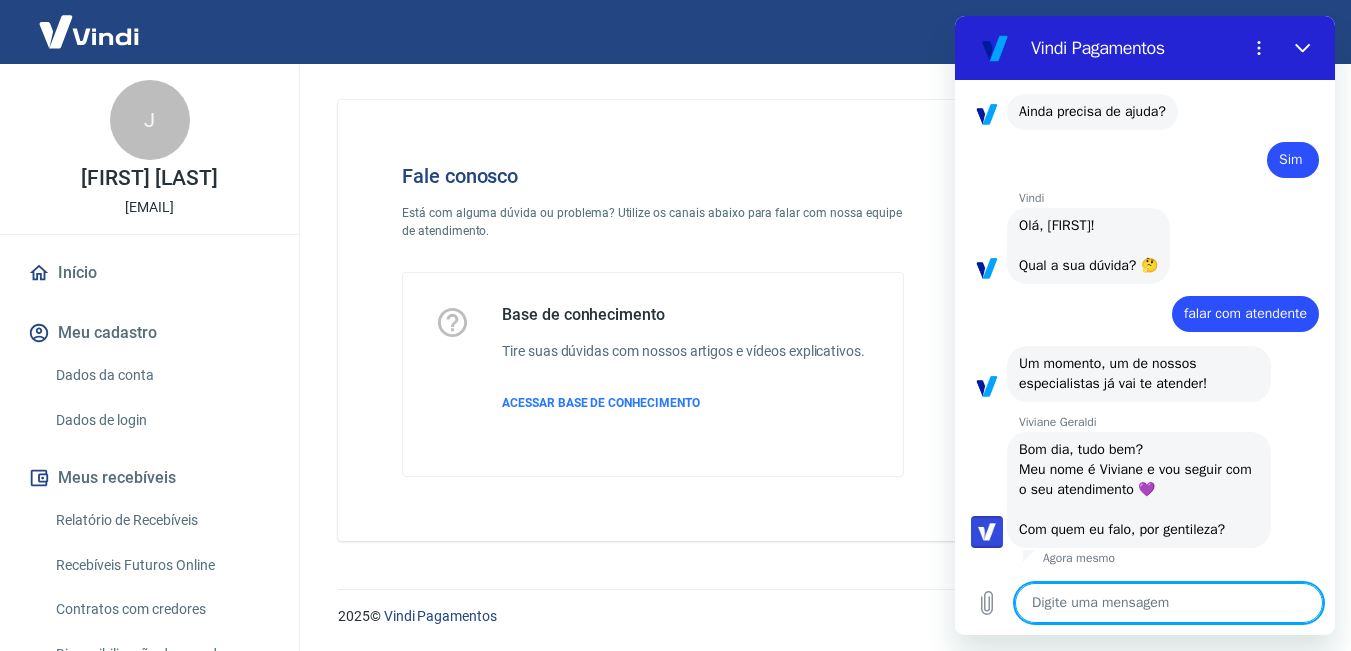 type on "J" 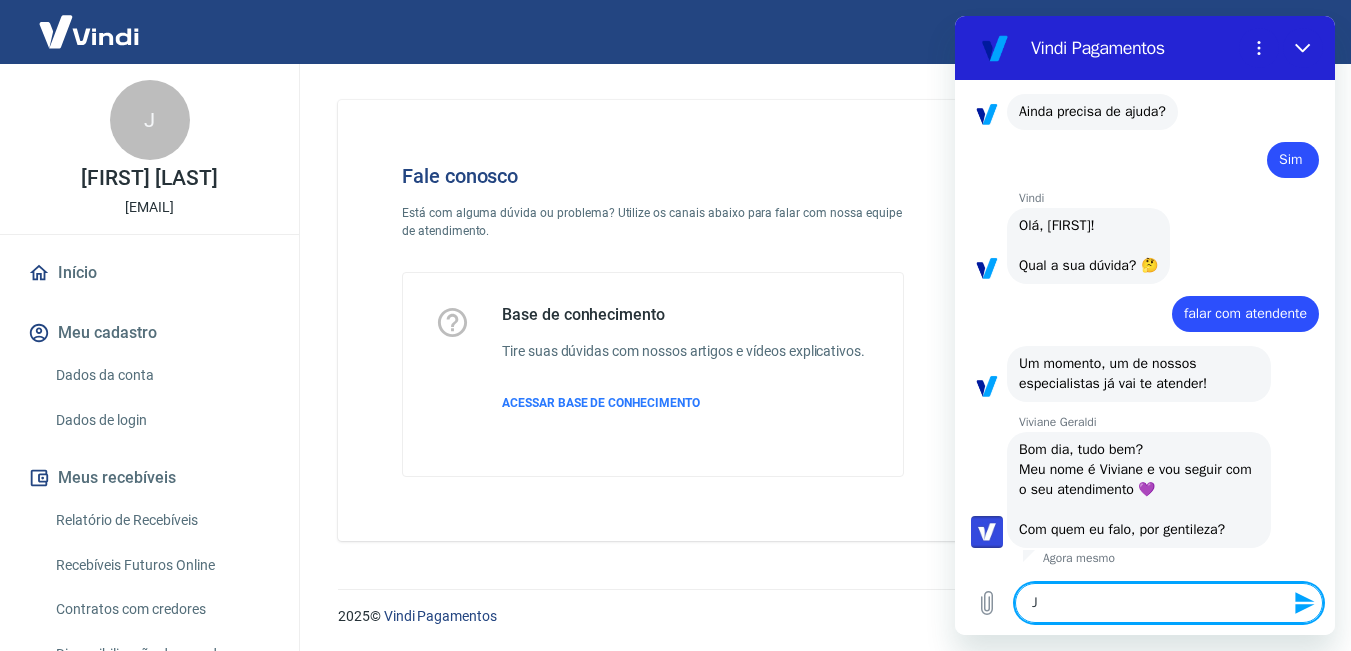 type on "Jo" 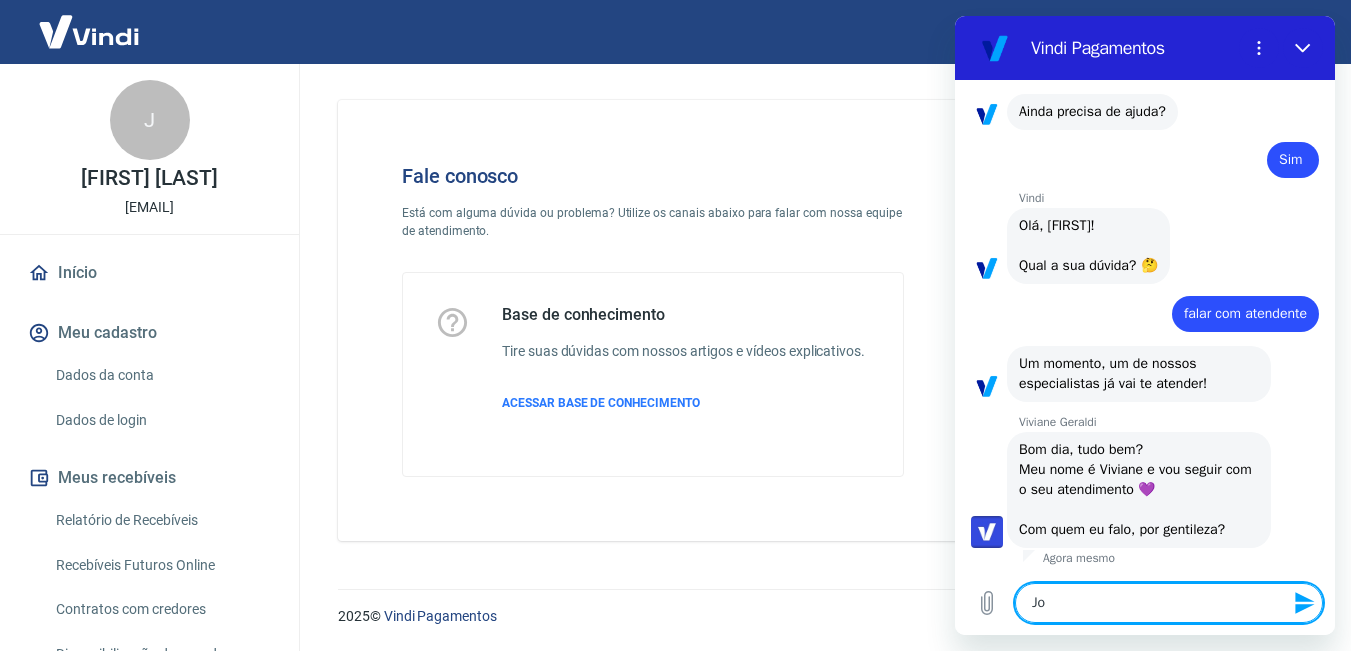 type on "Jos" 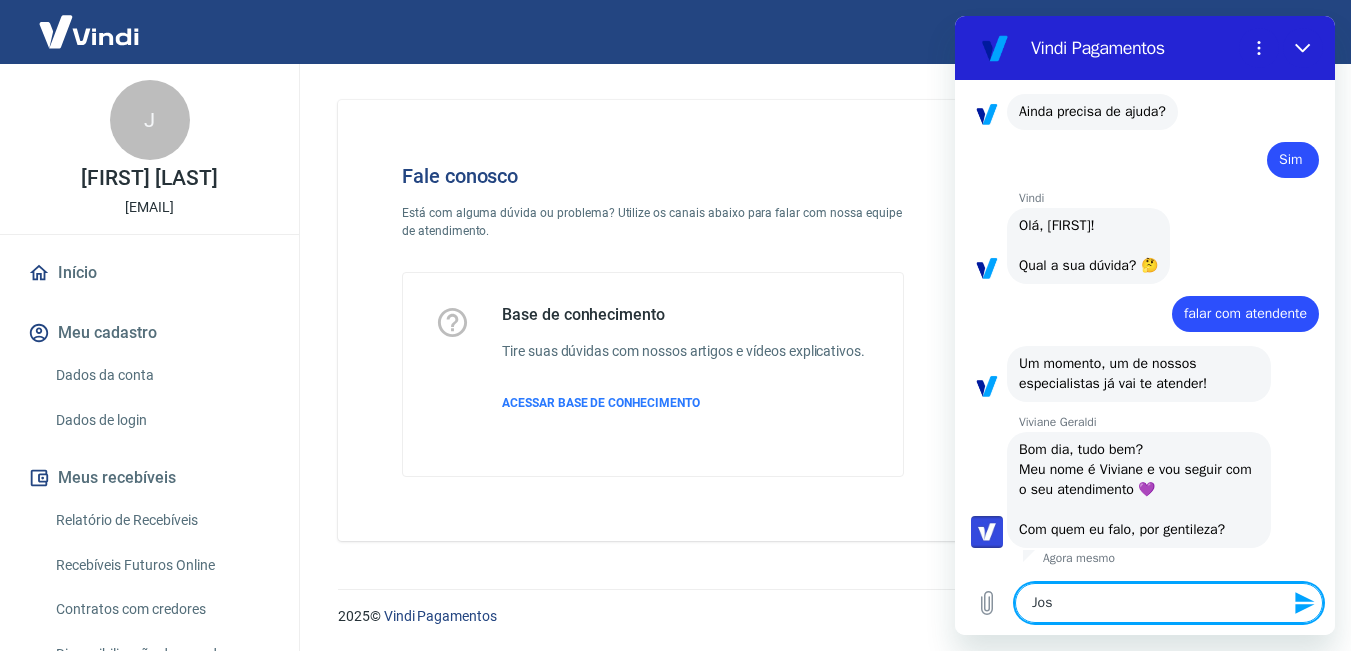 type on "[NAME]" 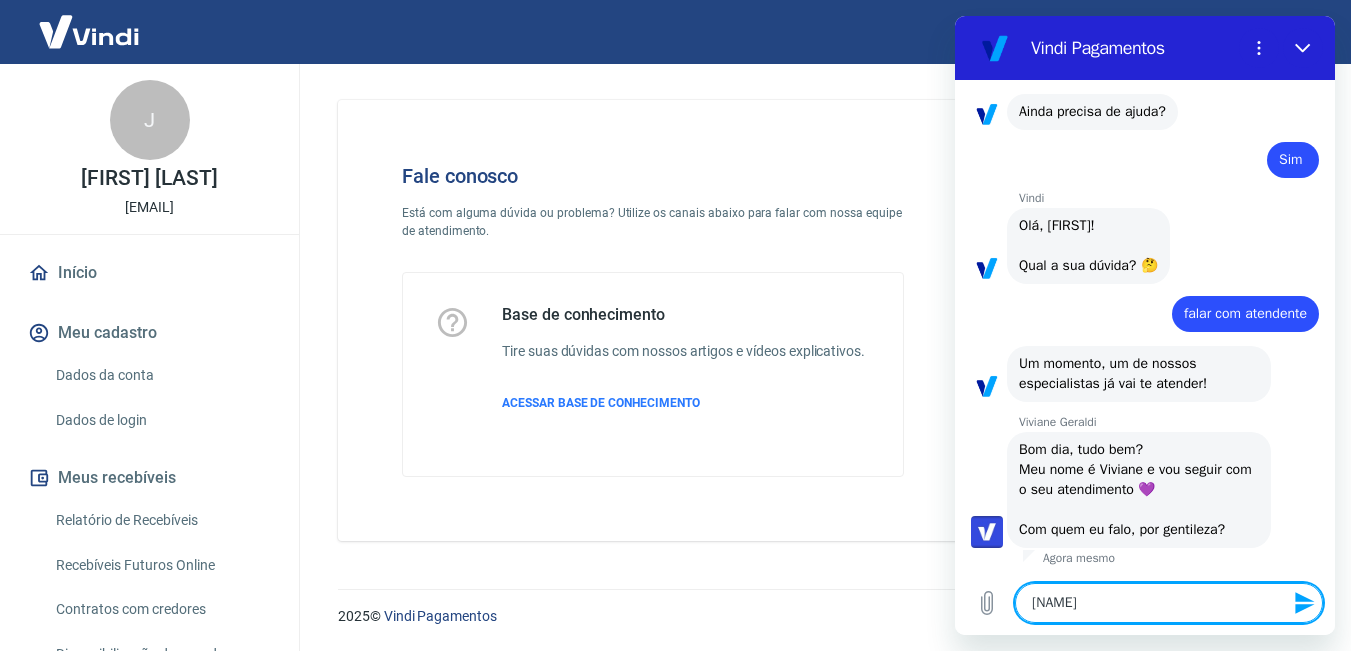 type on "[FIRST]" 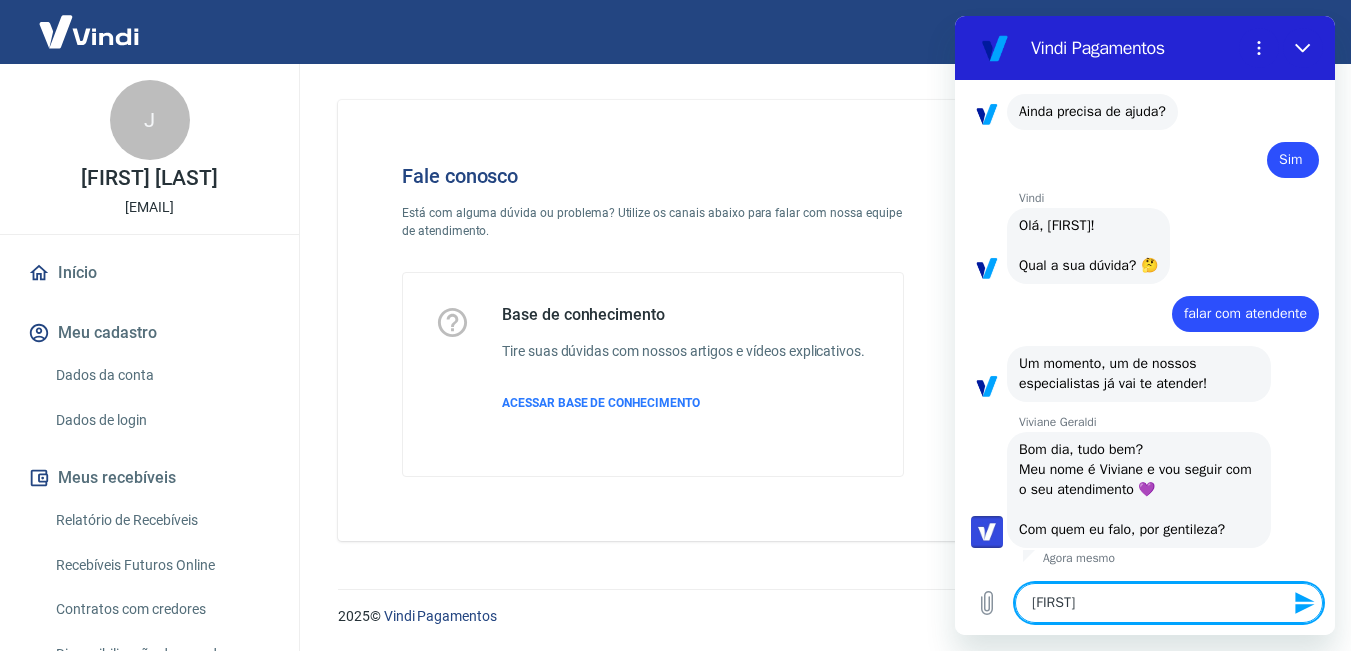 type on "x" 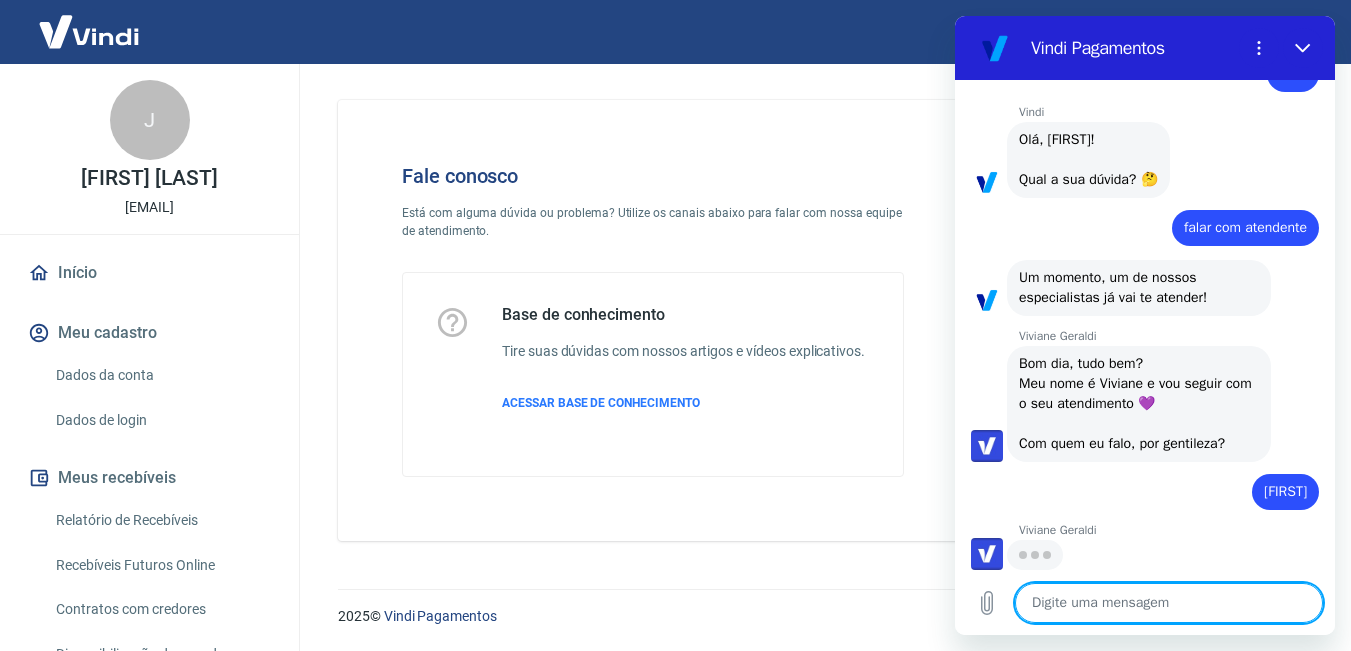 scroll, scrollTop: 784, scrollLeft: 0, axis: vertical 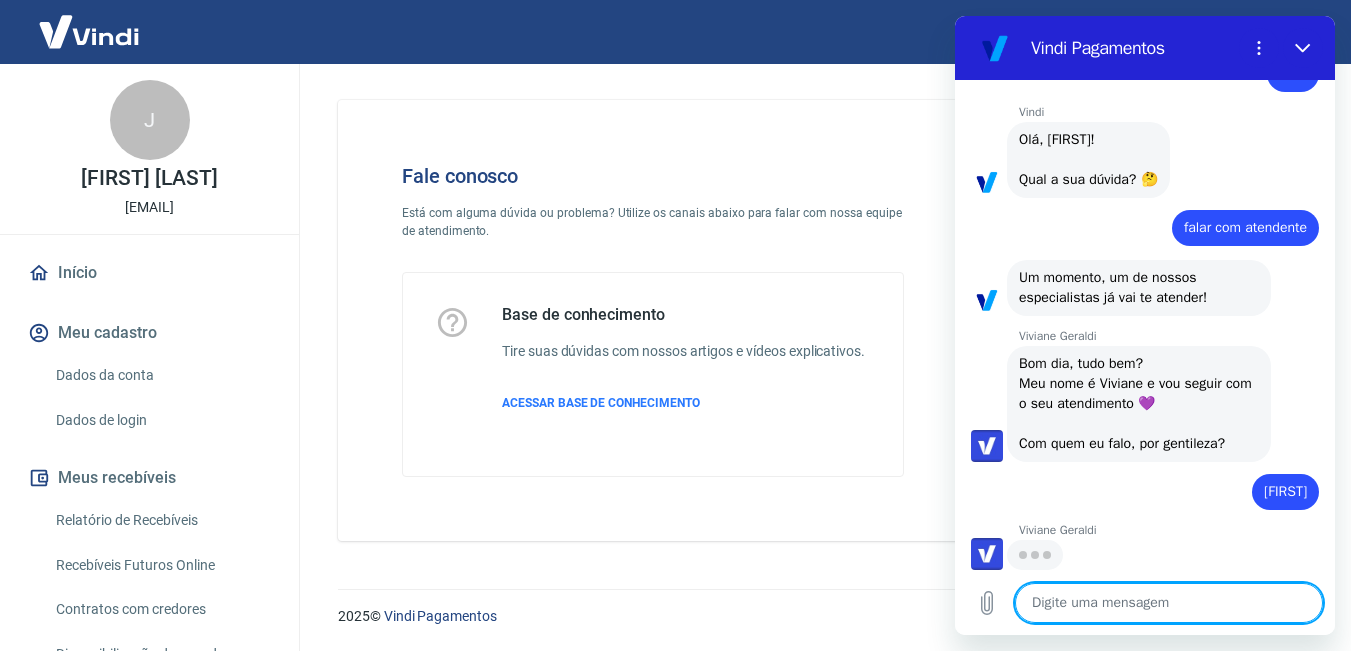 type on "x" 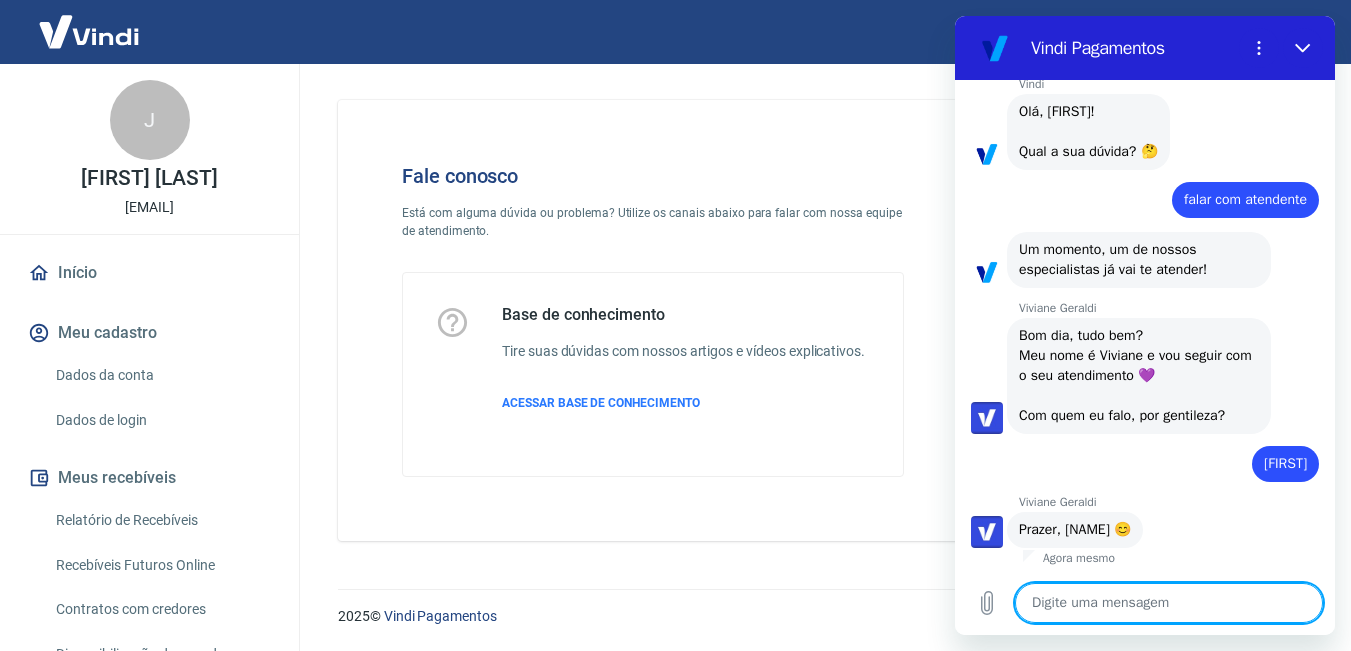 scroll, scrollTop: 812, scrollLeft: 0, axis: vertical 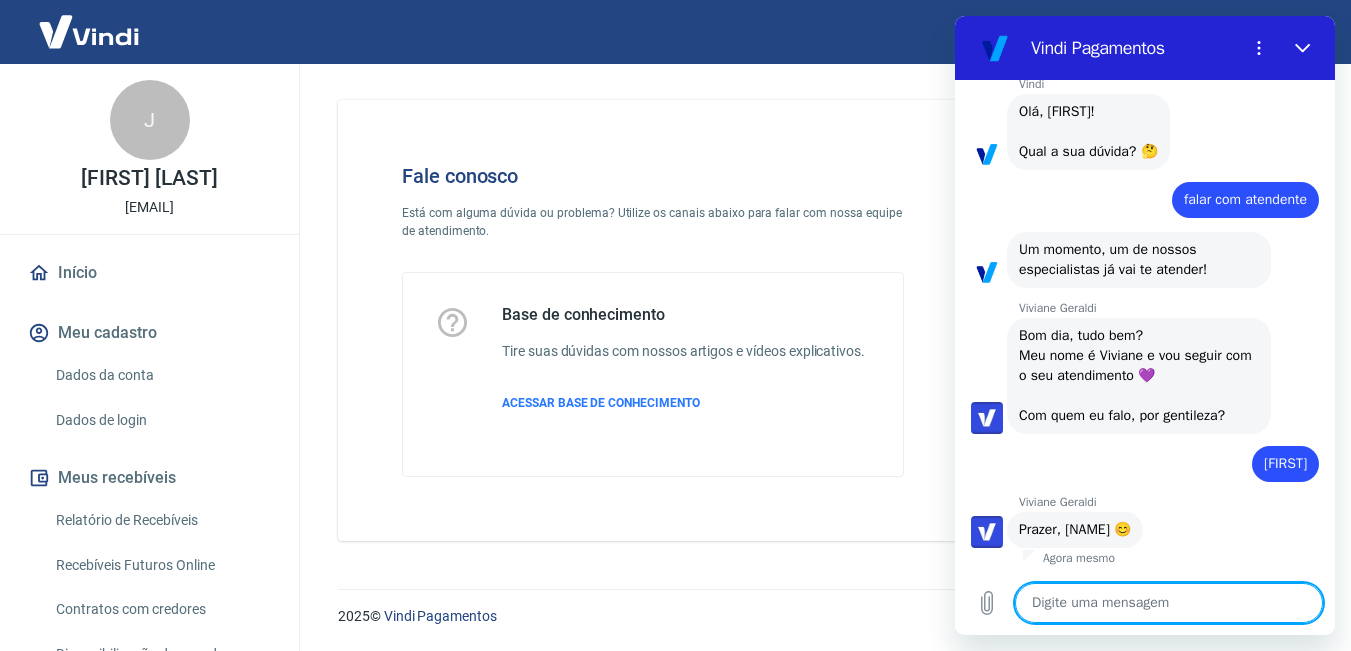 type on "P" 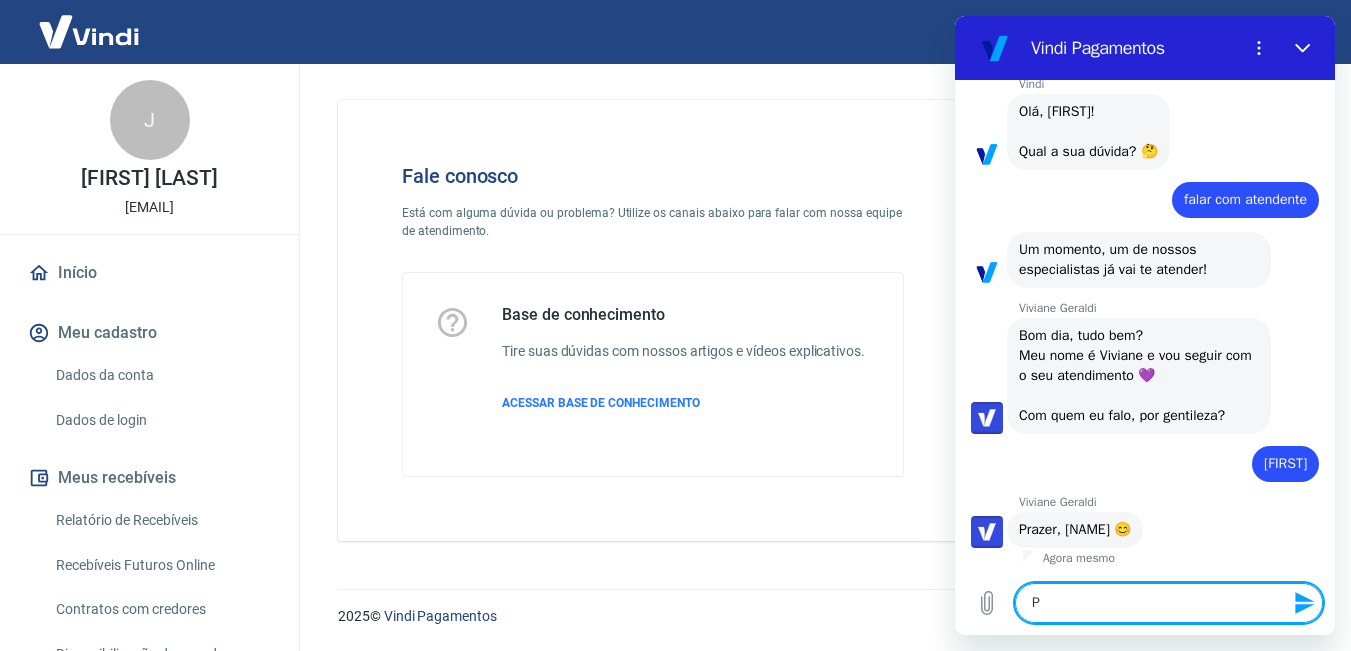 type on "Pr" 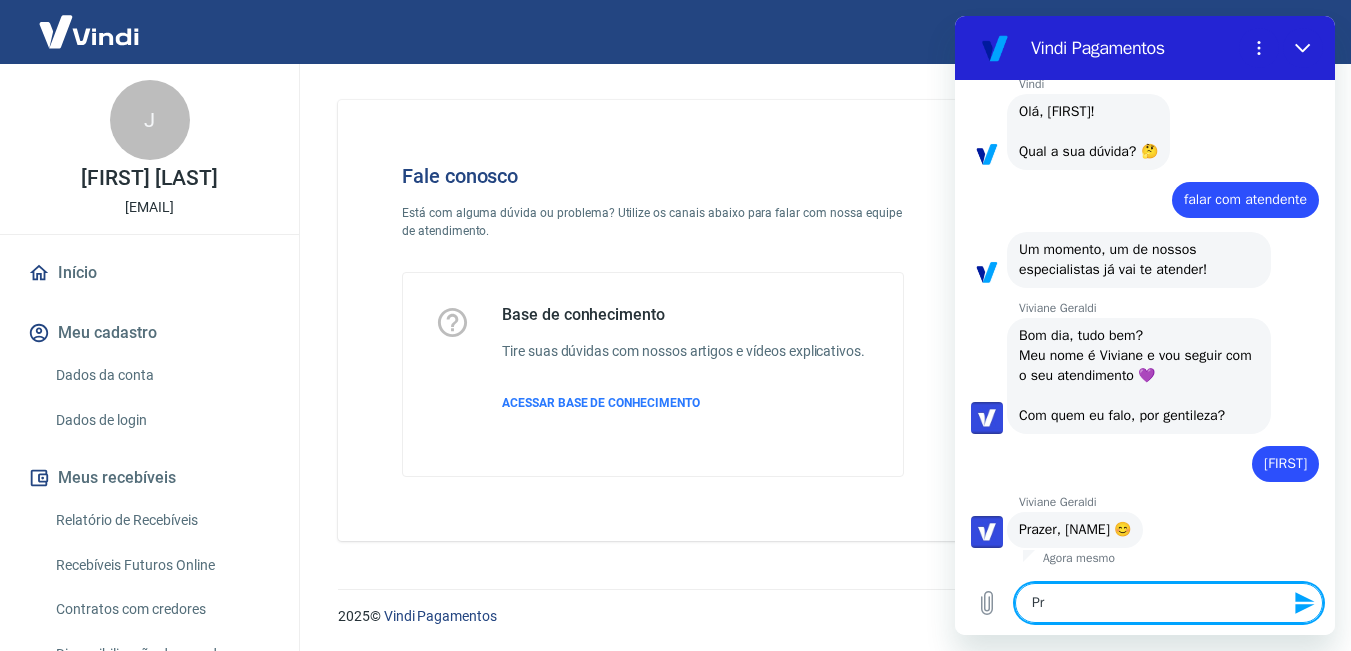 type on "Pre" 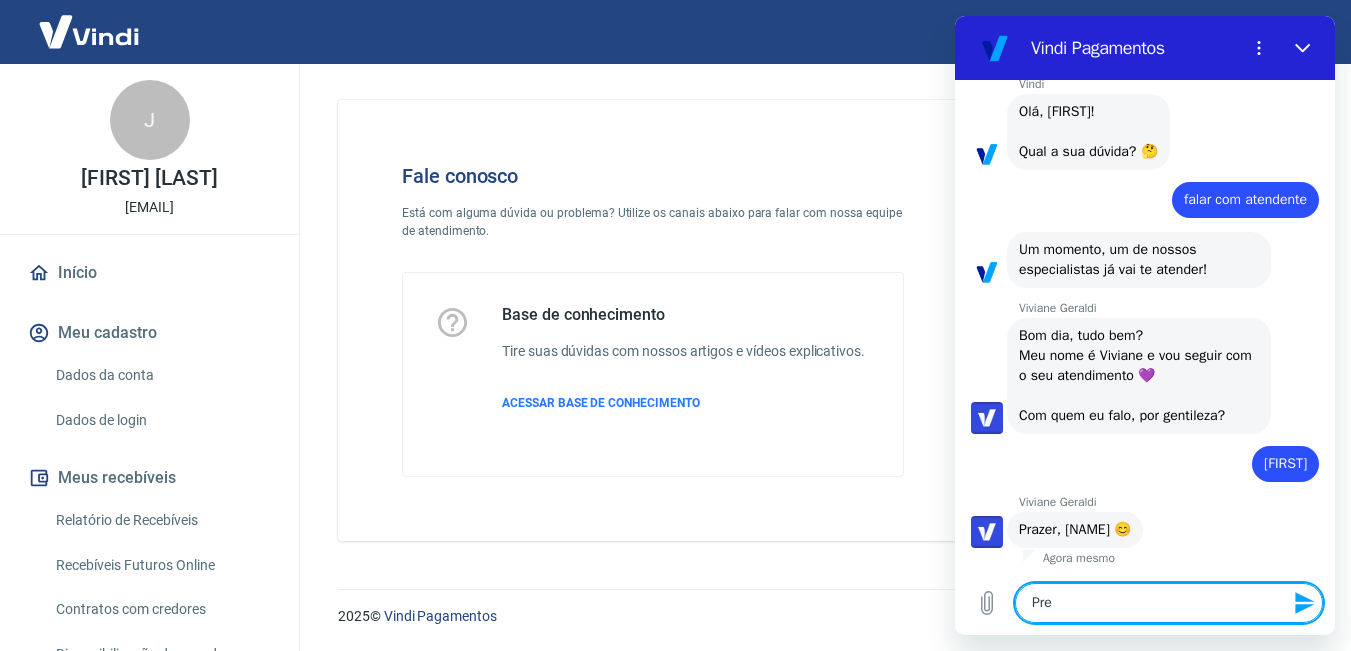 type on "Prec" 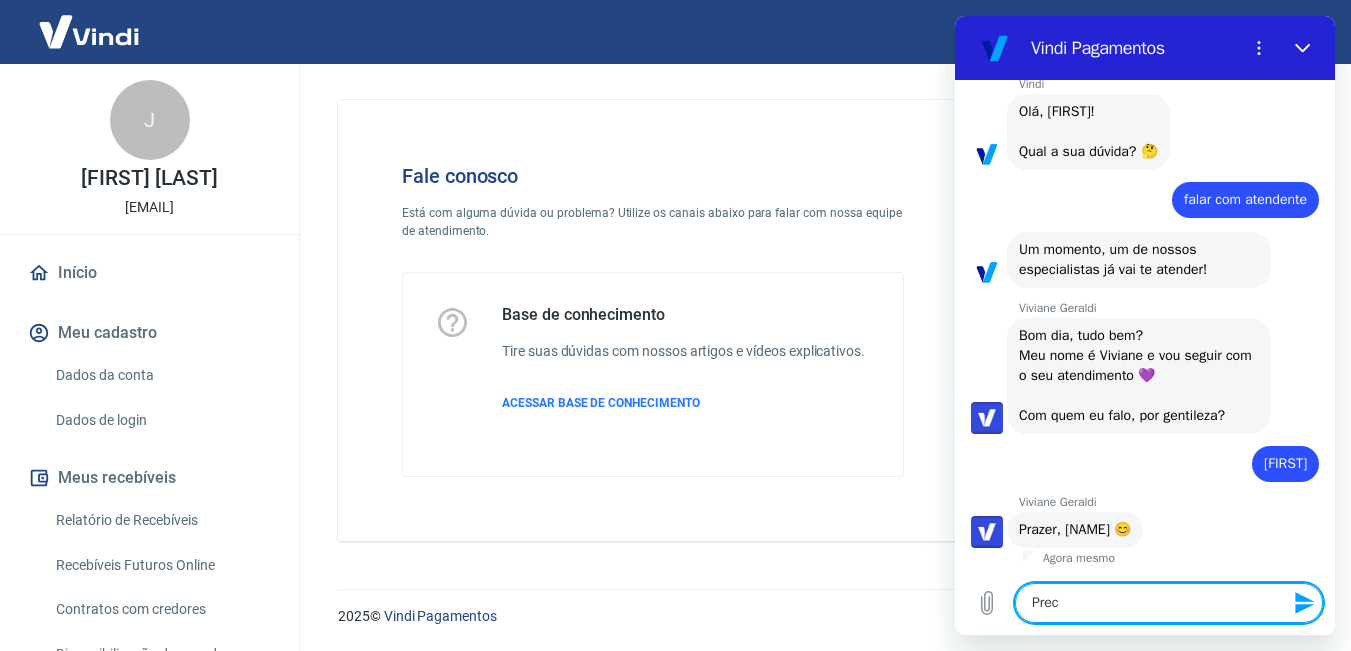 type on "Preco" 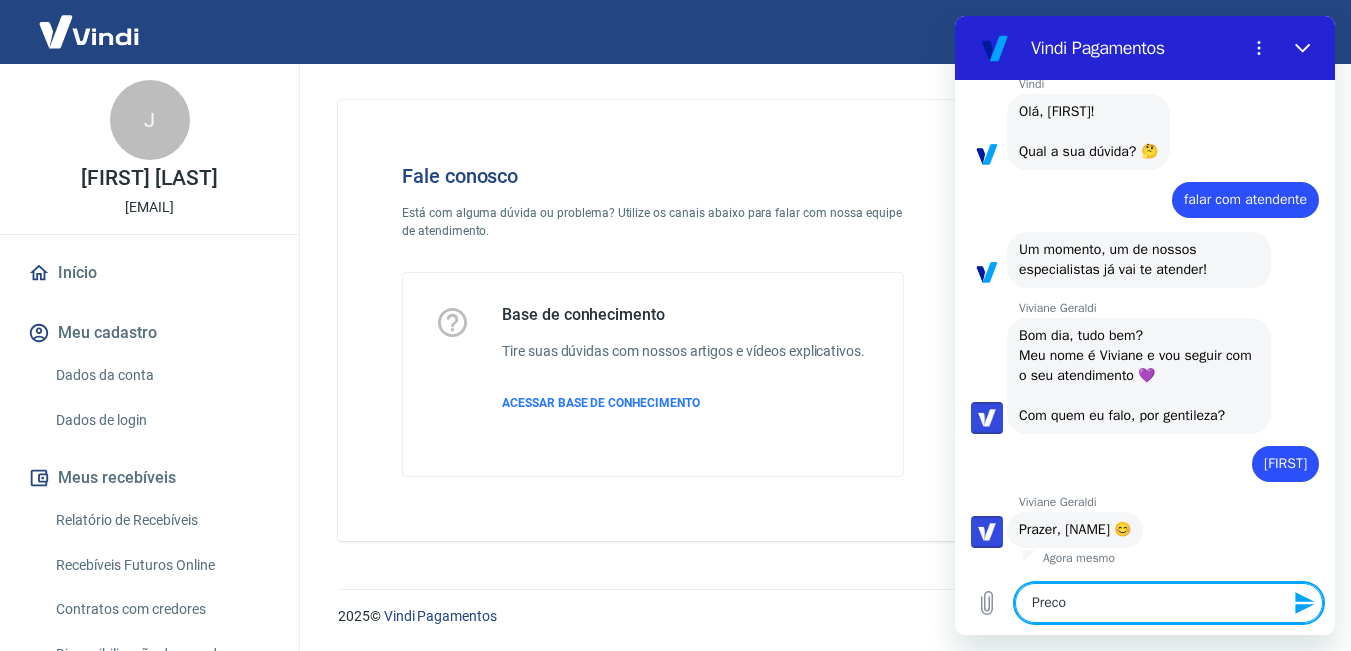 type on "Precos" 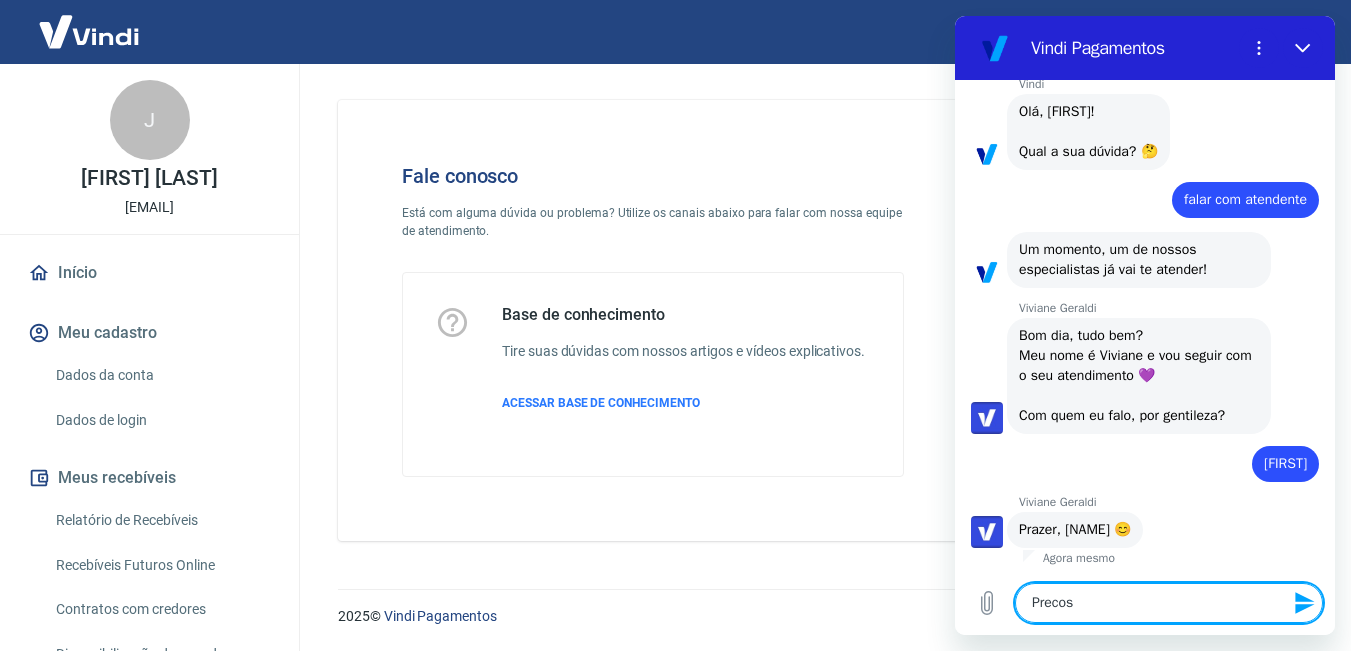 type on "x" 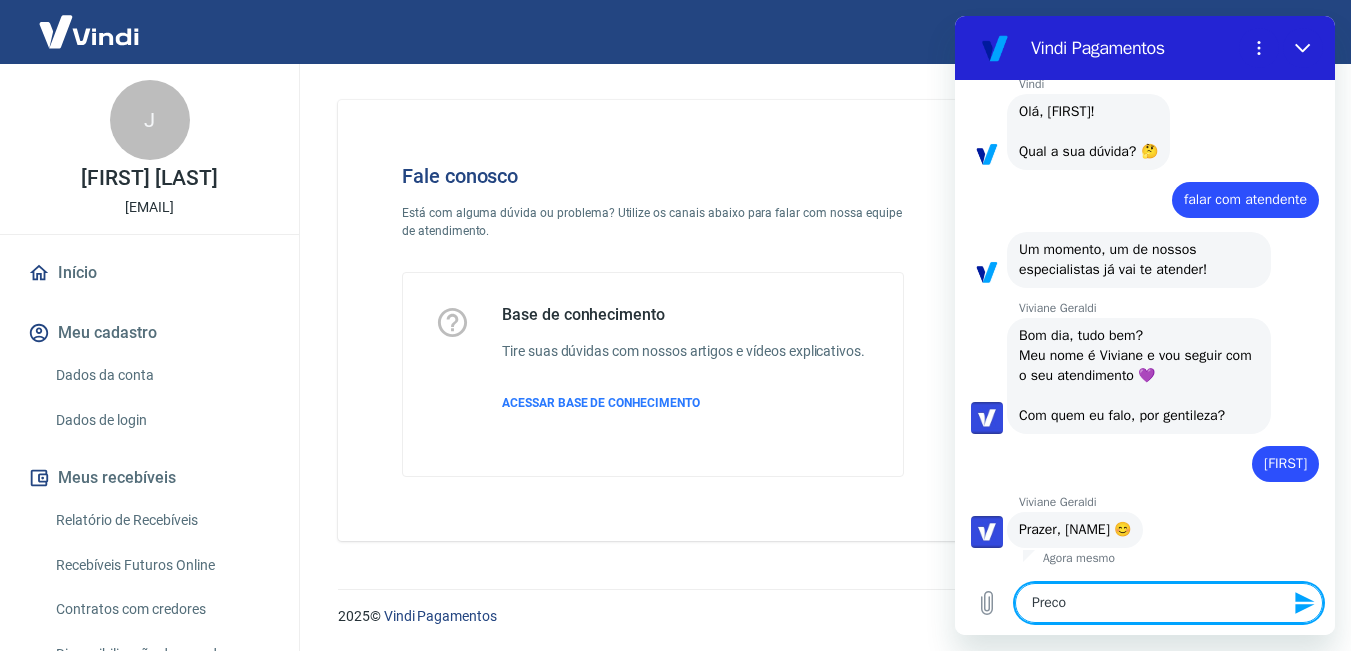 type on "Prec" 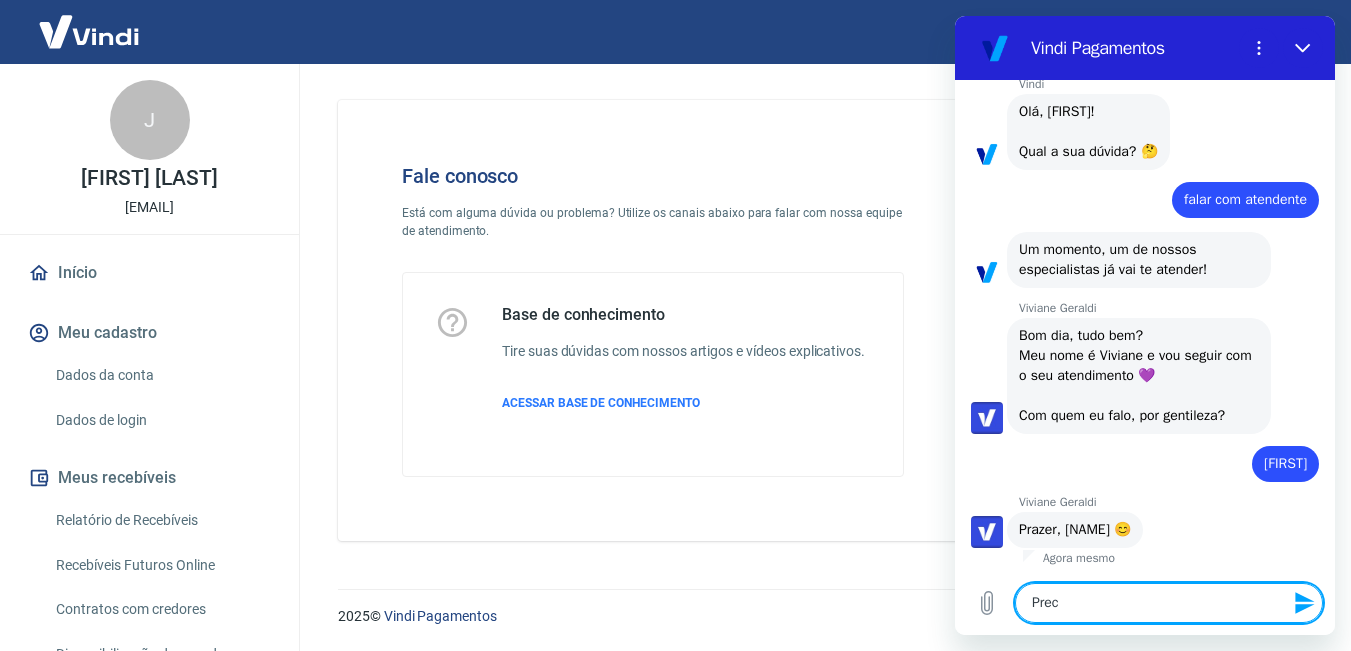 type on "Pre" 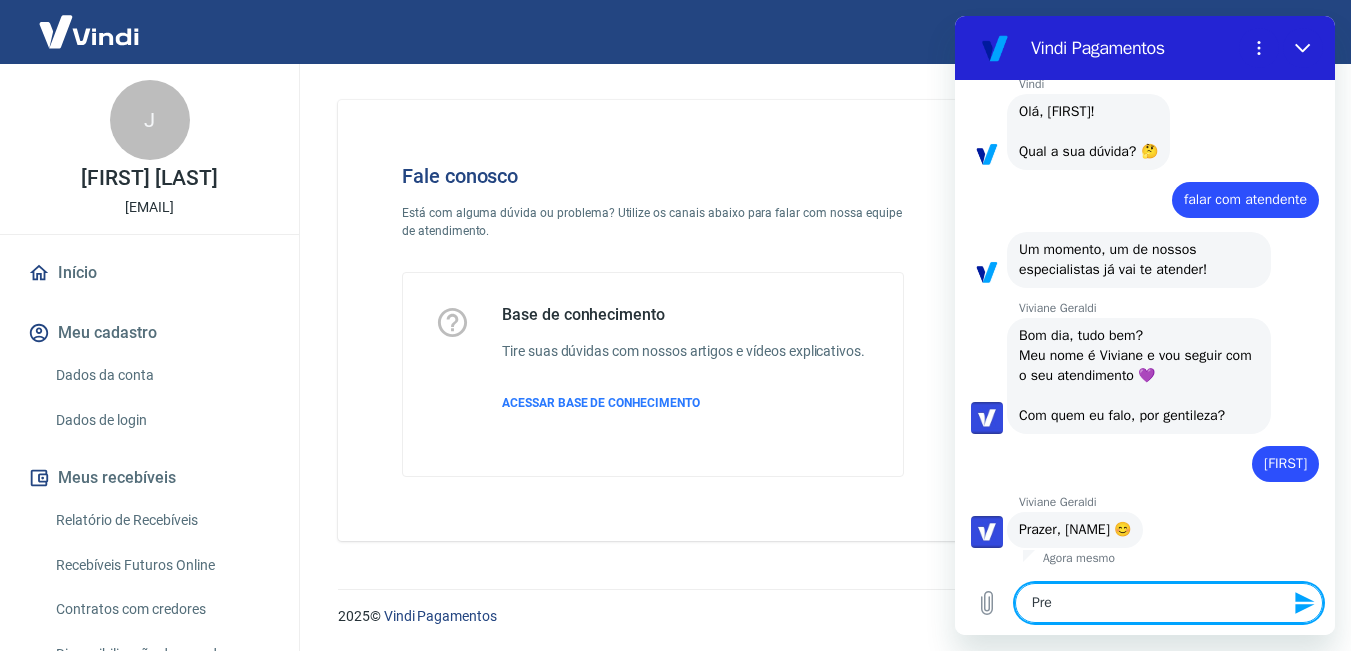 type on "Pr" 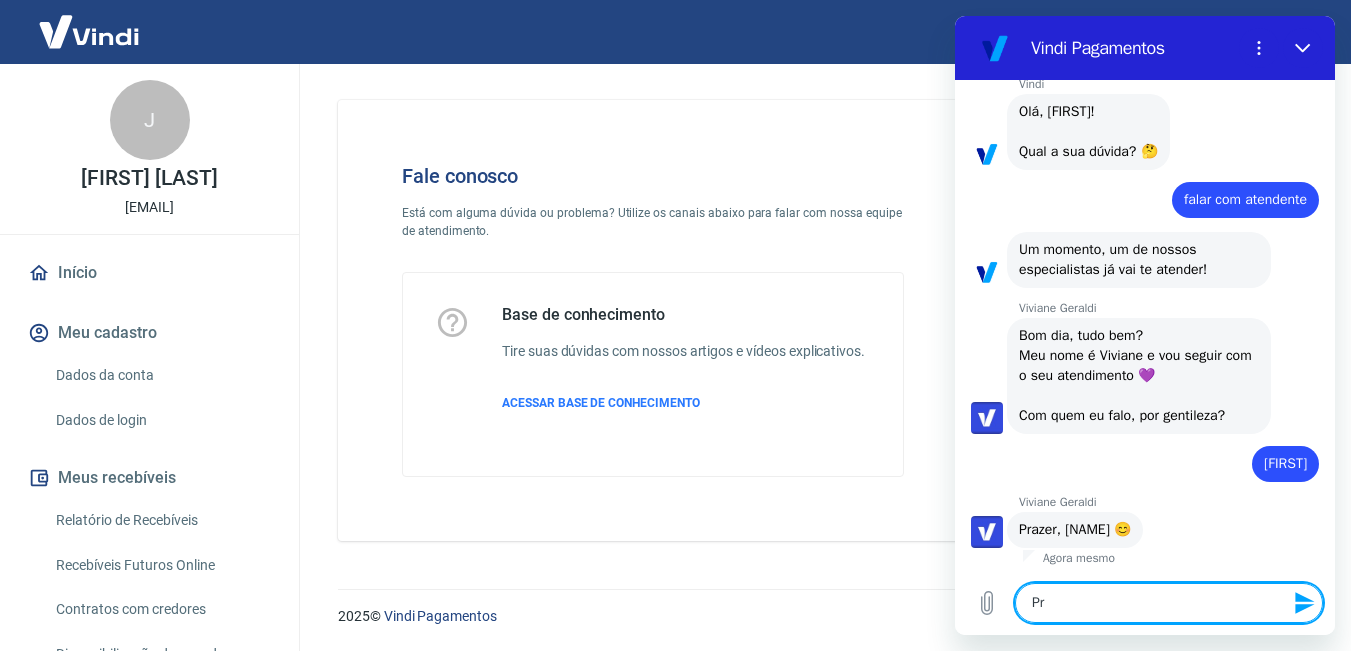 type on "P" 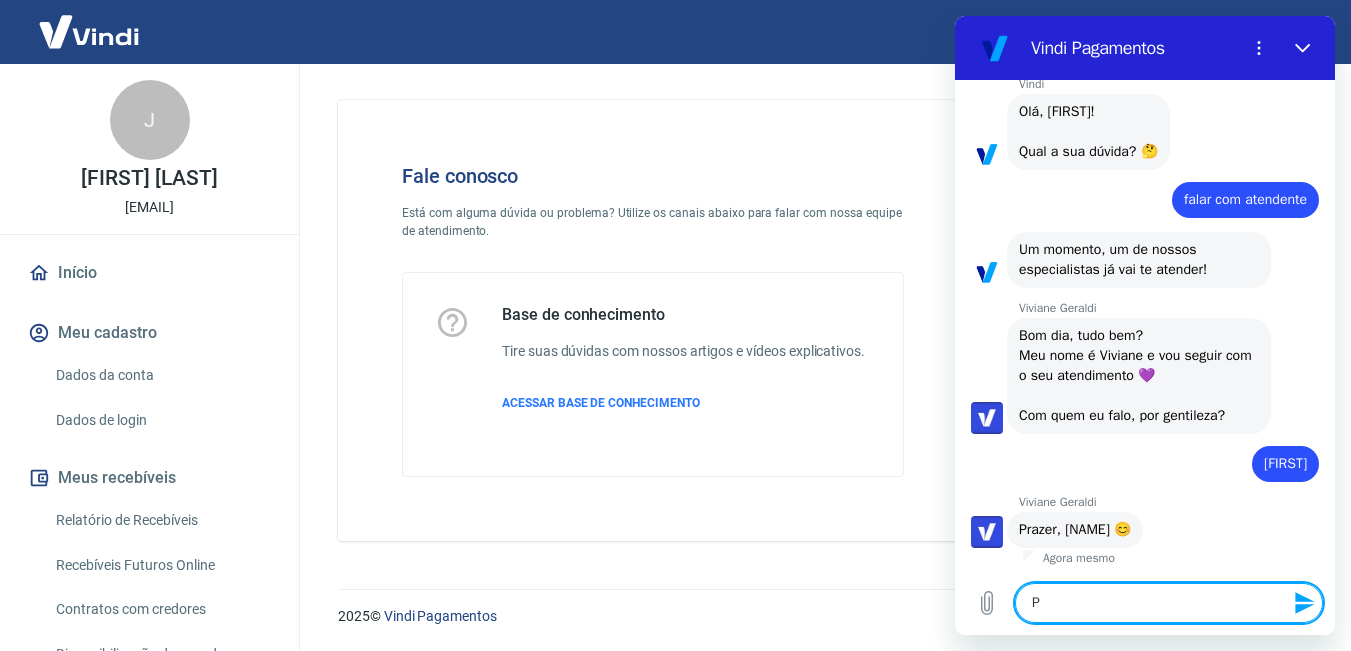 type 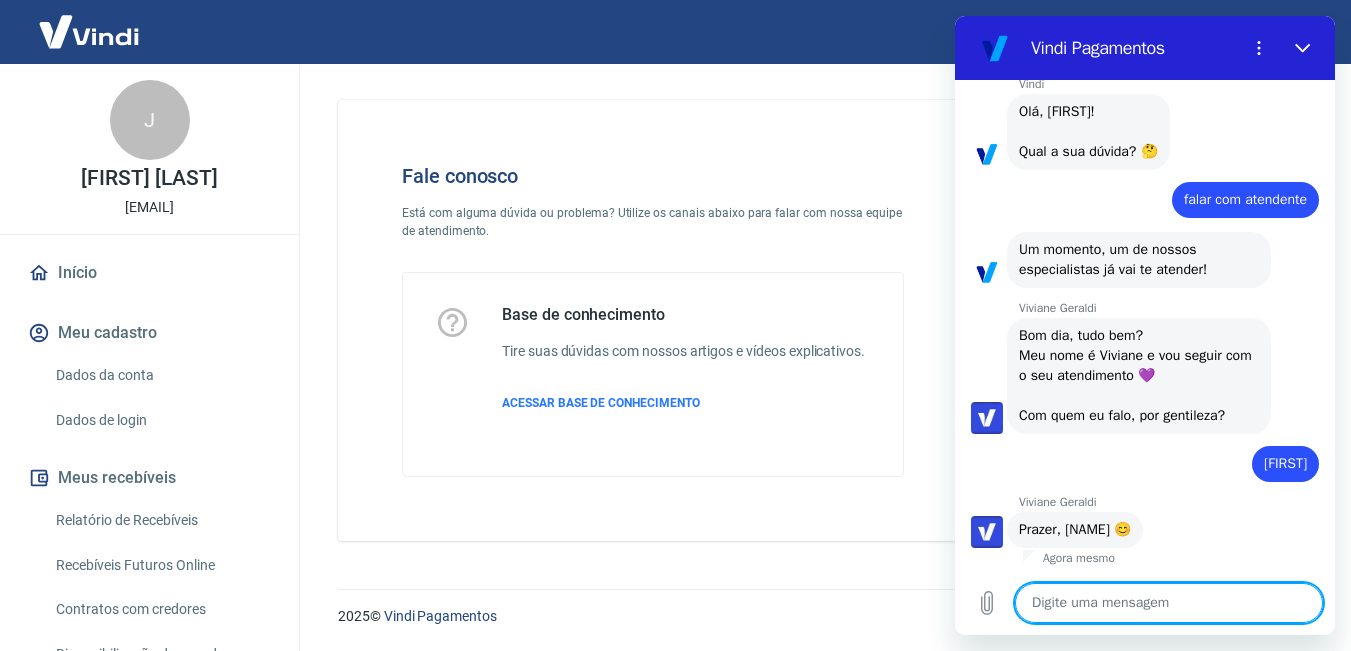 type on "V" 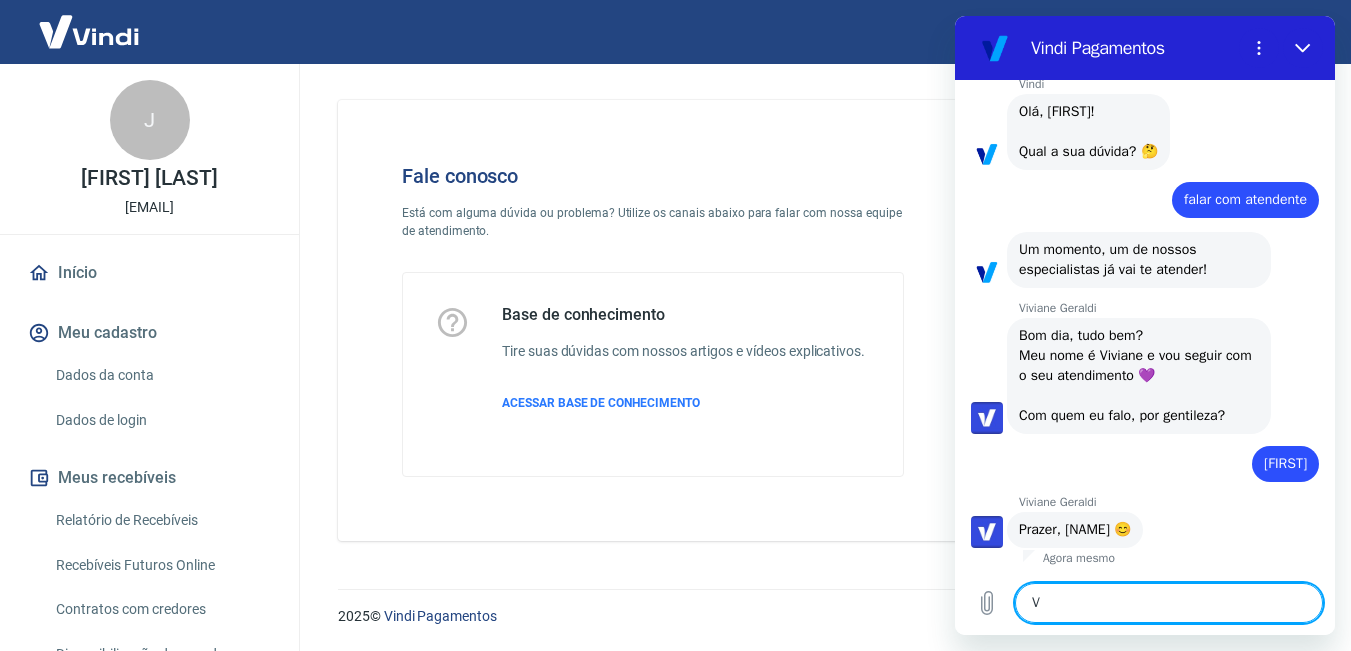 type on "x" 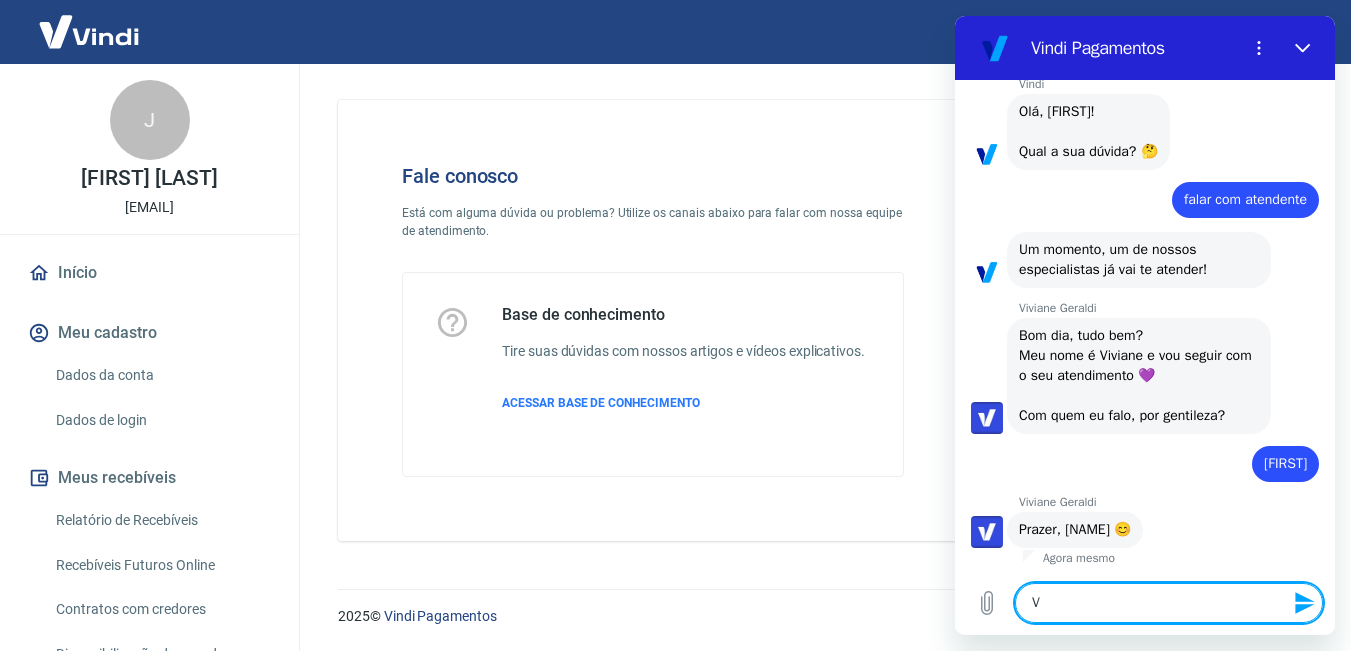 type on "Vi" 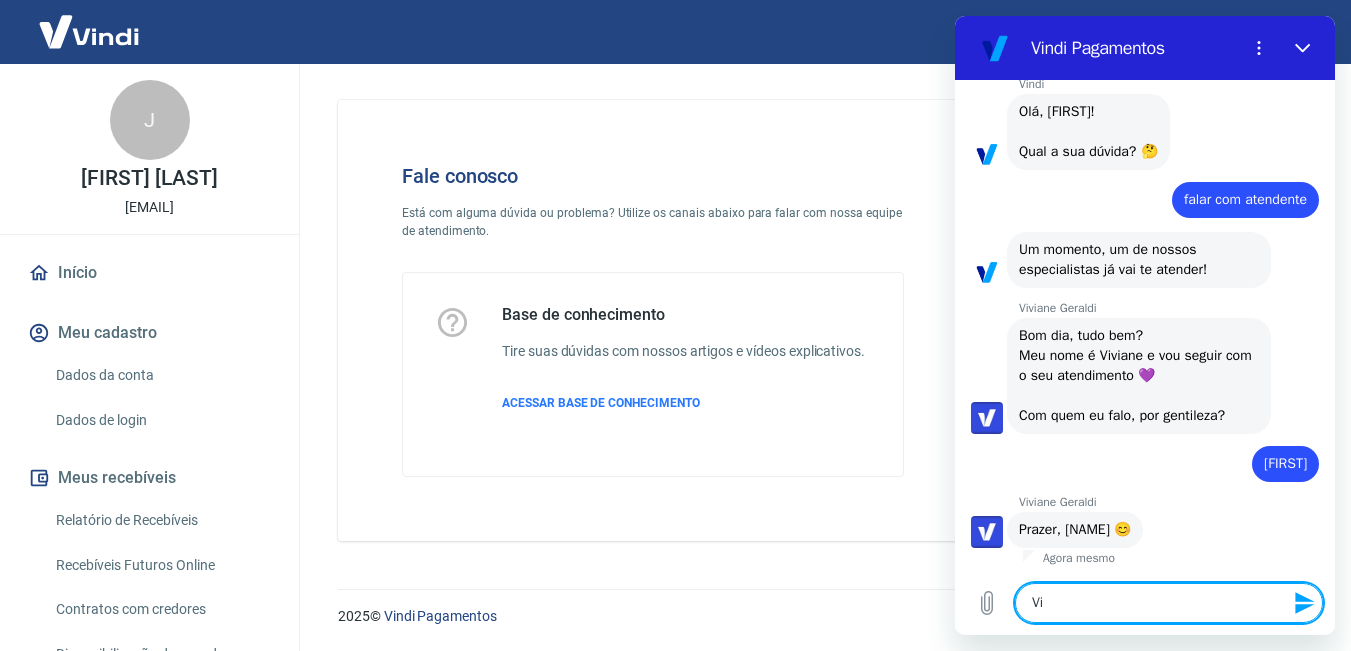 type on "[FIRST]" 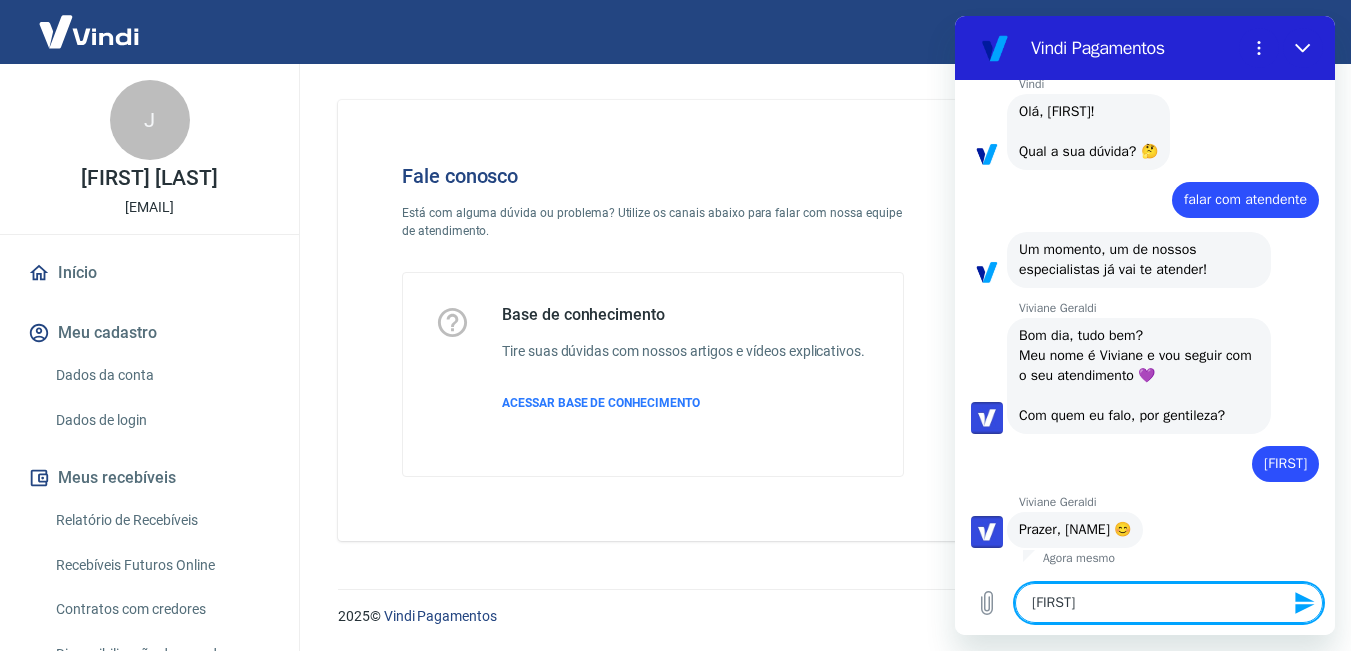 type on "[FIRST]" 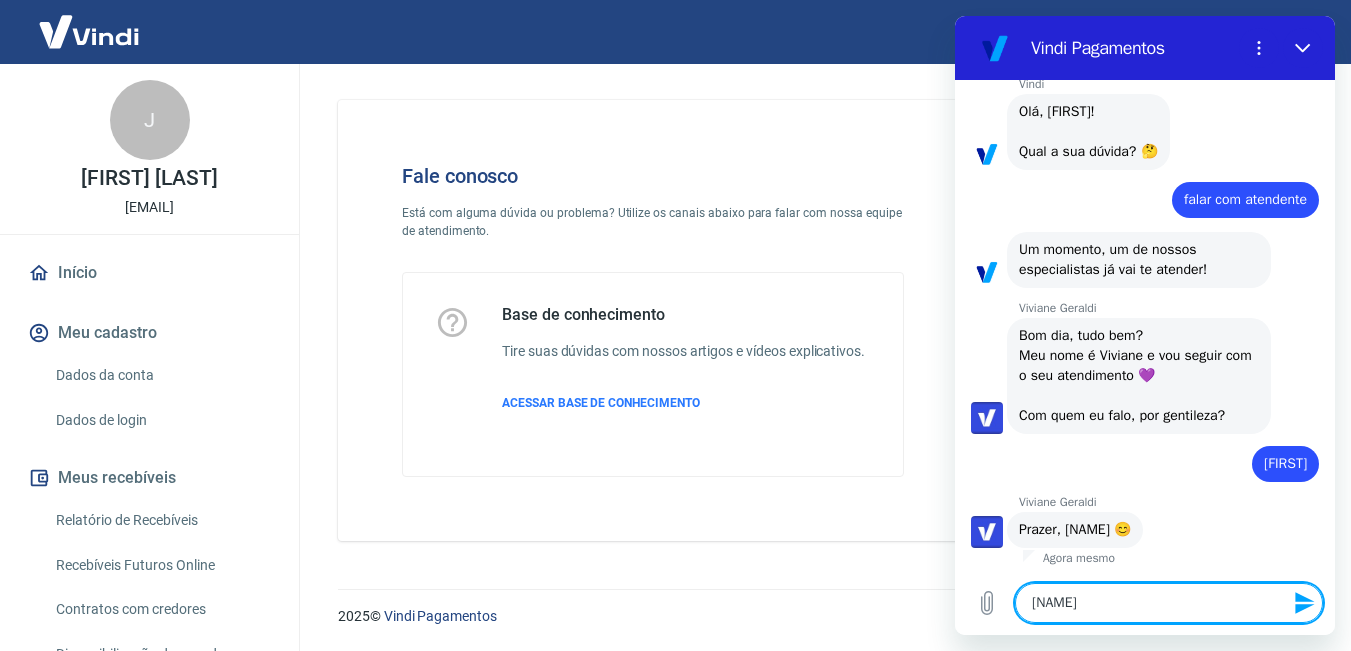 type on "x" 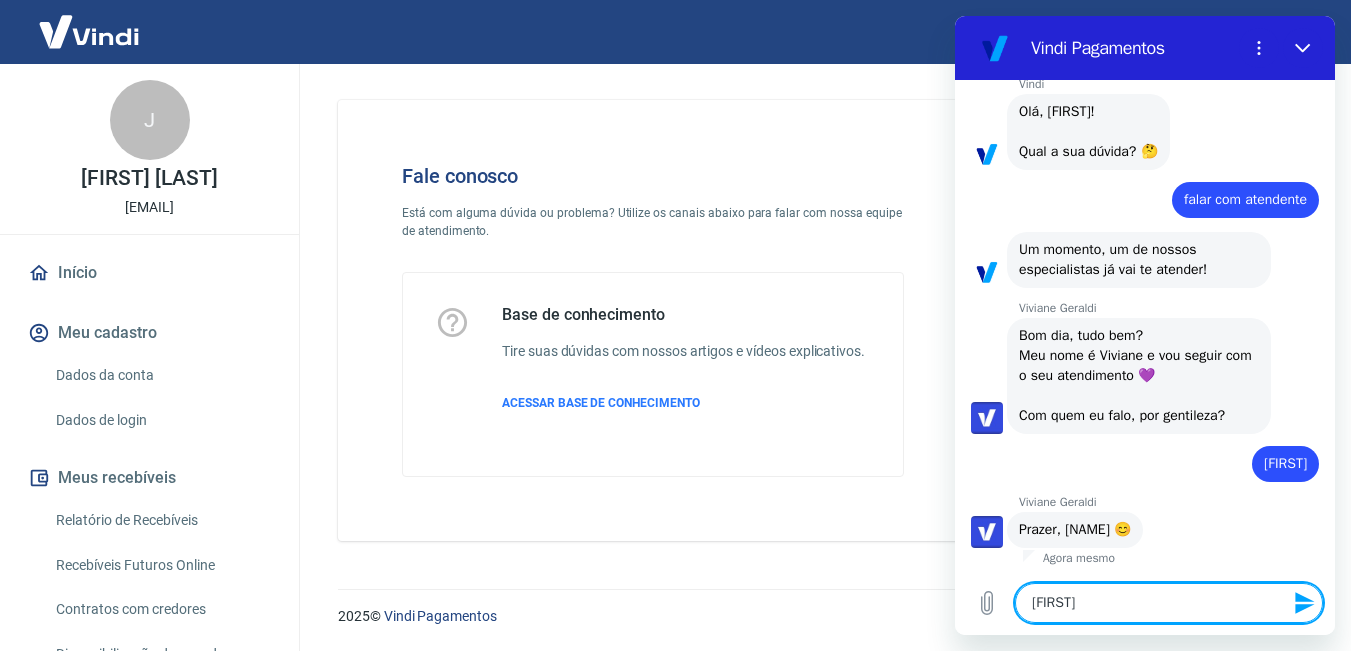 type on "x" 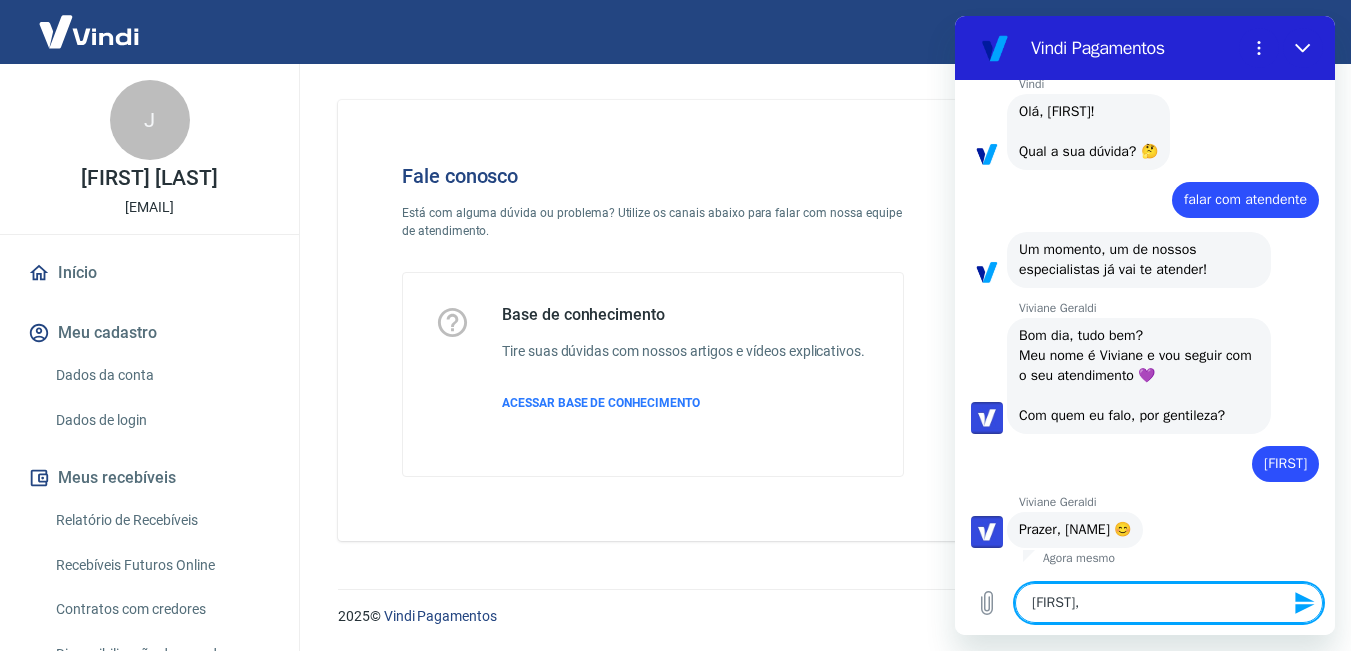 type on "[FIRST]," 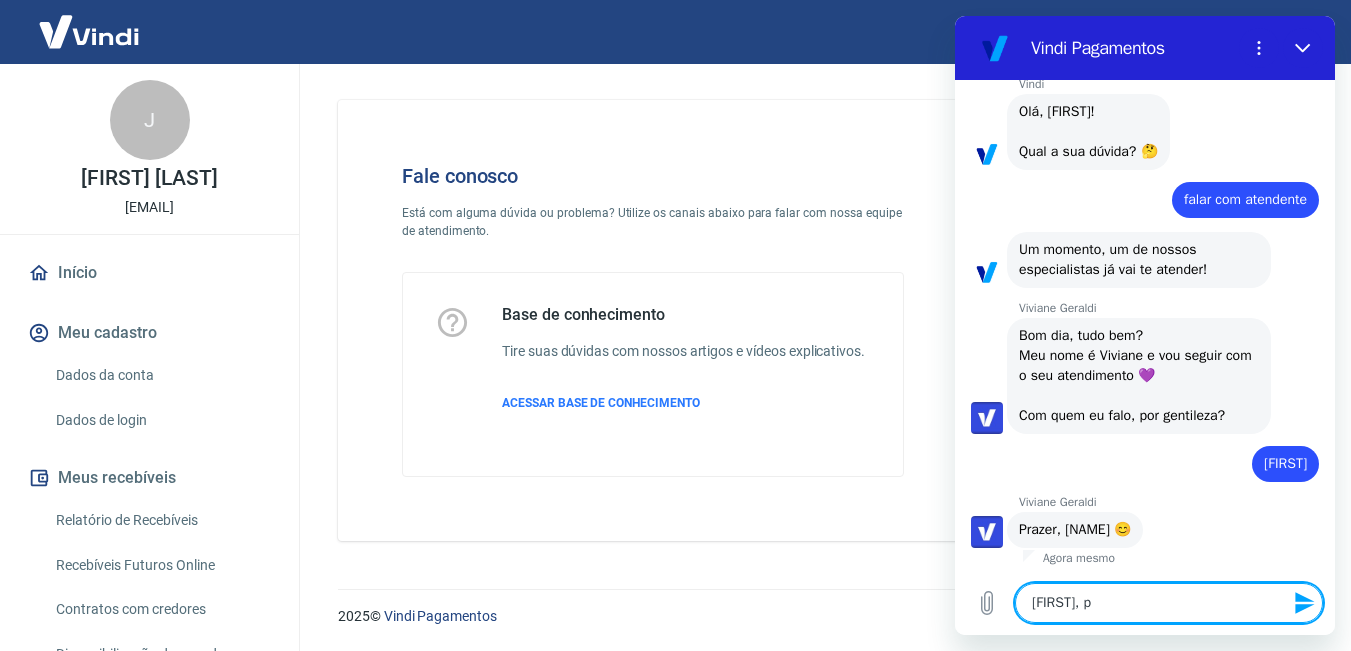 type on "[FIRST], pr" 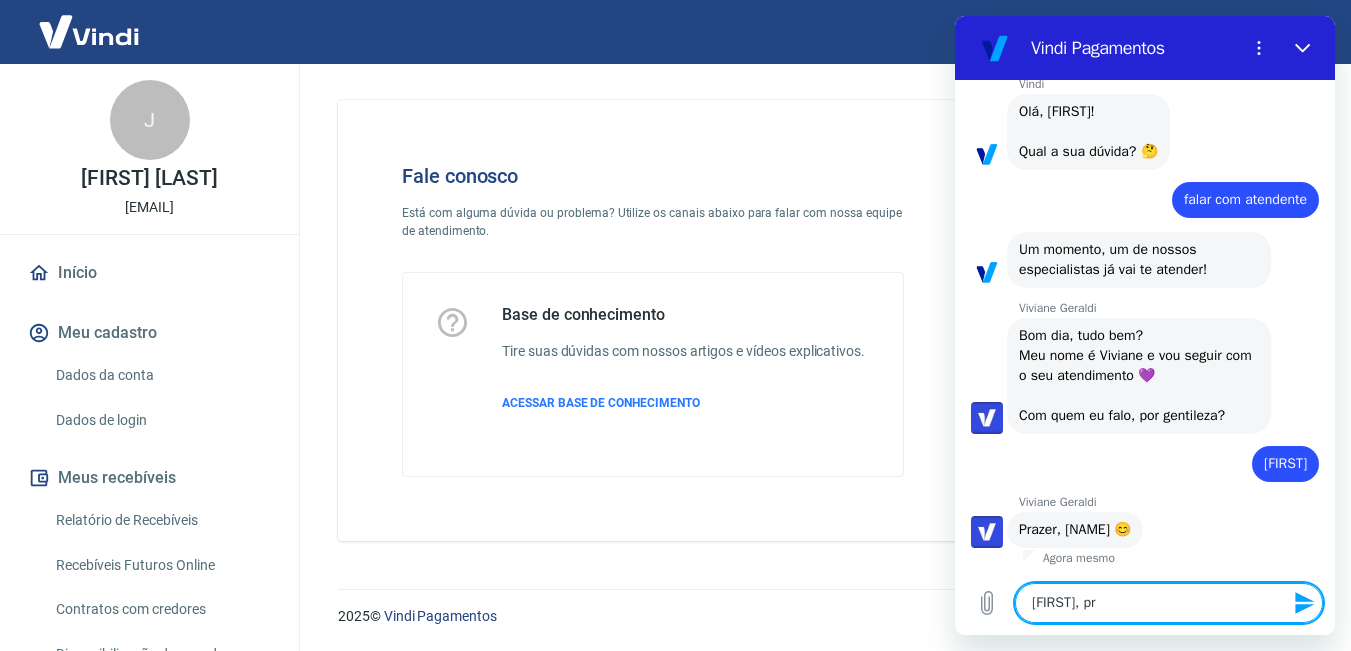 type on "x" 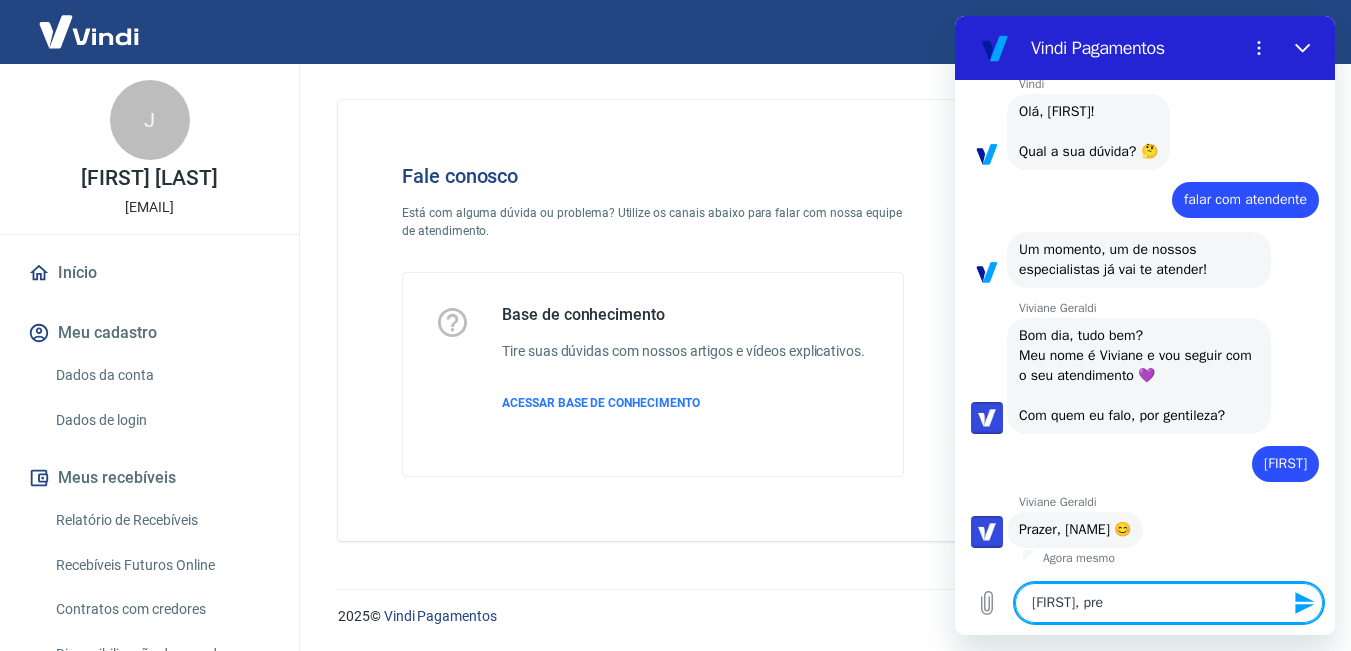type on "[FIRST], prec" 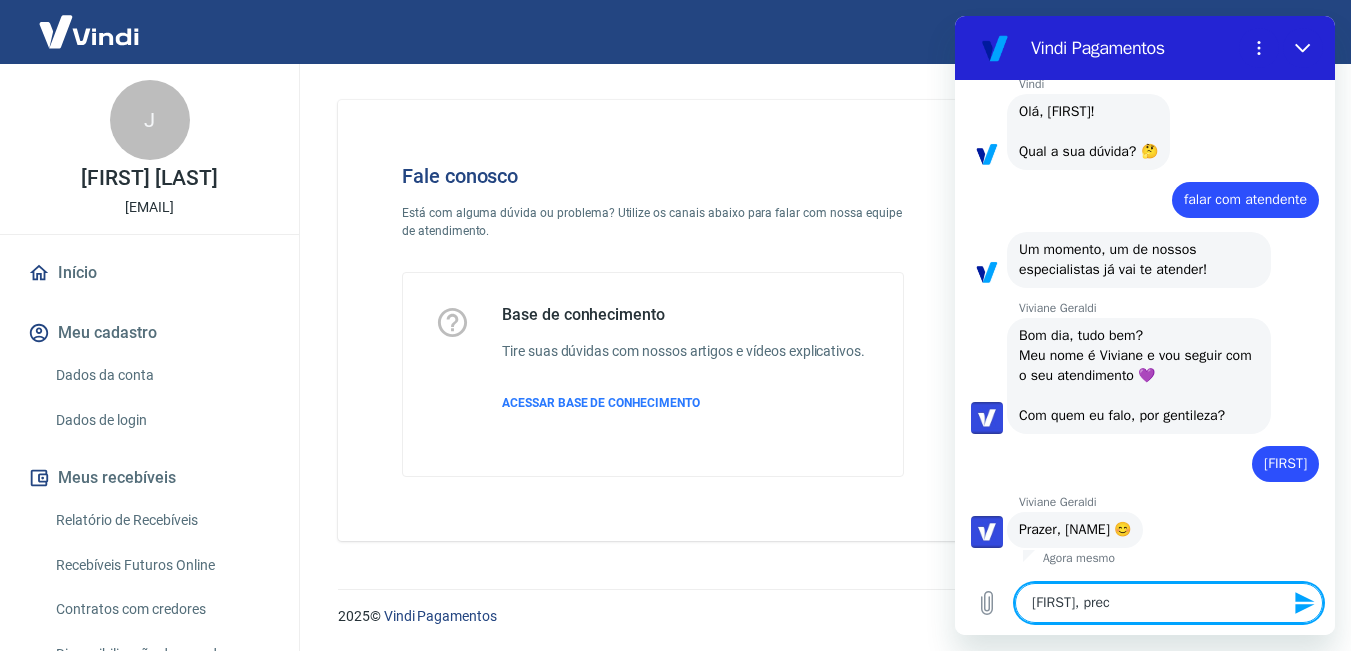 type on "[FIRST], preci" 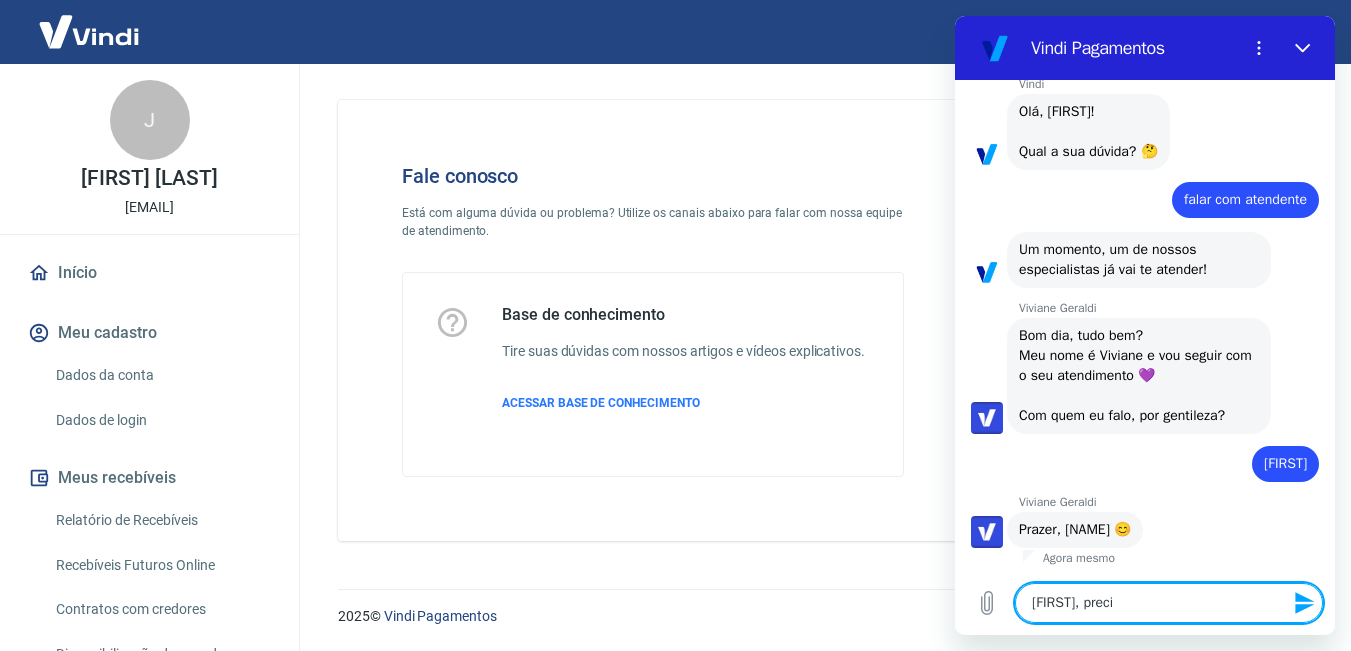 type on "[FIRST], precis" 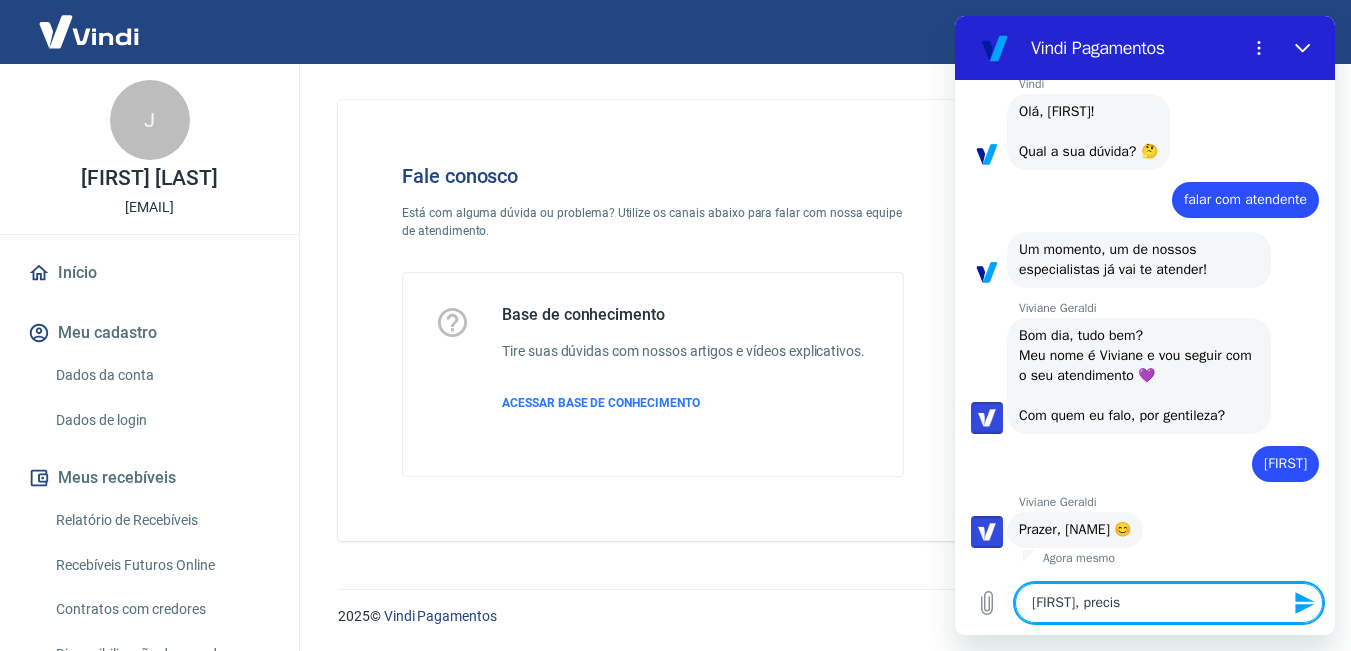 type on "x" 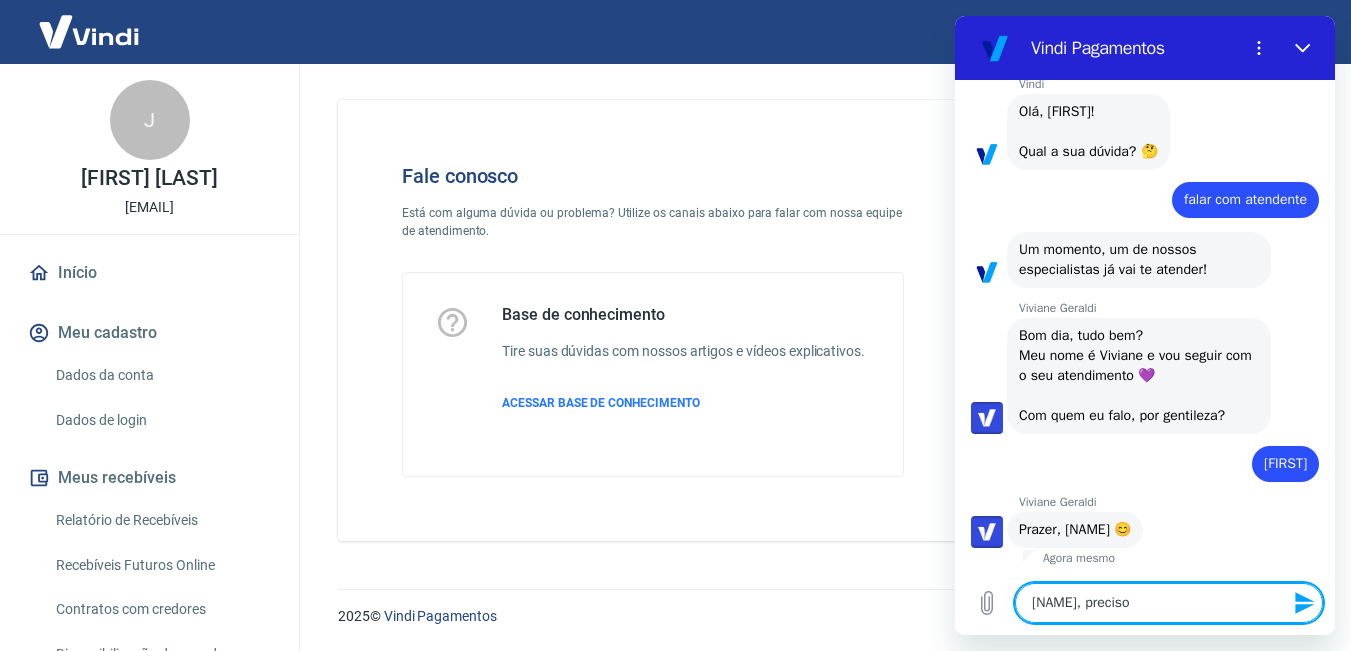 type on "[NAME], preciso" 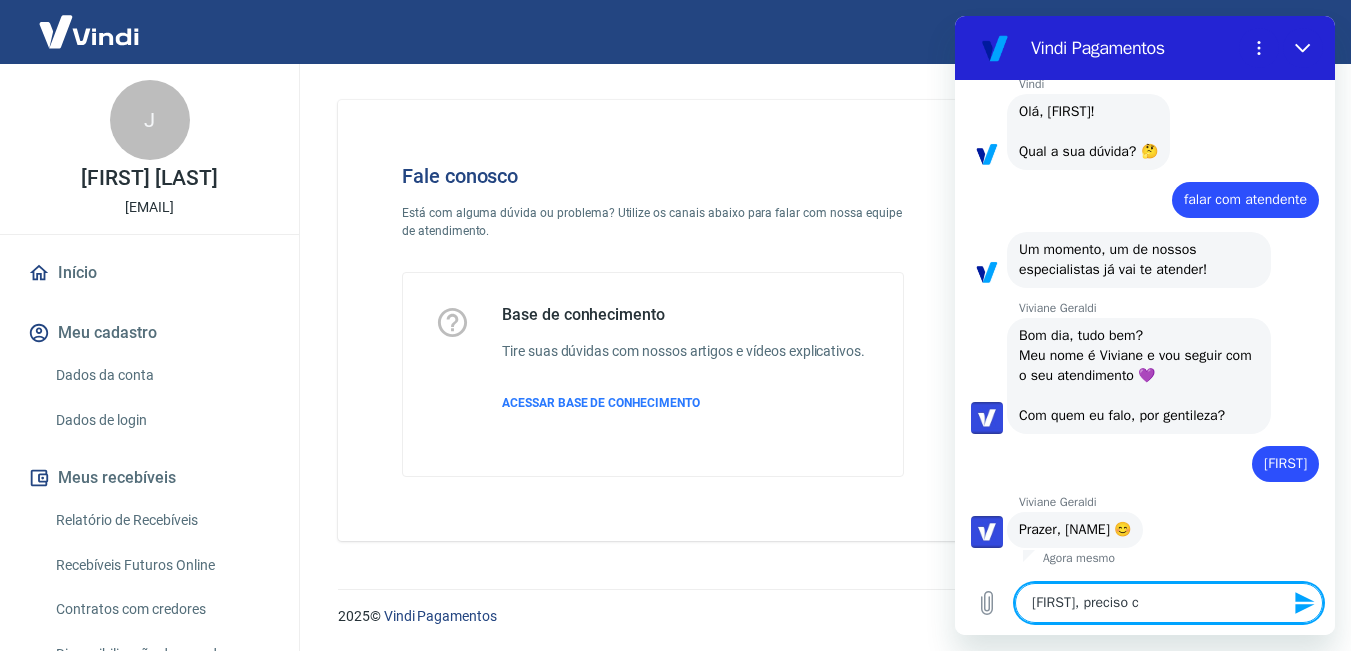 type 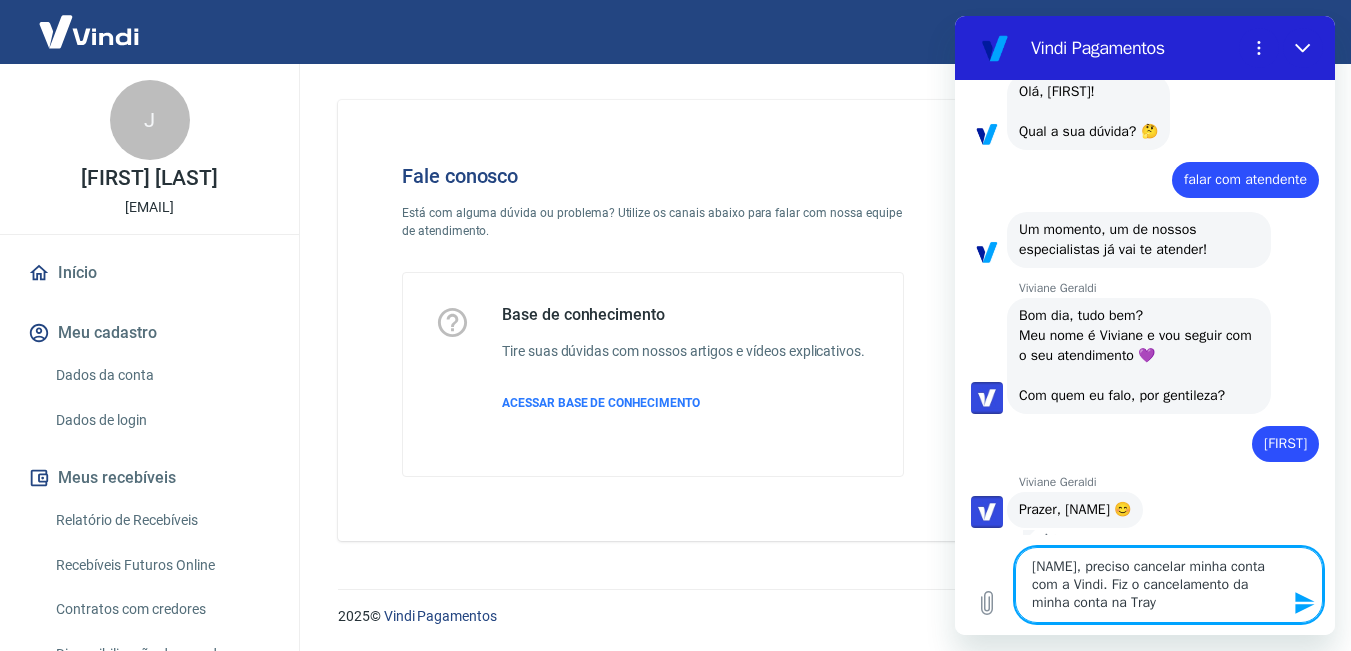 scroll, scrollTop: 848, scrollLeft: 0, axis: vertical 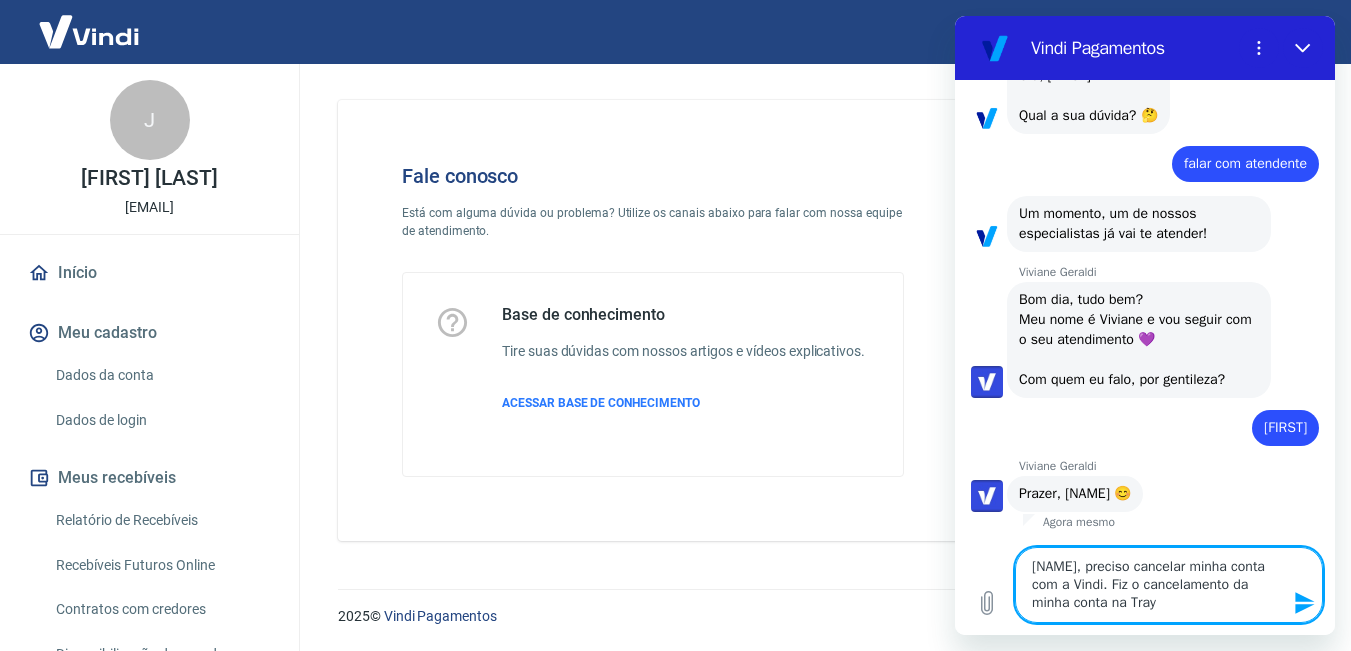 paste on "[NUMBER]" 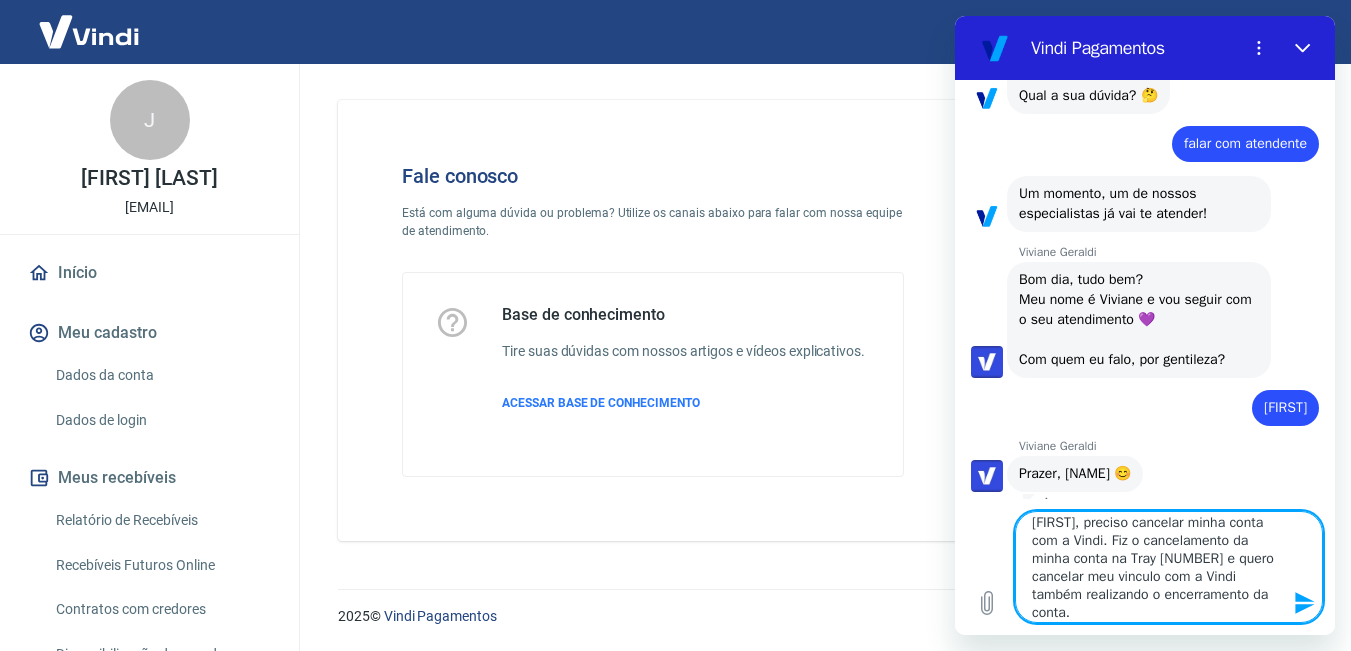 scroll, scrollTop: 26, scrollLeft: 0, axis: vertical 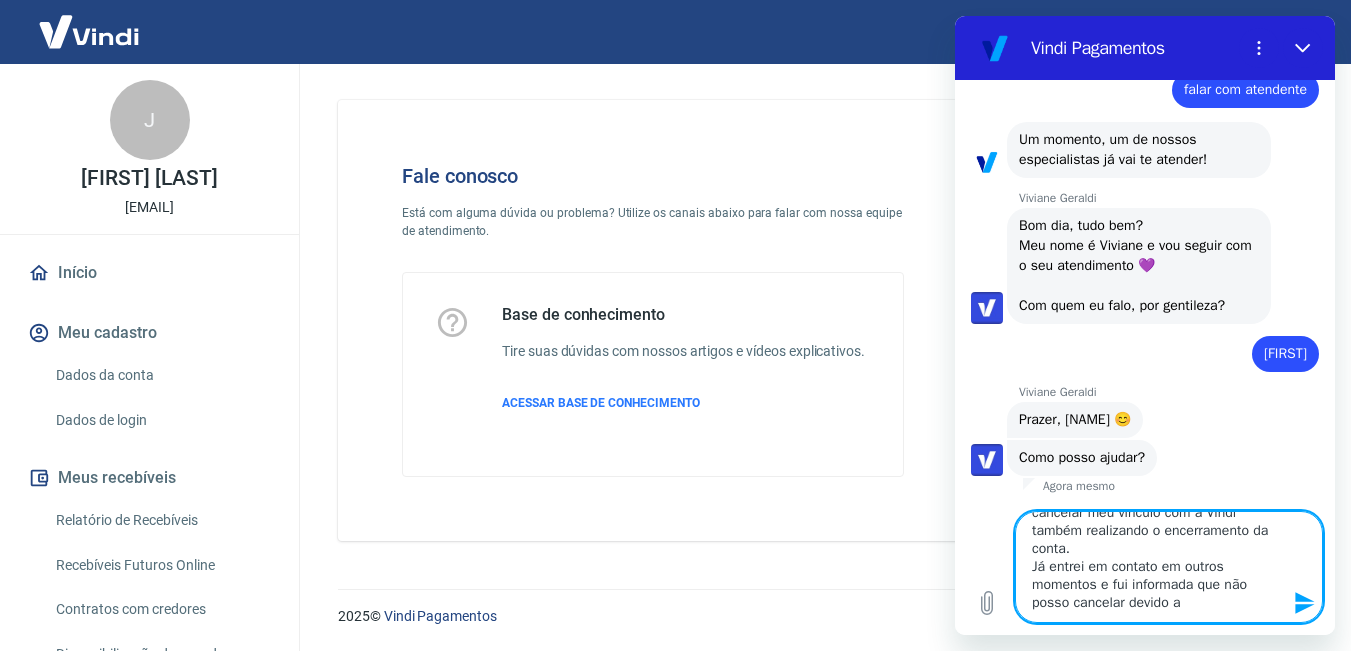 drag, startPoint x: 1213, startPoint y: 618, endPoint x: 999, endPoint y: 575, distance: 218.27734 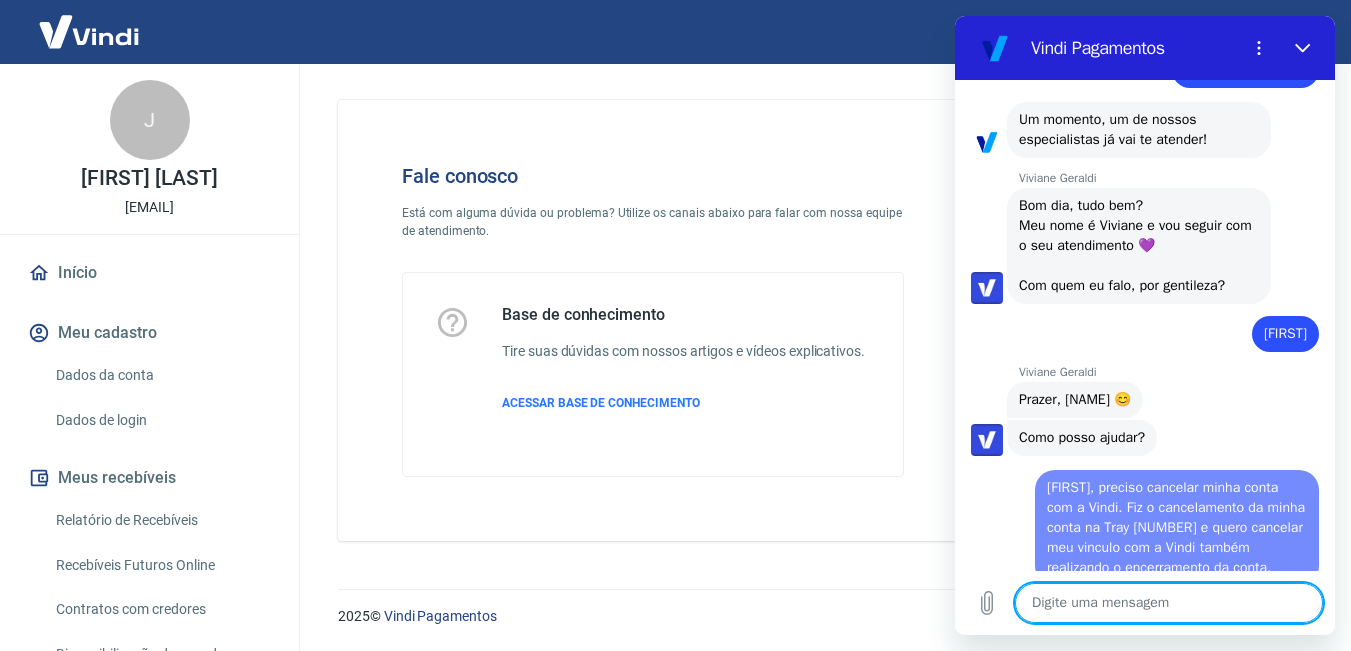 scroll, scrollTop: 0, scrollLeft: 0, axis: both 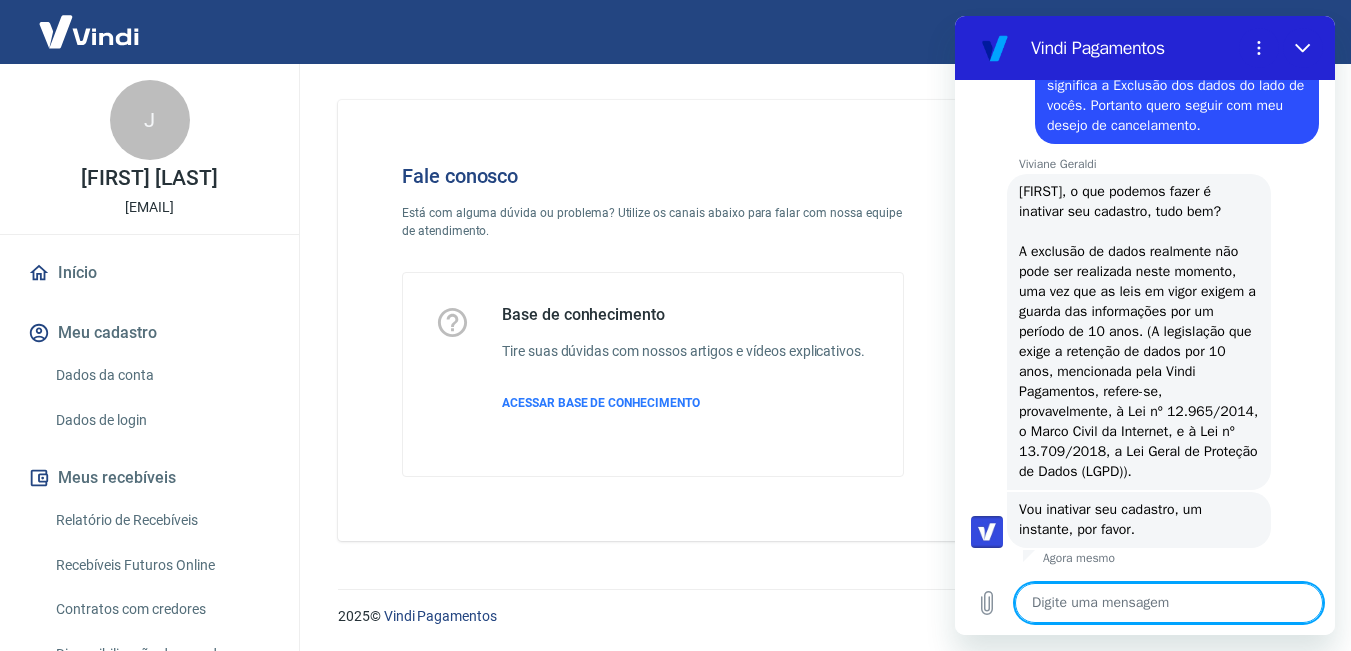 click at bounding box center [1169, 603] 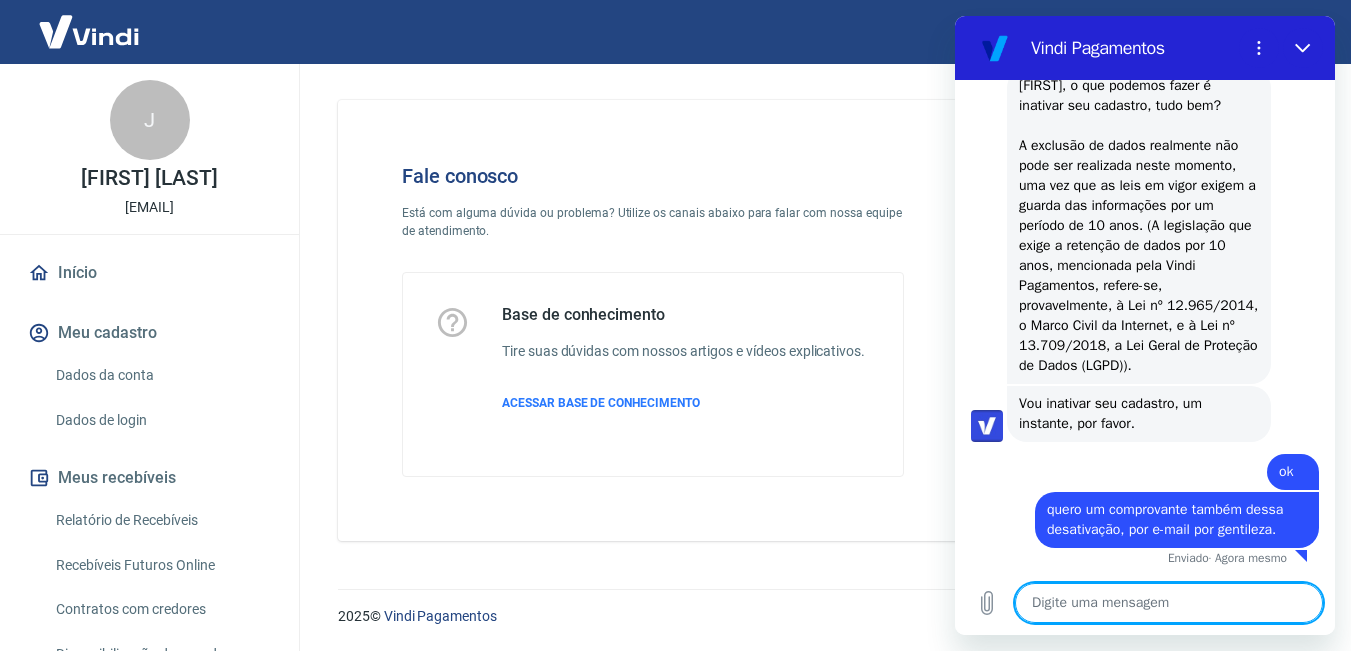 scroll, scrollTop: 1826, scrollLeft: 0, axis: vertical 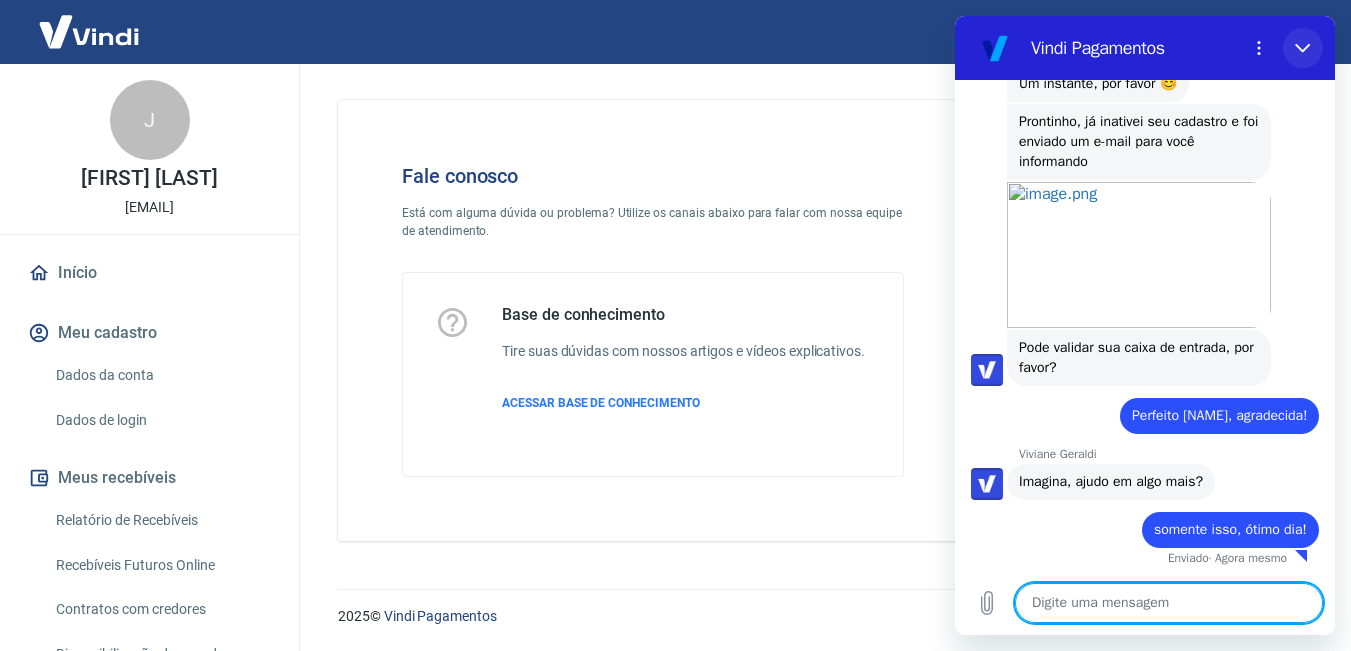 click 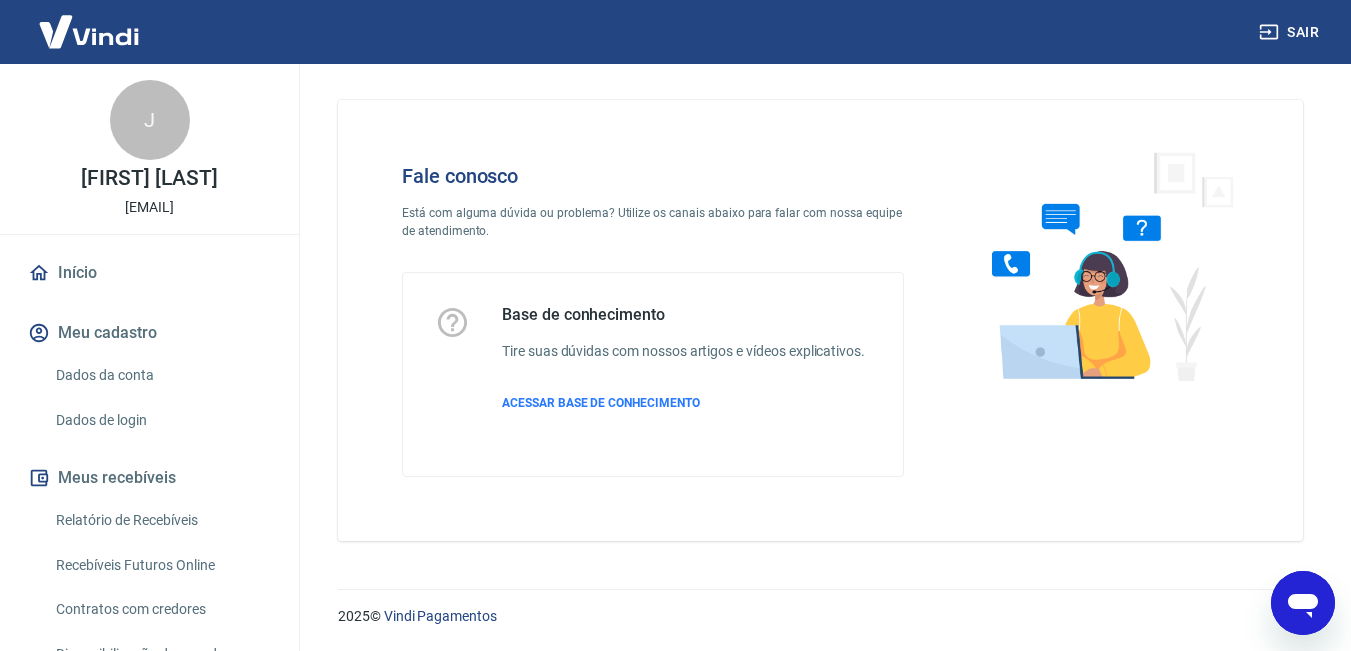 click on "Sair" at bounding box center [1291, 32] 